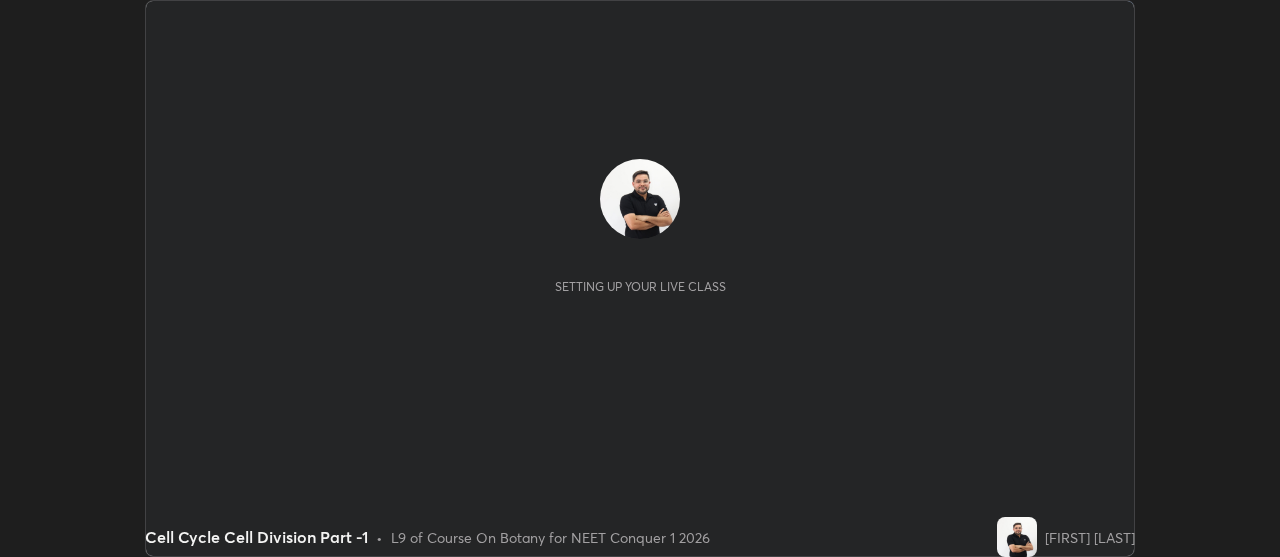 scroll, scrollTop: 0, scrollLeft: 0, axis: both 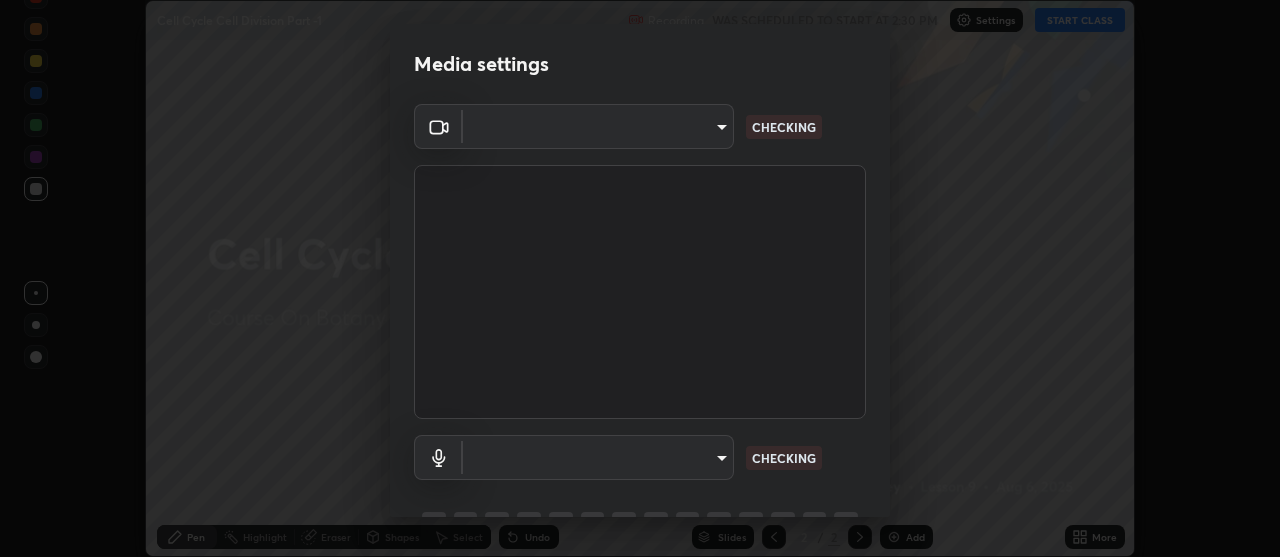 type on "4eebad9fb2b760257747d3faba0537f77ebfd590b97cb0ff6e10e17389be776b" 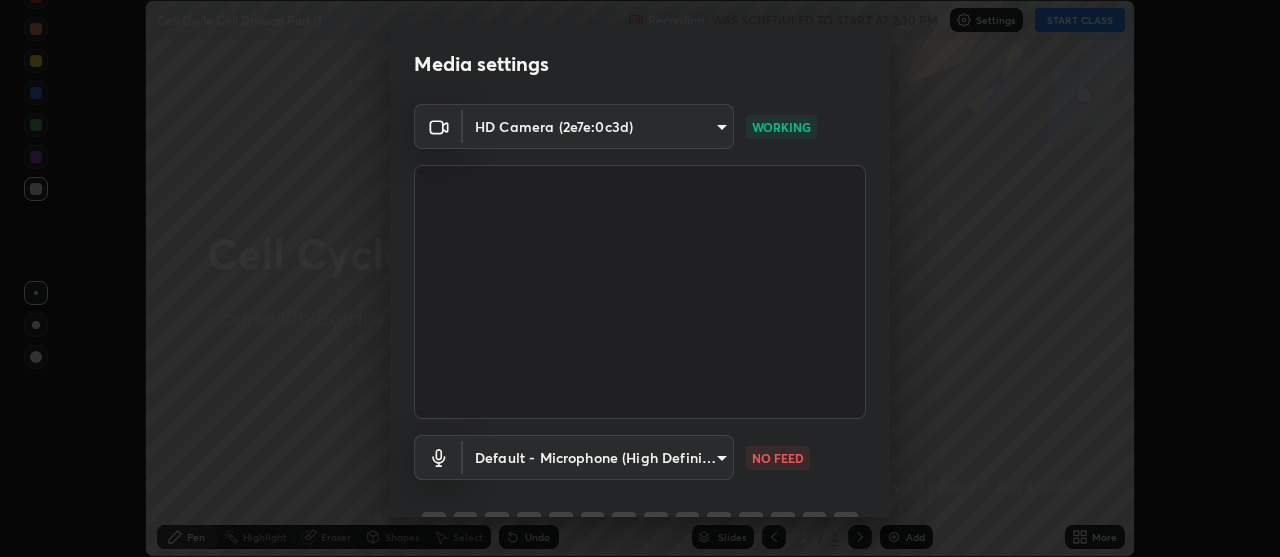 click on "Erase all Cell Cycle Cell Division Part -1 Recording WAS SCHEDULED TO START AT  2:30 PM Settings START CLASS Setting up your live class Cell Cycle Cell Division Part -1 • L9 of Course On Botany for NEET Conquer 1 2026 [FIRST] [LAST] Pen Highlight Eraser Shapes Select Undo Slides 2 / 2 Add More No doubts shared Encourage your learners to ask a doubt for better clarity Report an issue Reason for reporting Buffering Chat not working Audio - Video sync issue Educator video quality low ​ Attach an image Report Media settings HD Camera (2e7e:0c3d) 4eebad9fb2b760257747d3faba0537f77ebfd590b97cb0ff6e10e17389be776b WORKING Default - Microphone (High Definition Audio Device) default NO FEED 1 / 5 Next" at bounding box center [640, 278] 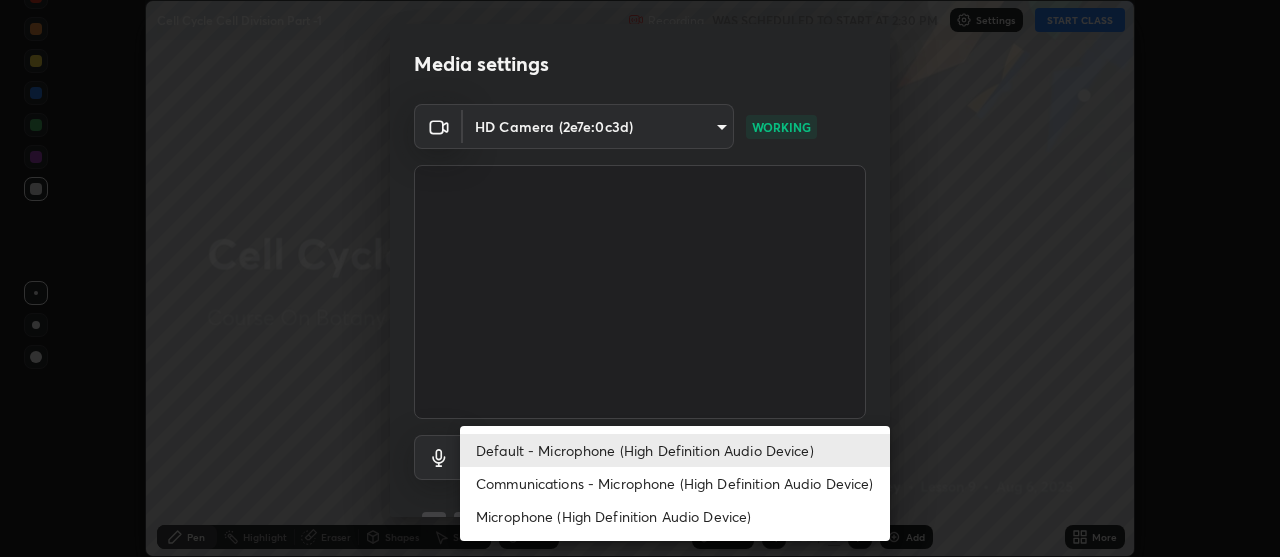 click on "Communications - Microphone (High Definition Audio Device)" at bounding box center [675, 483] 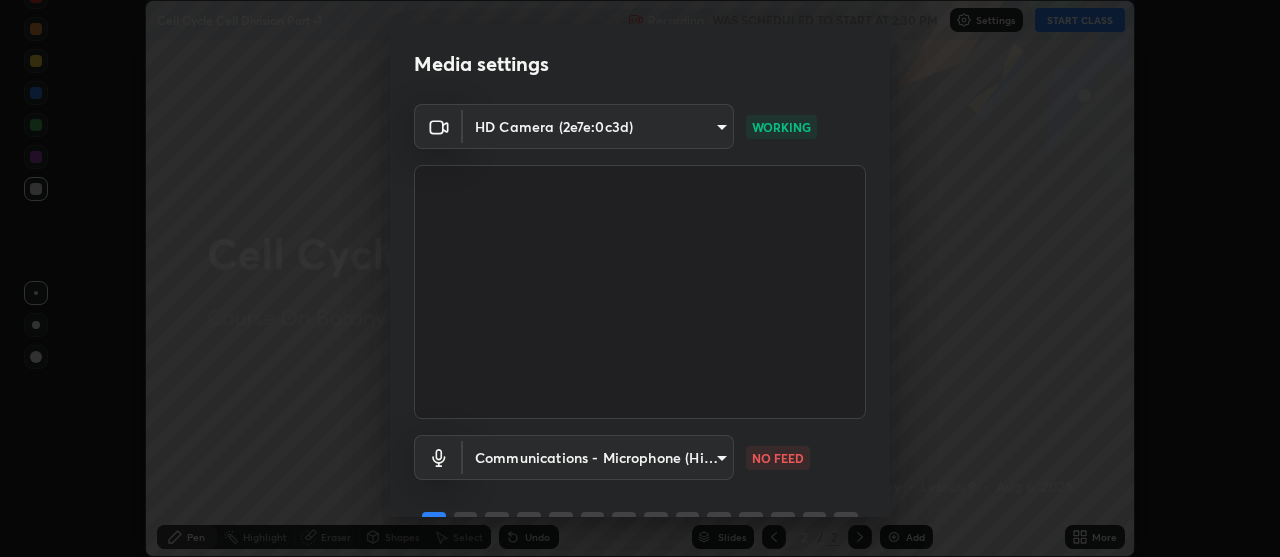 click on "Erase all Cell Cycle Cell Division Part -1 Recording WAS SCHEDULED TO START AT  2:30 PM Settings START CLASS Setting up your live class Cell Cycle Cell Division Part -1 • L9 of Course On Botany for NEET Conquer 1 2026 [FIRST] [LAST] Pen Highlight Eraser Shapes Select Undo Slides 2 / 2 Add More No doubts shared Encourage your learners to ask a doubt for better clarity Report an issue Reason for reporting Buffering Chat not working Audio - Video sync issue Educator video quality low ​ Attach an image Report Media settings HD Camera (2e7e:0c3d) 4eebad9fb2b760257747d3faba0537f77ebfd590b97cb0ff6e10e17389be776b WORKING Communications - Microphone (High Definition Audio Device) communications NO FEED 1 / 5 Next" at bounding box center (640, 278) 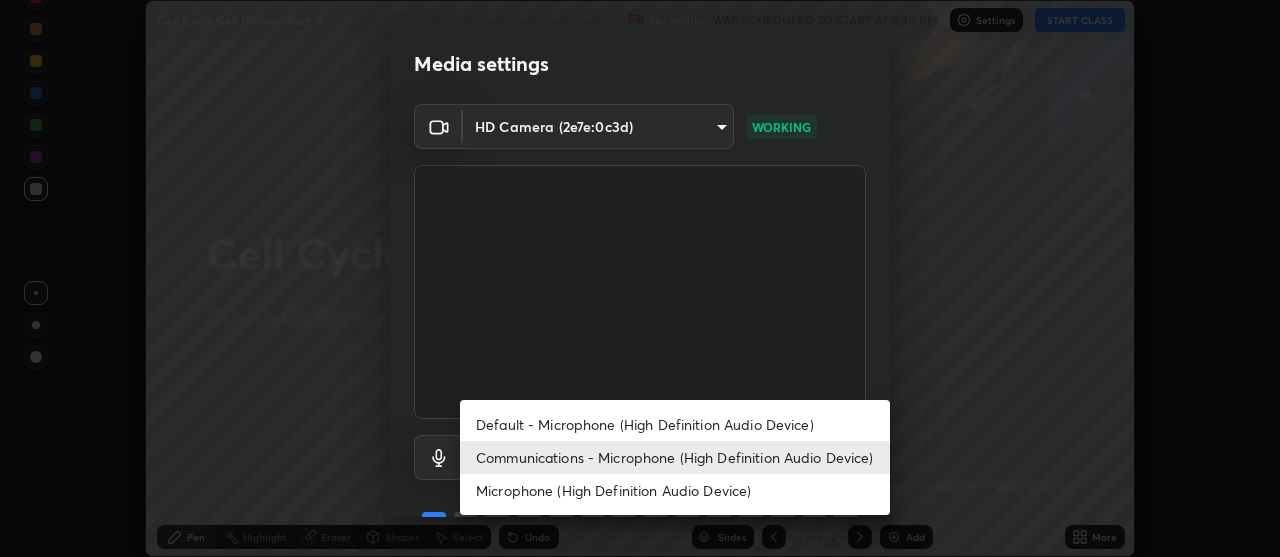 click on "Default - Microphone (High Definition Audio Device)" at bounding box center (675, 424) 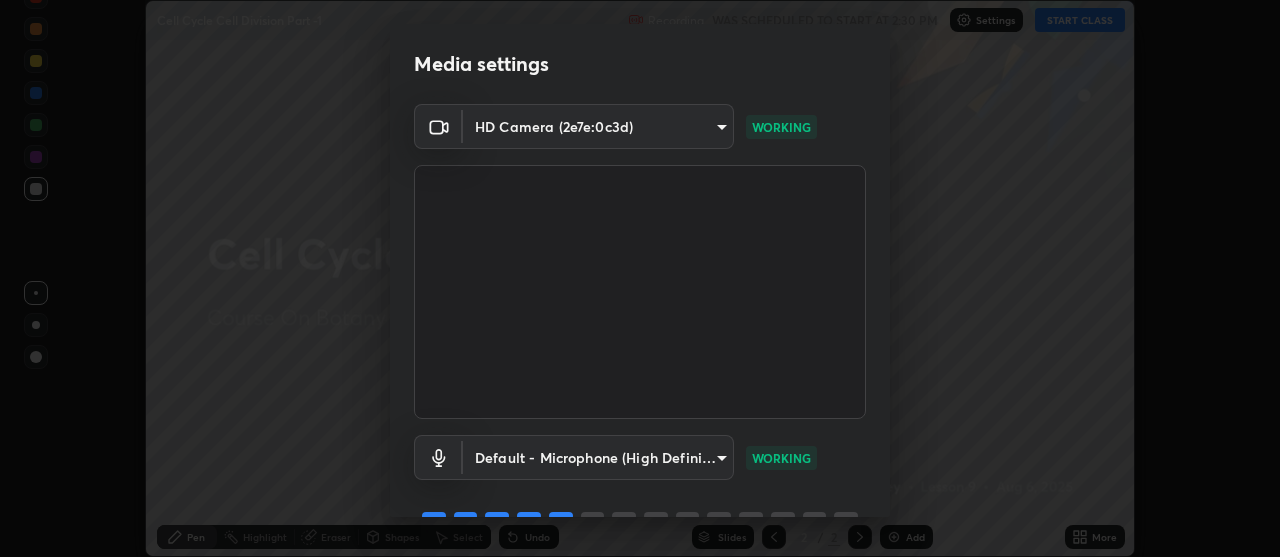 scroll, scrollTop: 99, scrollLeft: 0, axis: vertical 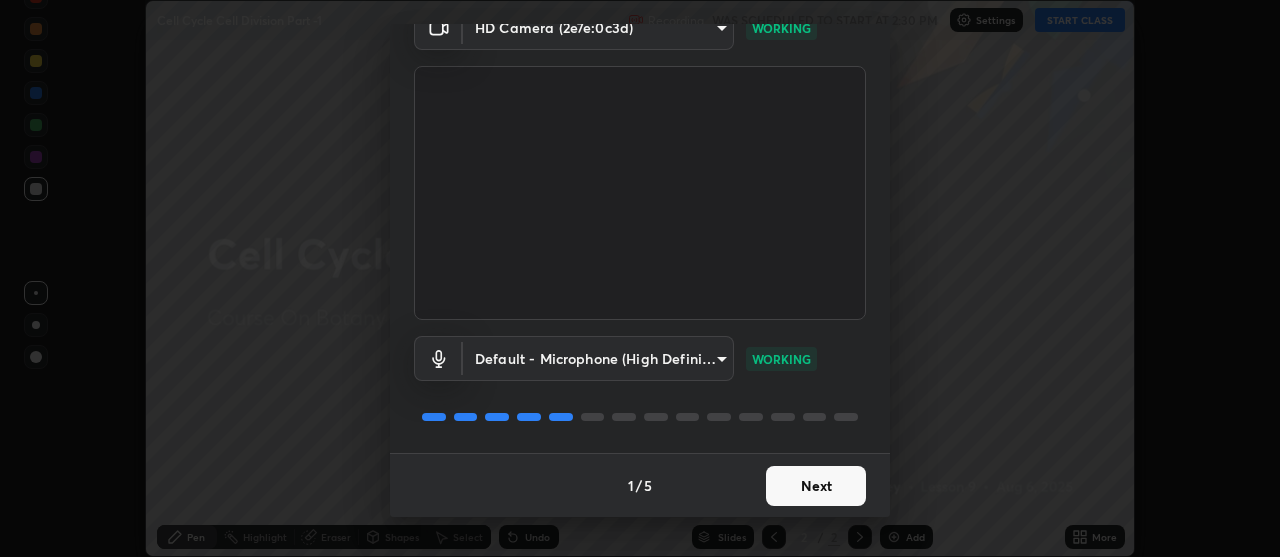 click on "Next" at bounding box center [816, 486] 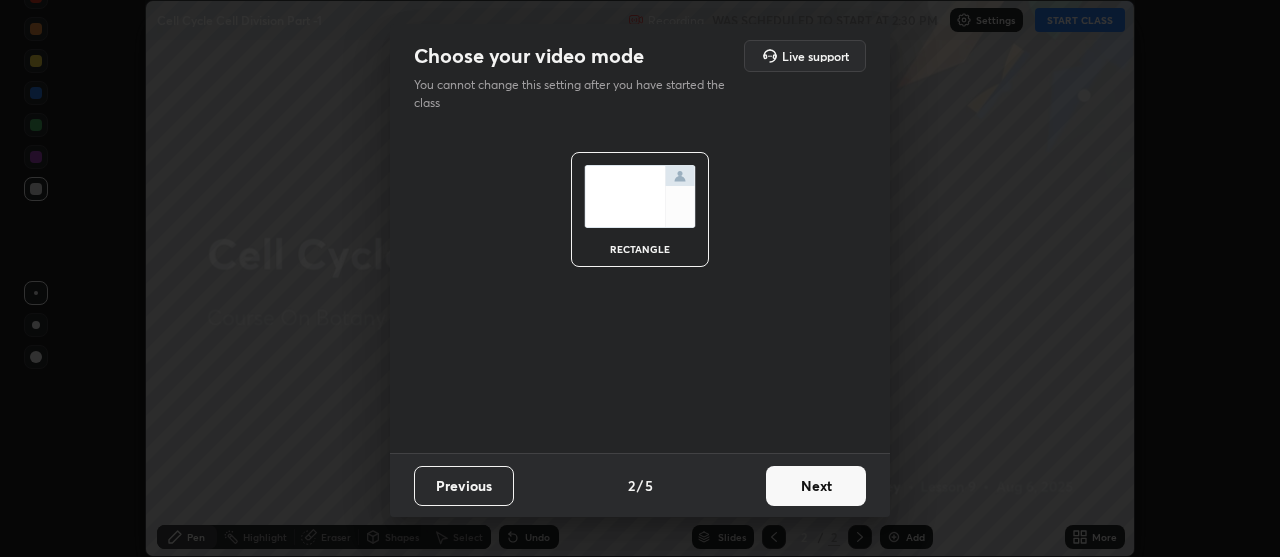 click on "Next" at bounding box center (816, 486) 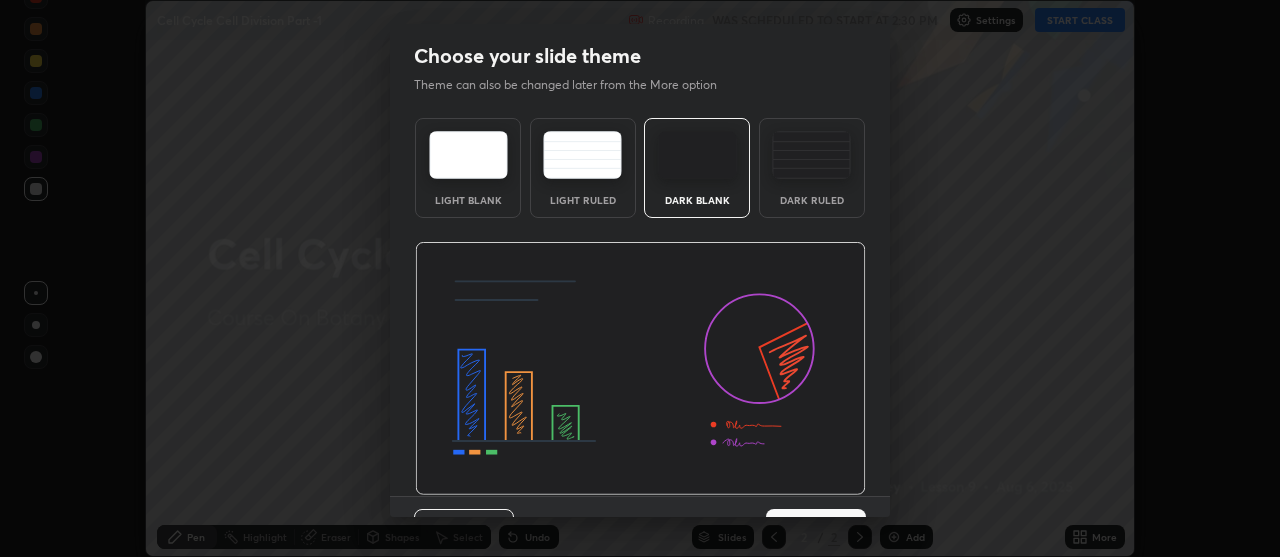 scroll, scrollTop: 43, scrollLeft: 0, axis: vertical 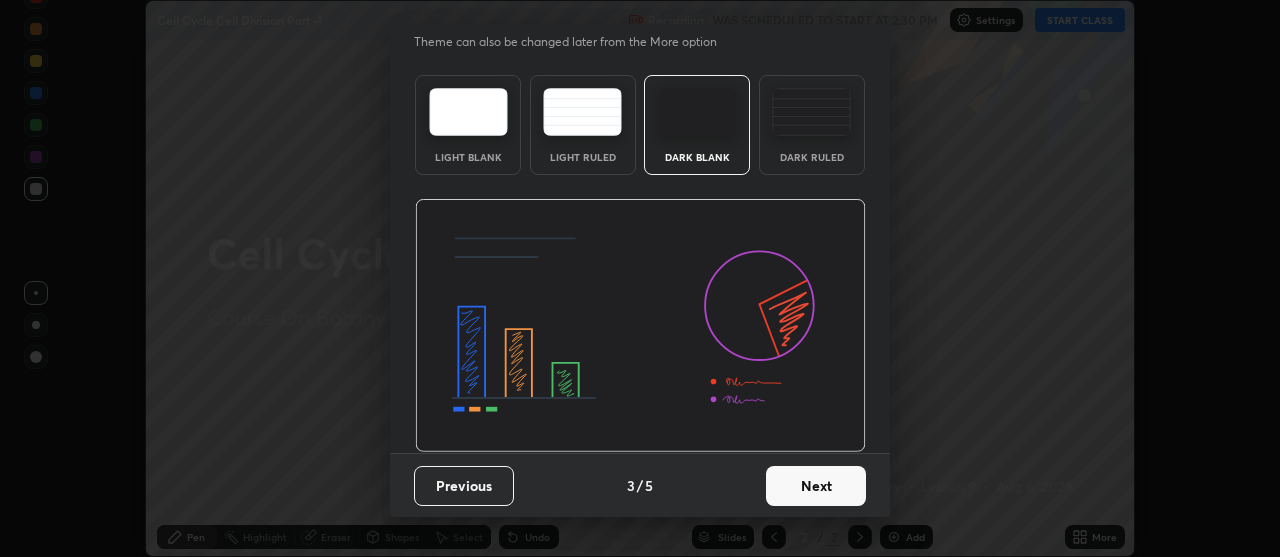 click on "Next" at bounding box center (816, 486) 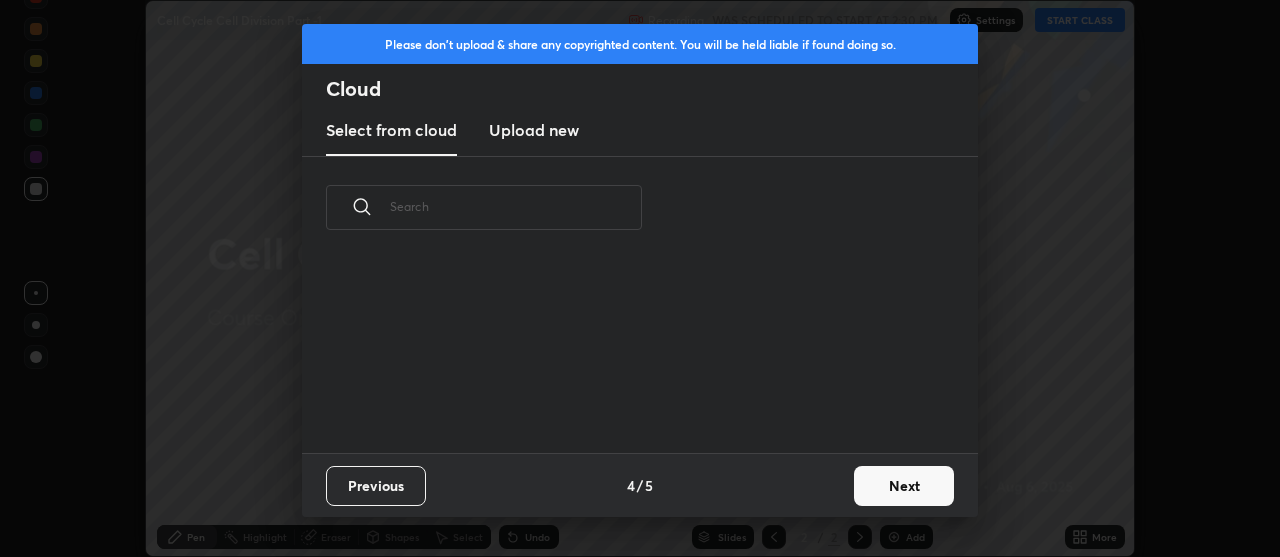 scroll, scrollTop: 0, scrollLeft: 0, axis: both 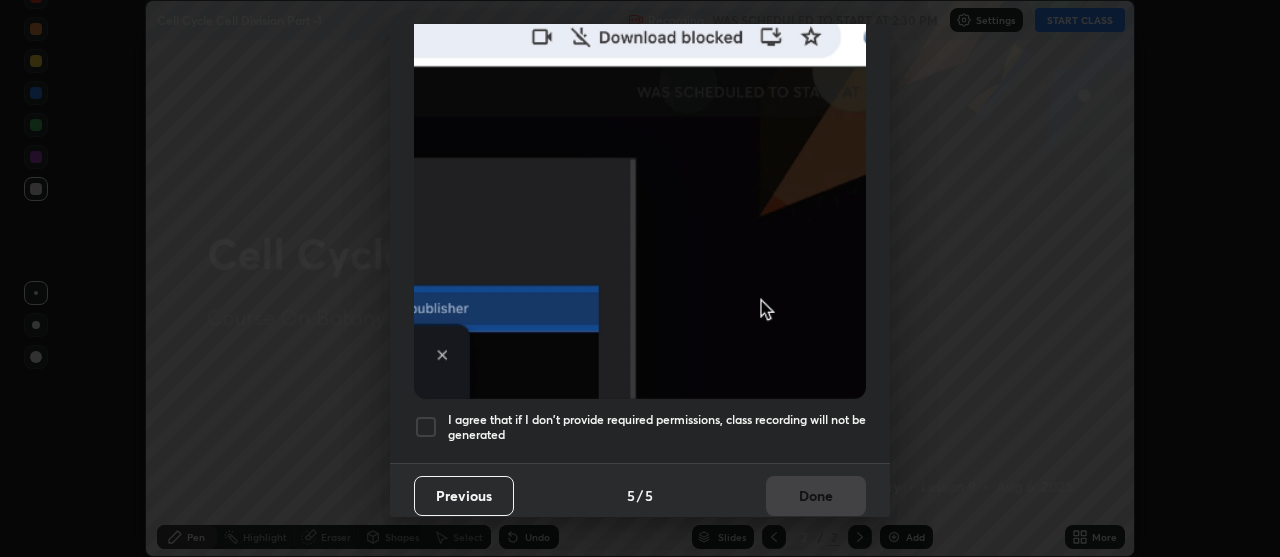 click at bounding box center (426, 427) 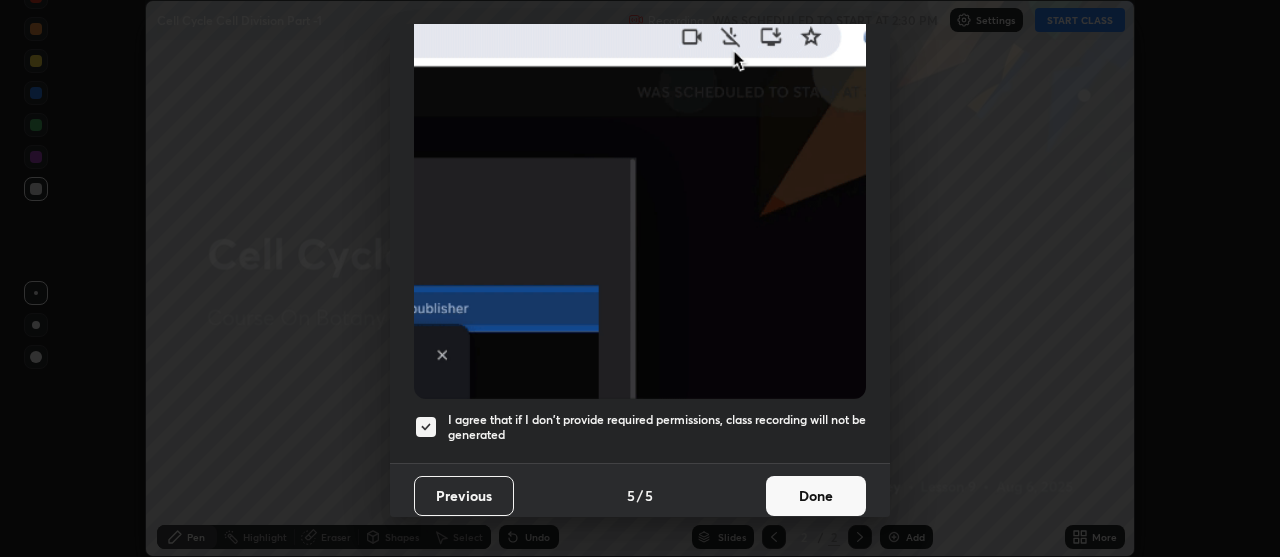 click on "Done" at bounding box center (816, 496) 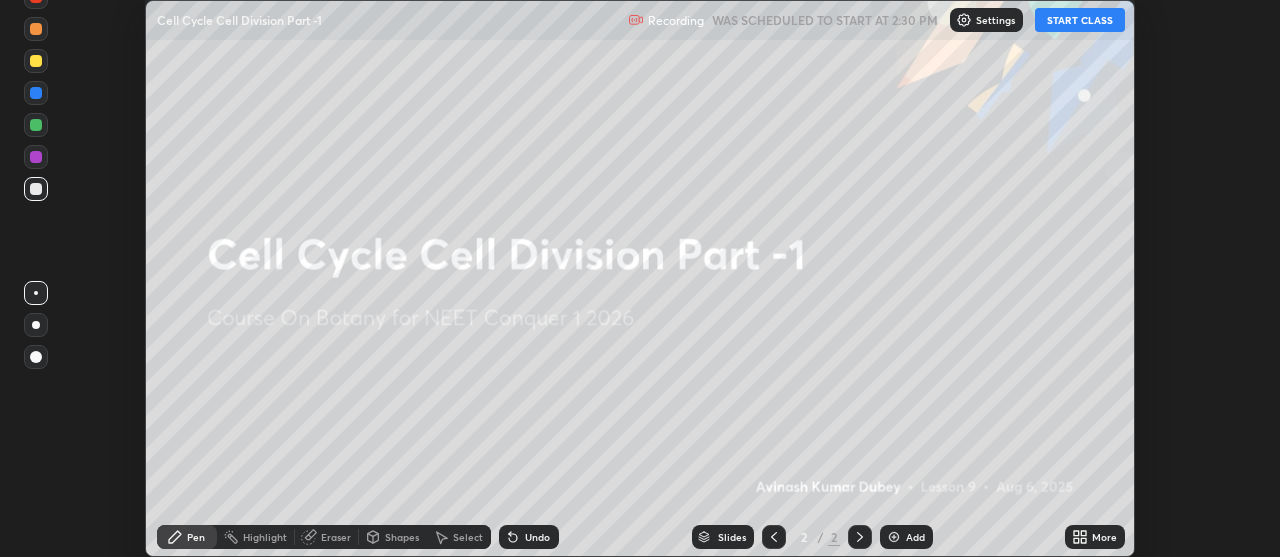 click 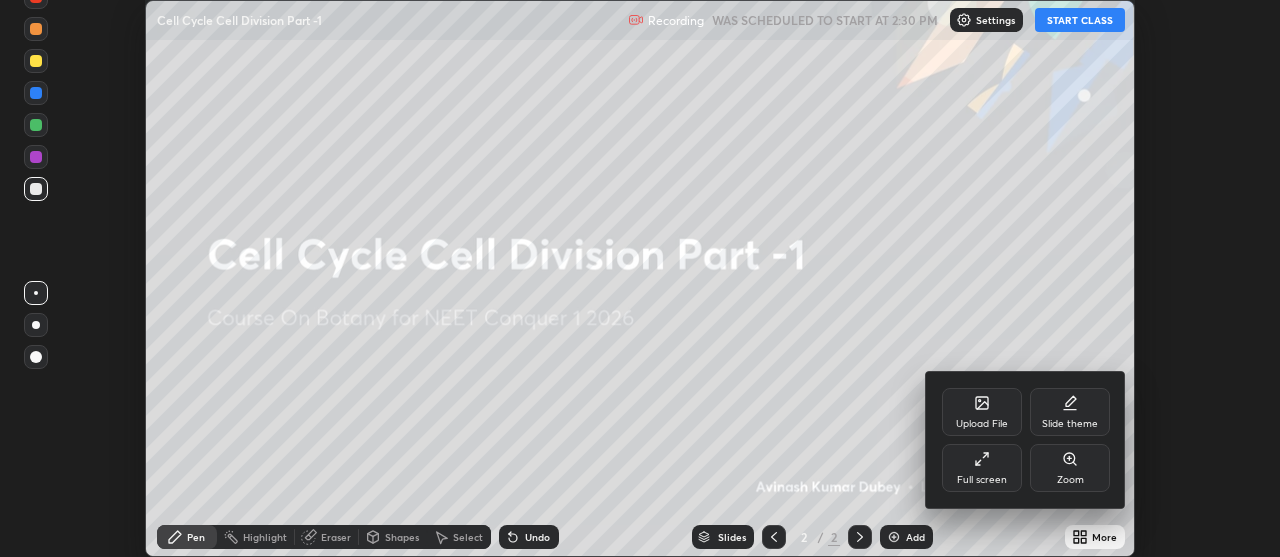 click on "Full screen" at bounding box center (982, 480) 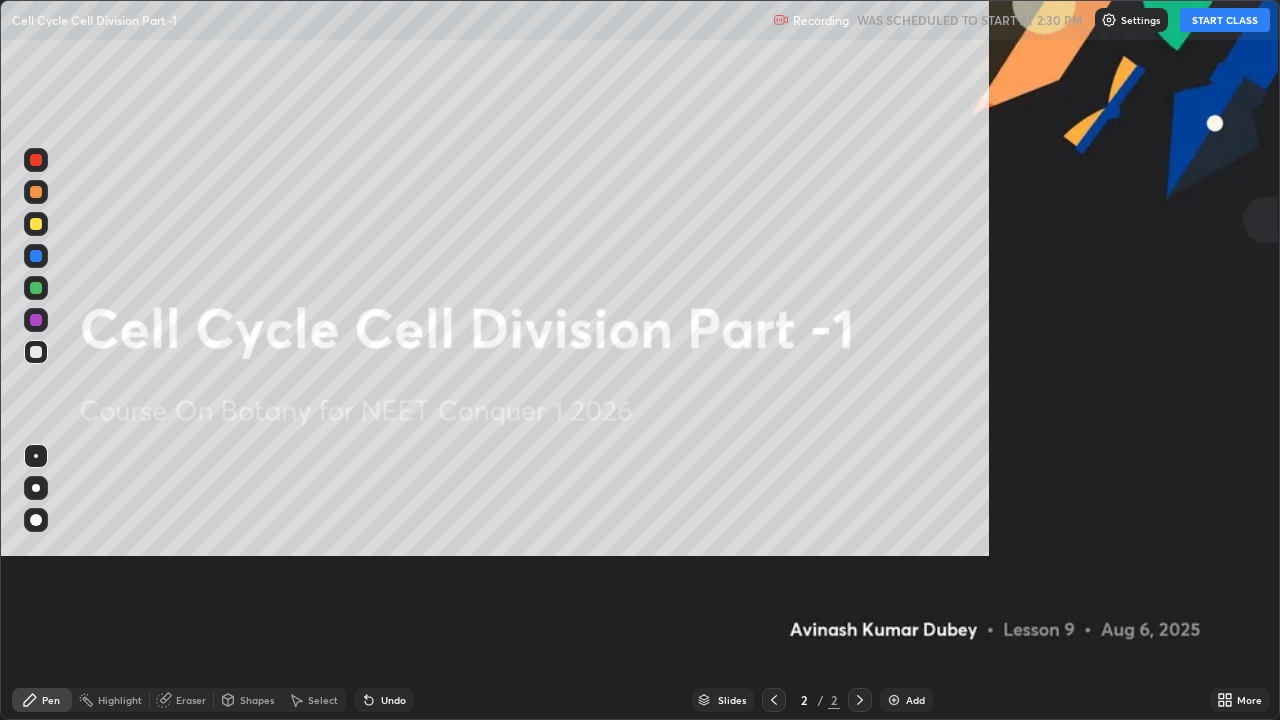 scroll, scrollTop: 99280, scrollLeft: 98720, axis: both 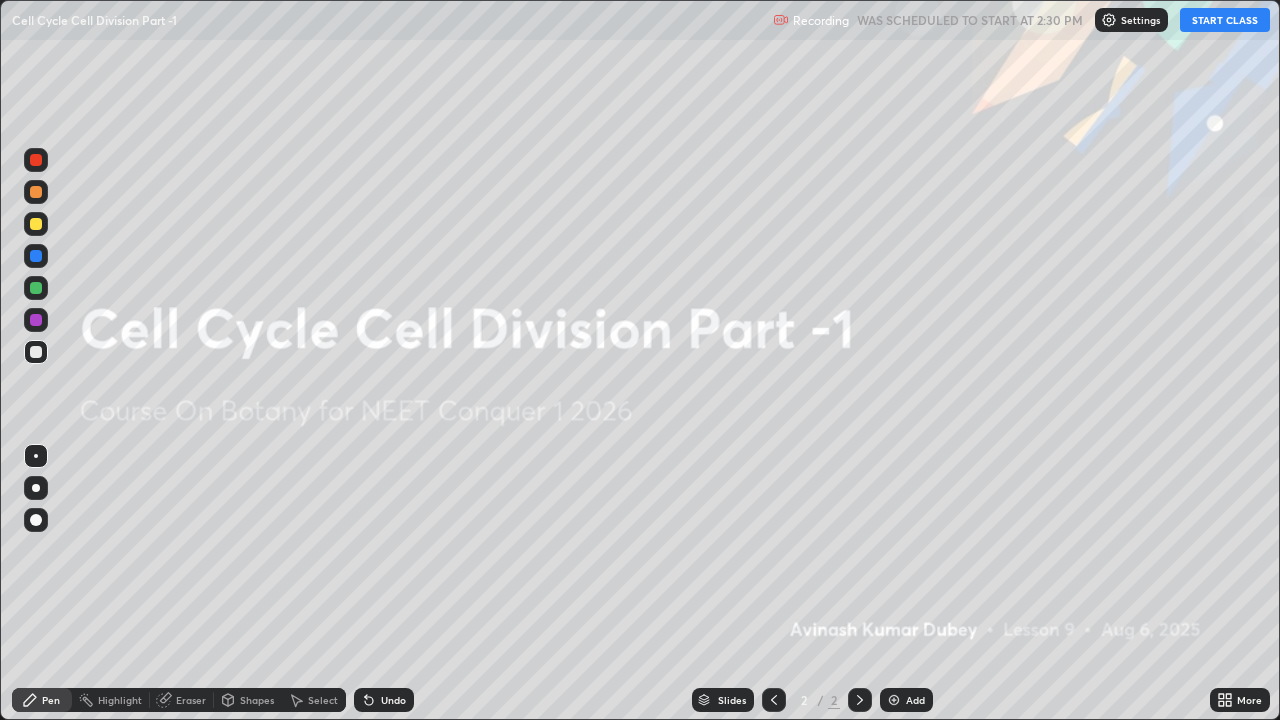 click on "START CLASS" at bounding box center [1225, 20] 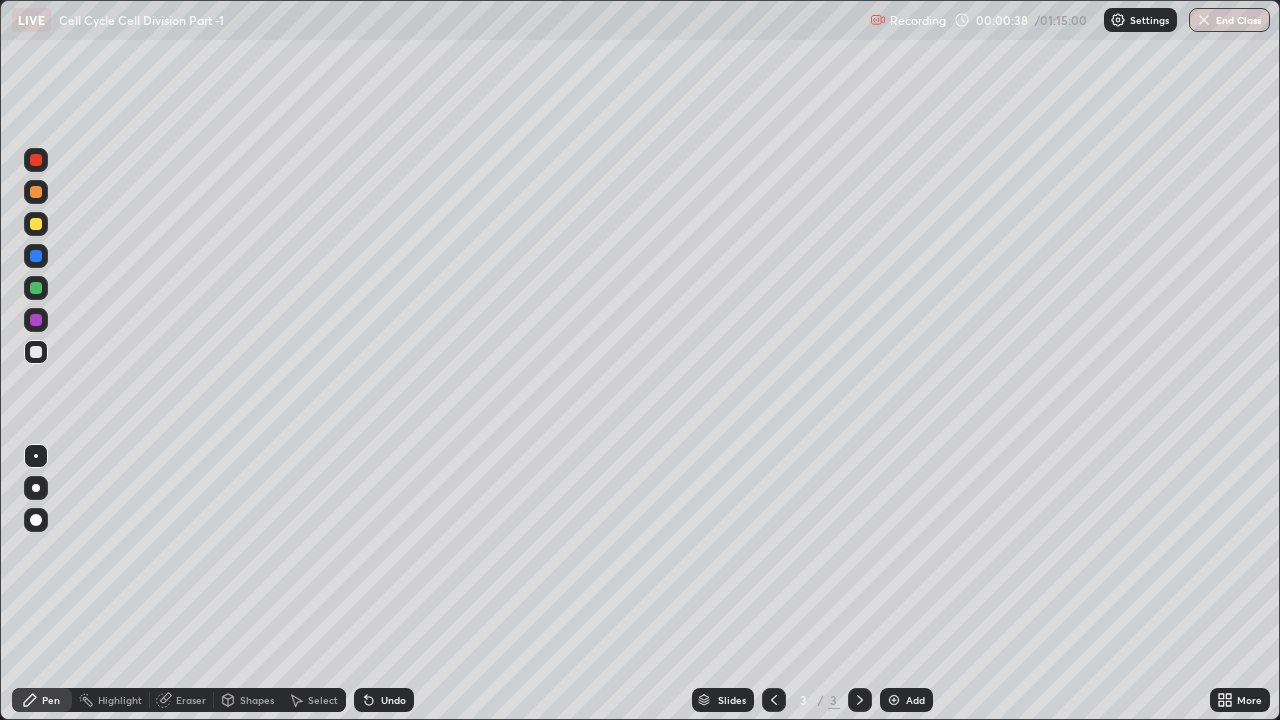 click at bounding box center (36, 256) 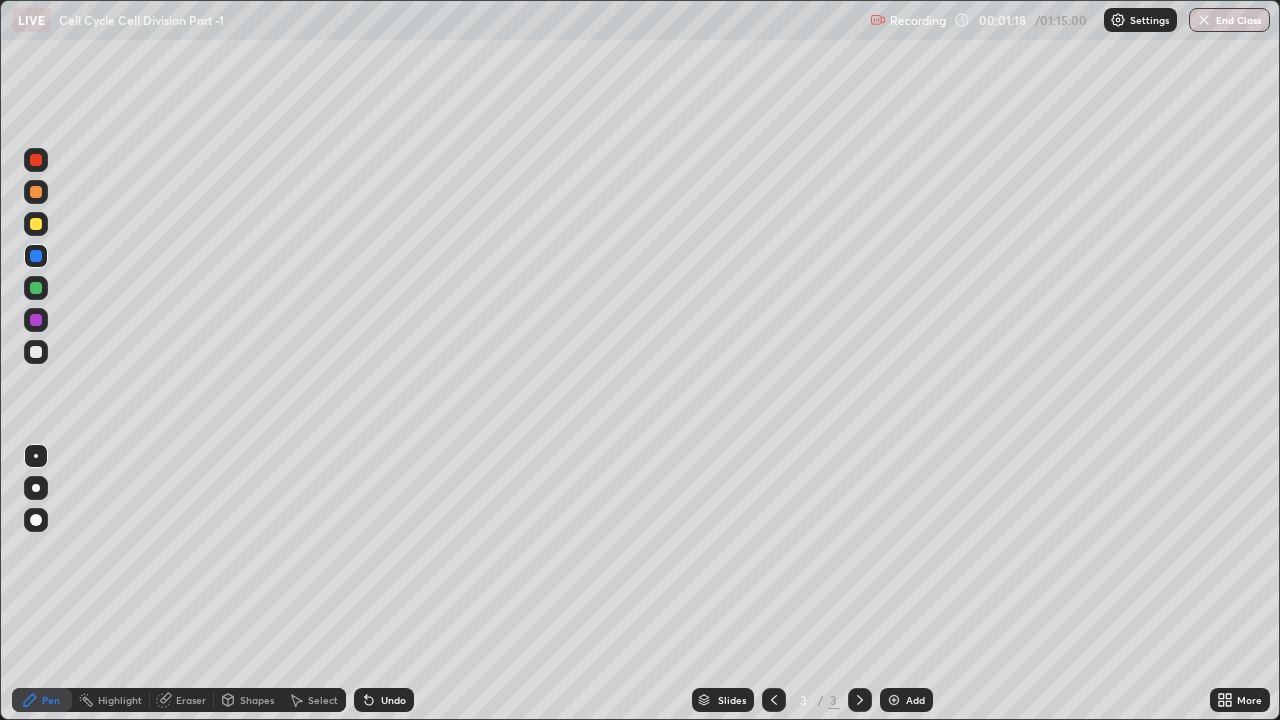 click at bounding box center [36, 320] 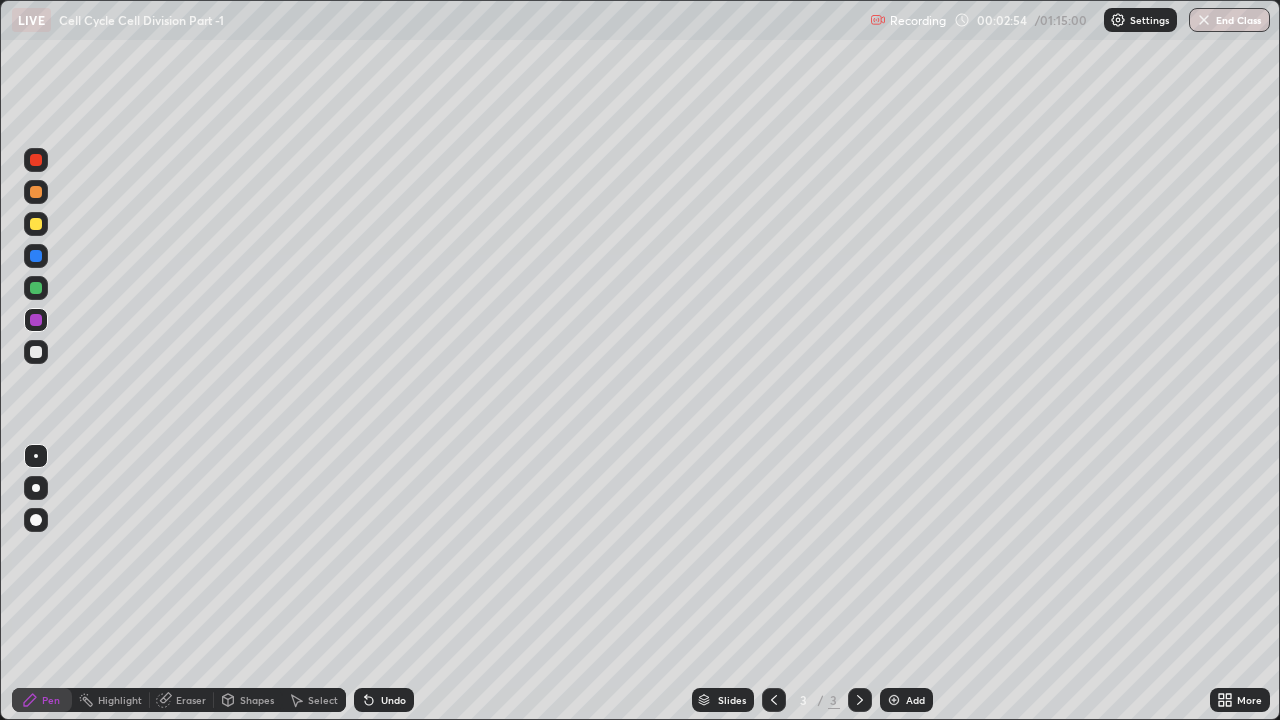 click at bounding box center (36, 288) 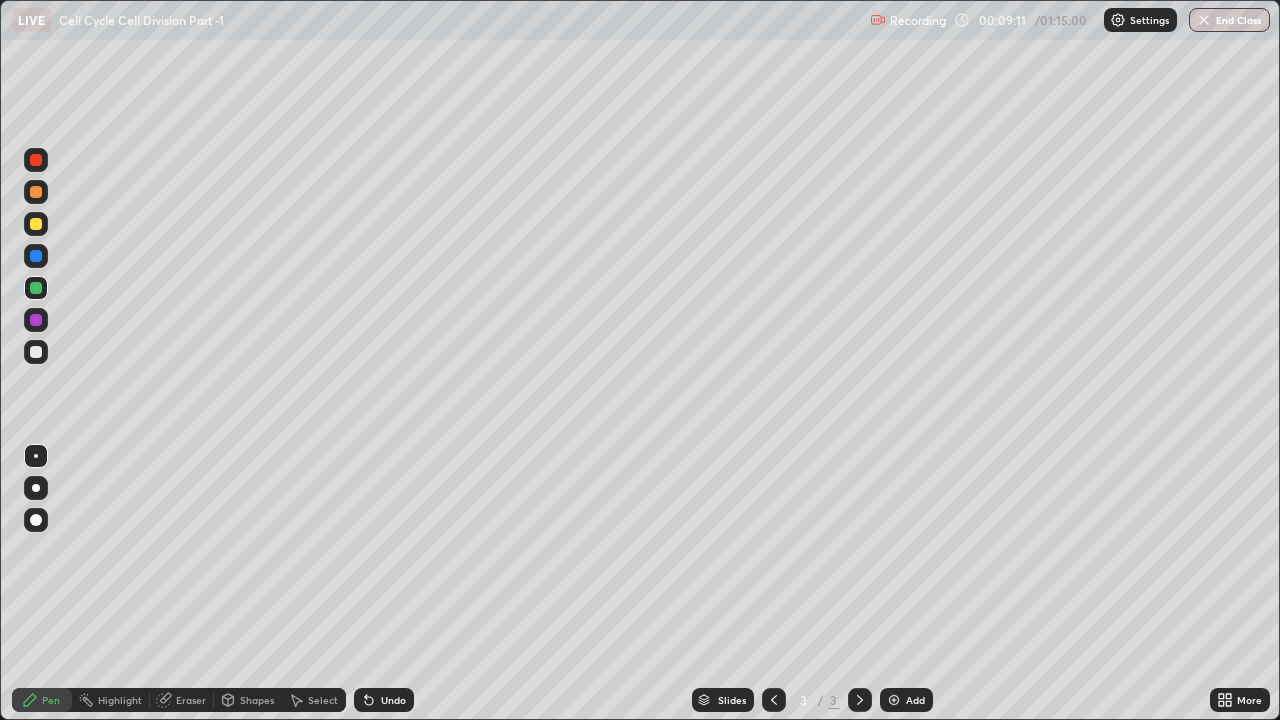 click at bounding box center (894, 700) 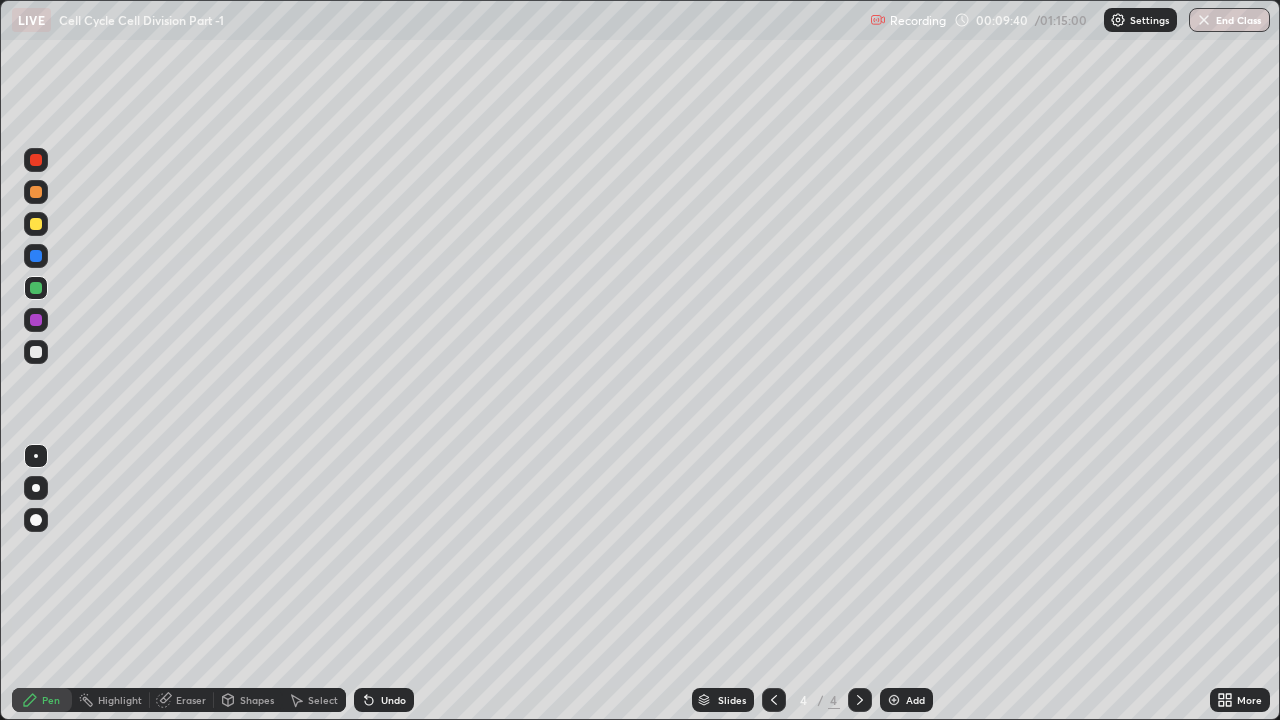 click at bounding box center [36, 352] 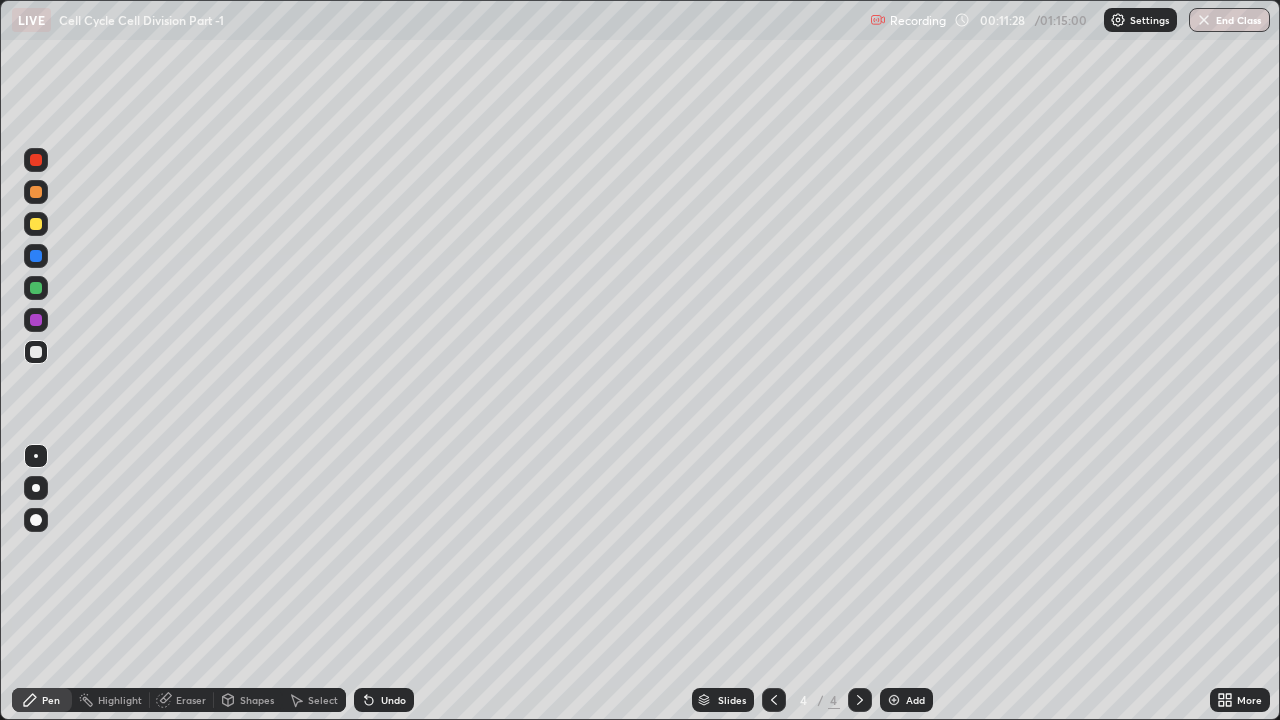 click on "Eraser" at bounding box center [191, 700] 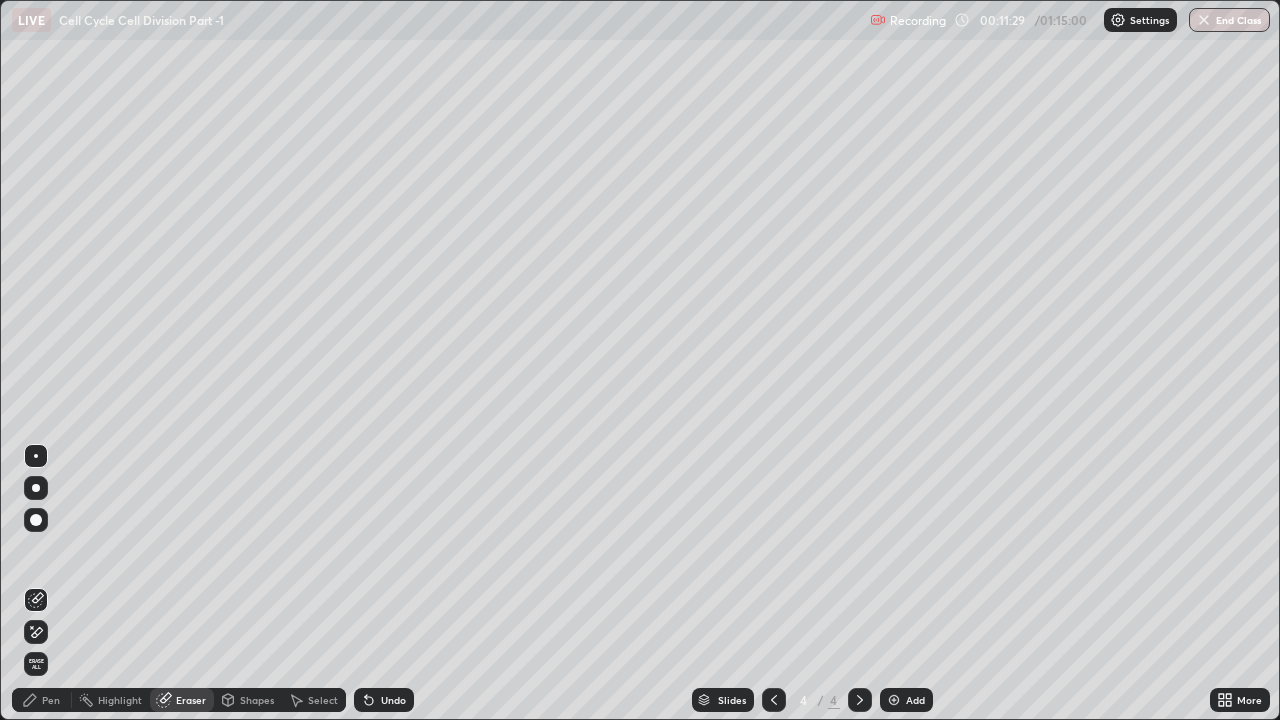click on "Erase all" at bounding box center (36, 664) 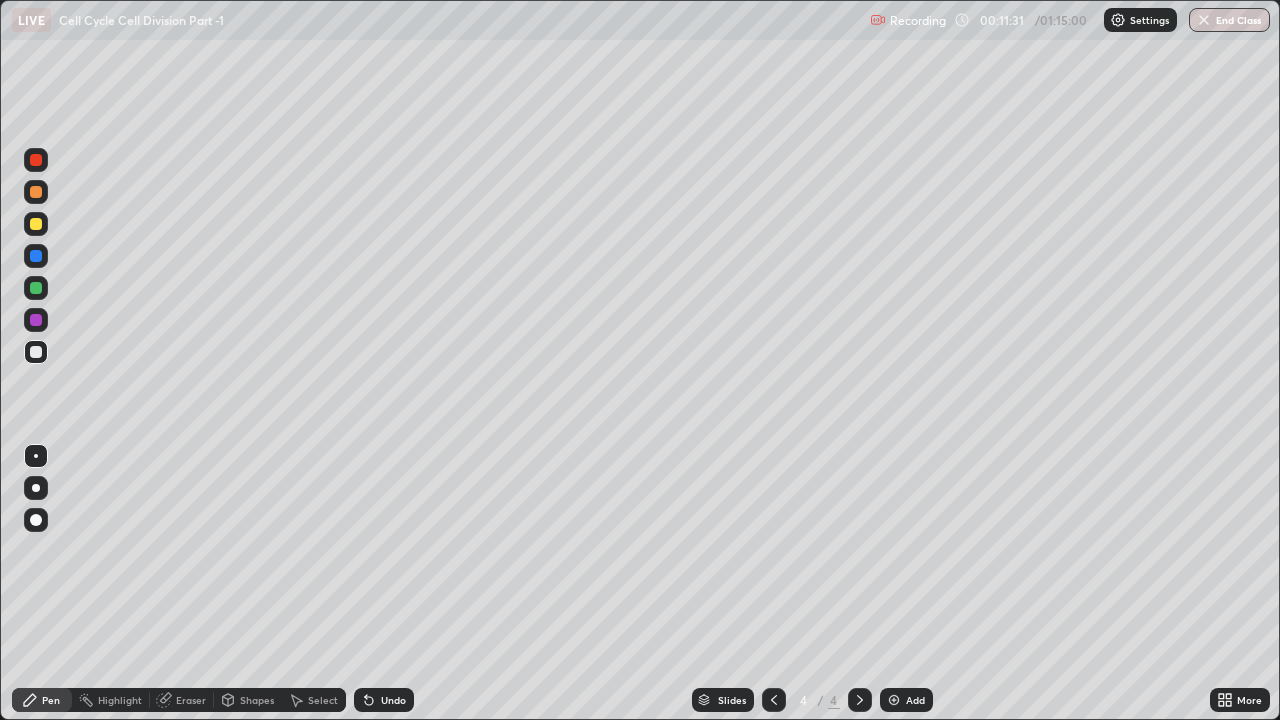 click 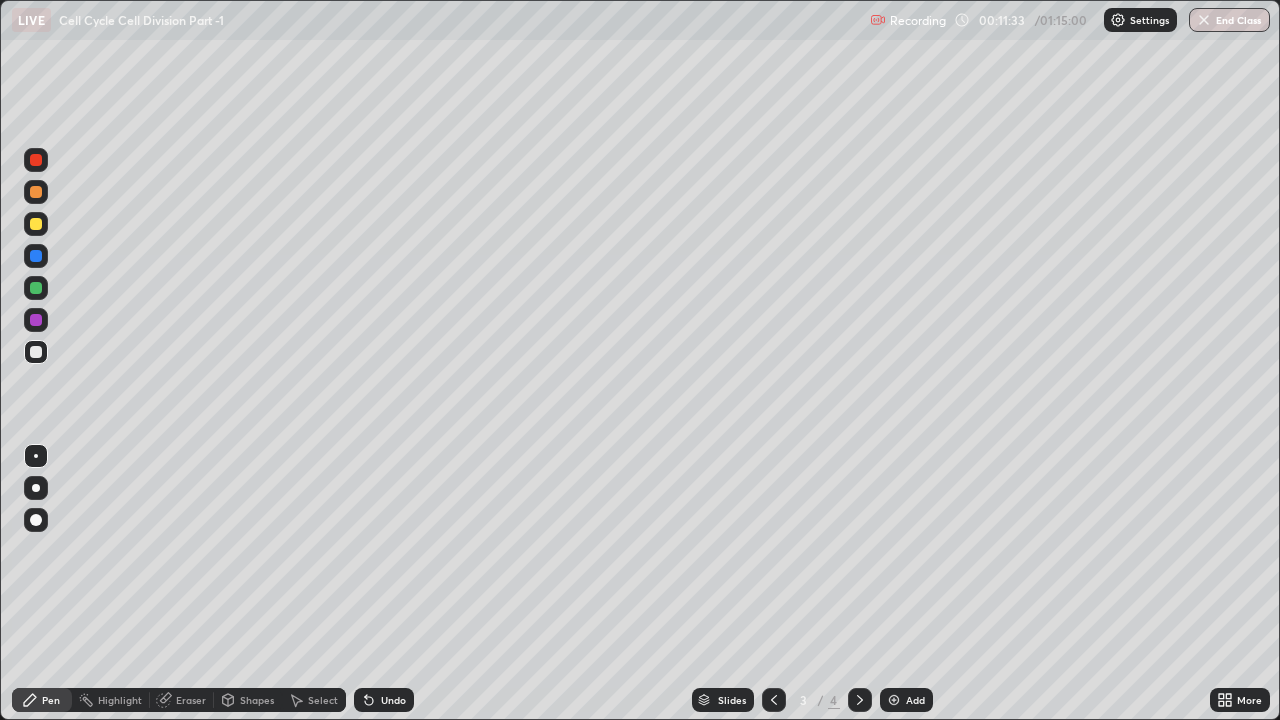 click on "Eraser" at bounding box center [191, 700] 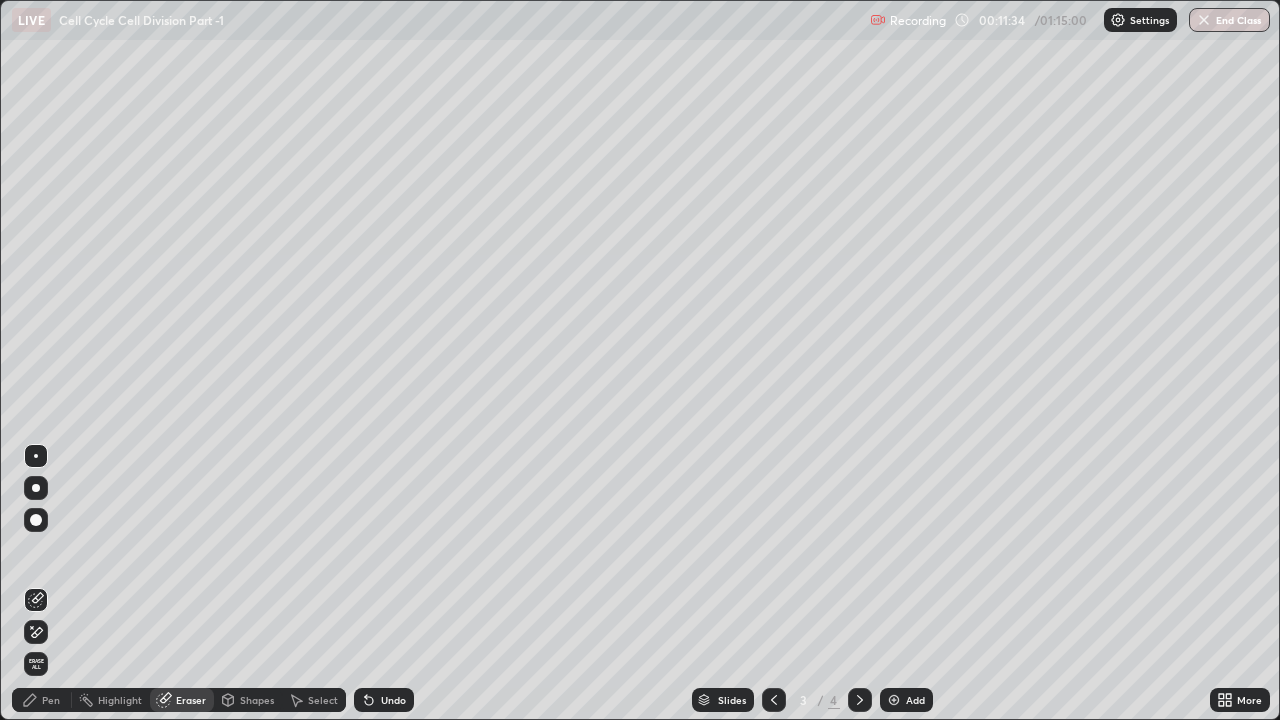 click on "Erase all" at bounding box center (36, 664) 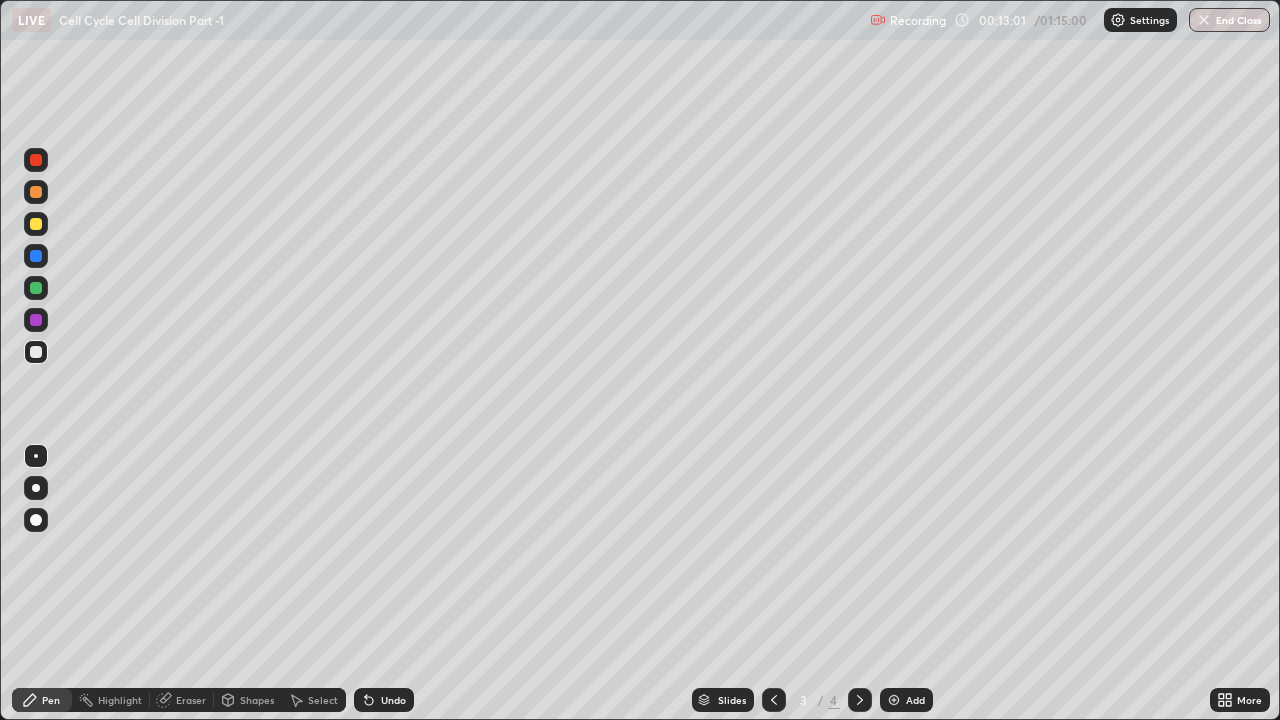 click 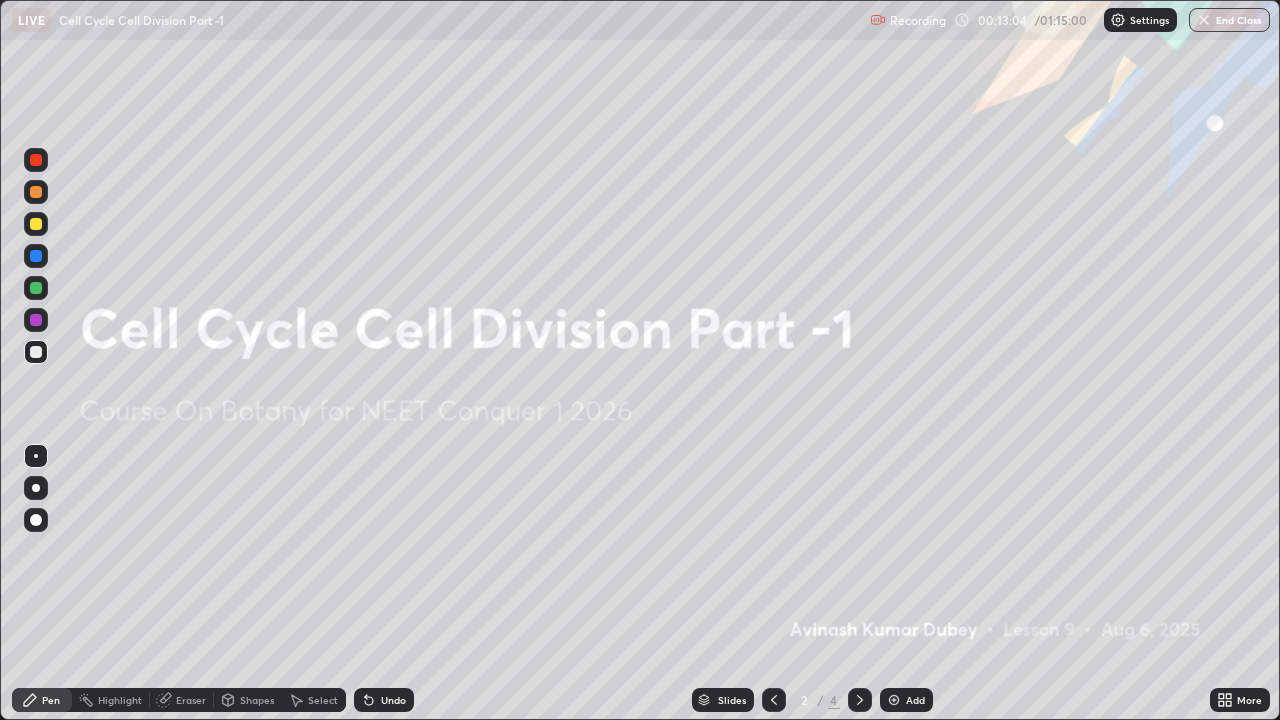 click 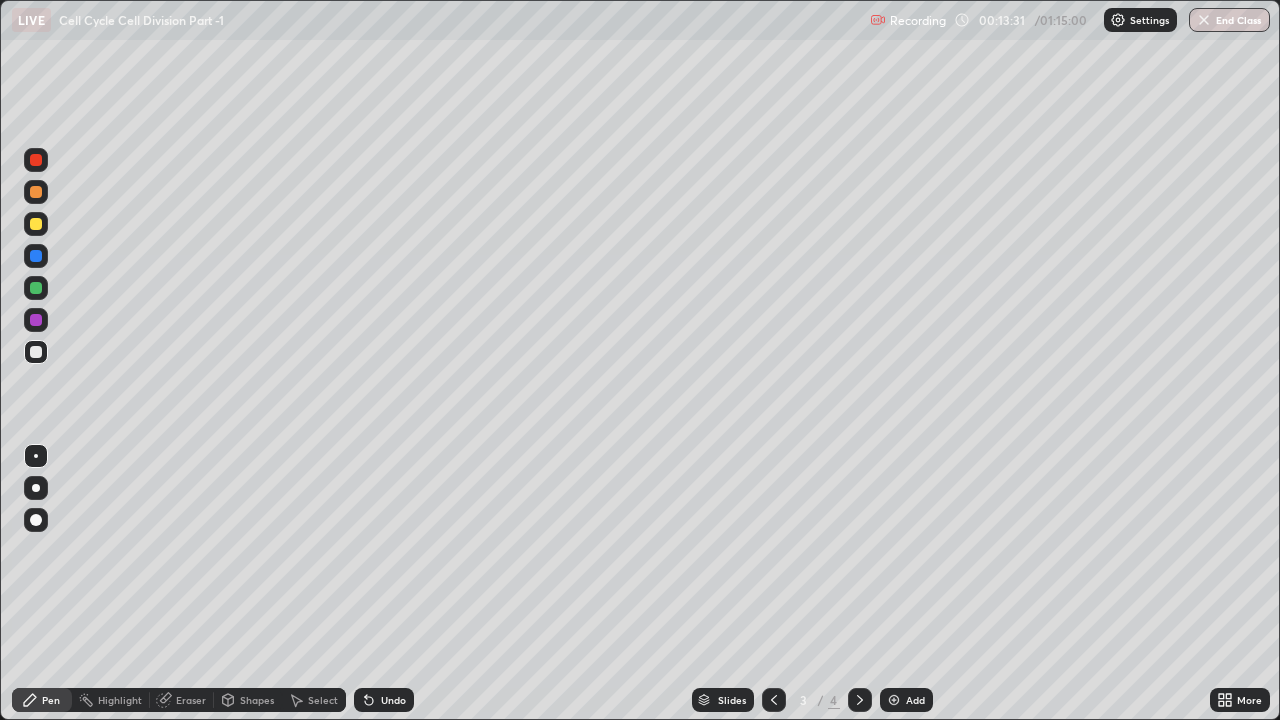 click at bounding box center [36, 256] 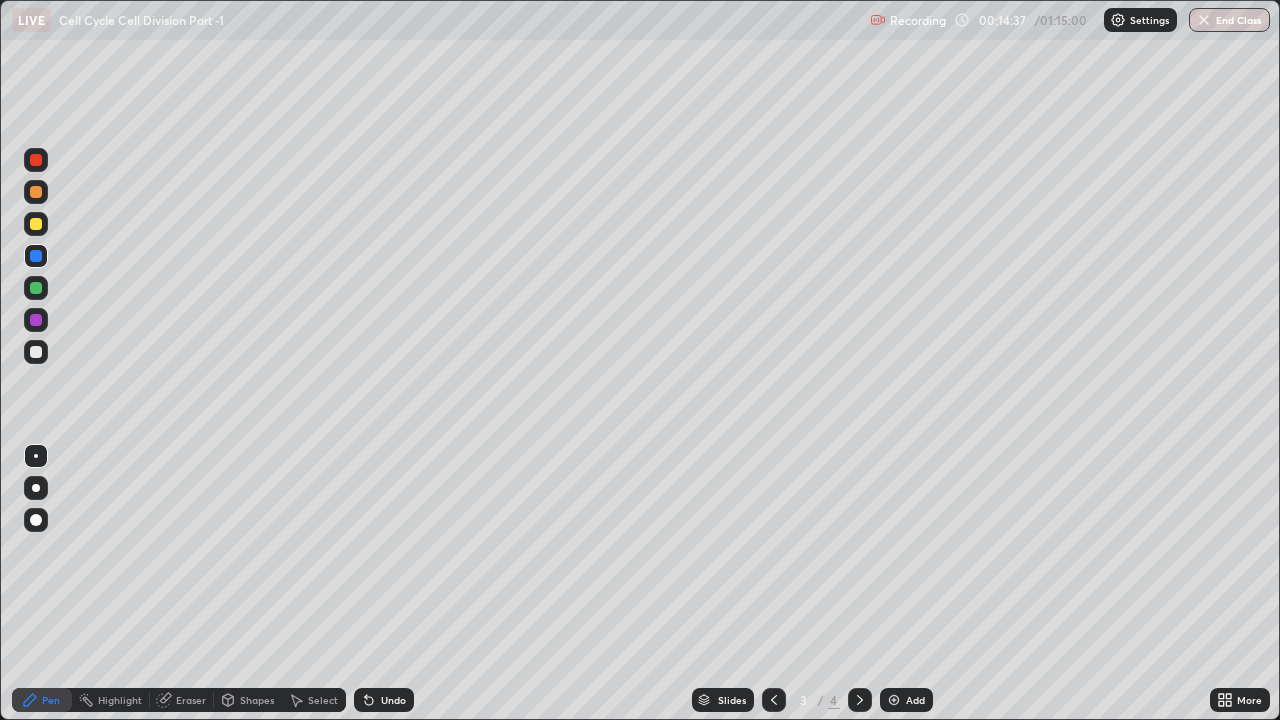 click on "Add" at bounding box center [915, 700] 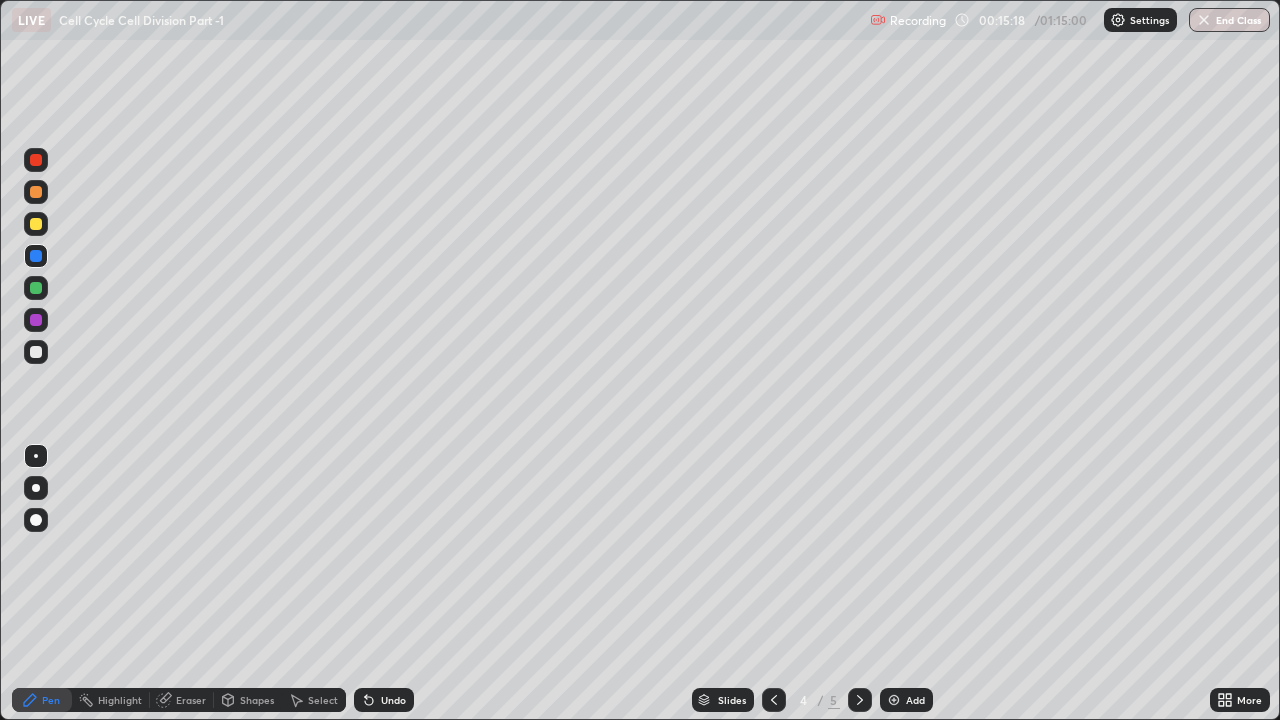 click at bounding box center (36, 224) 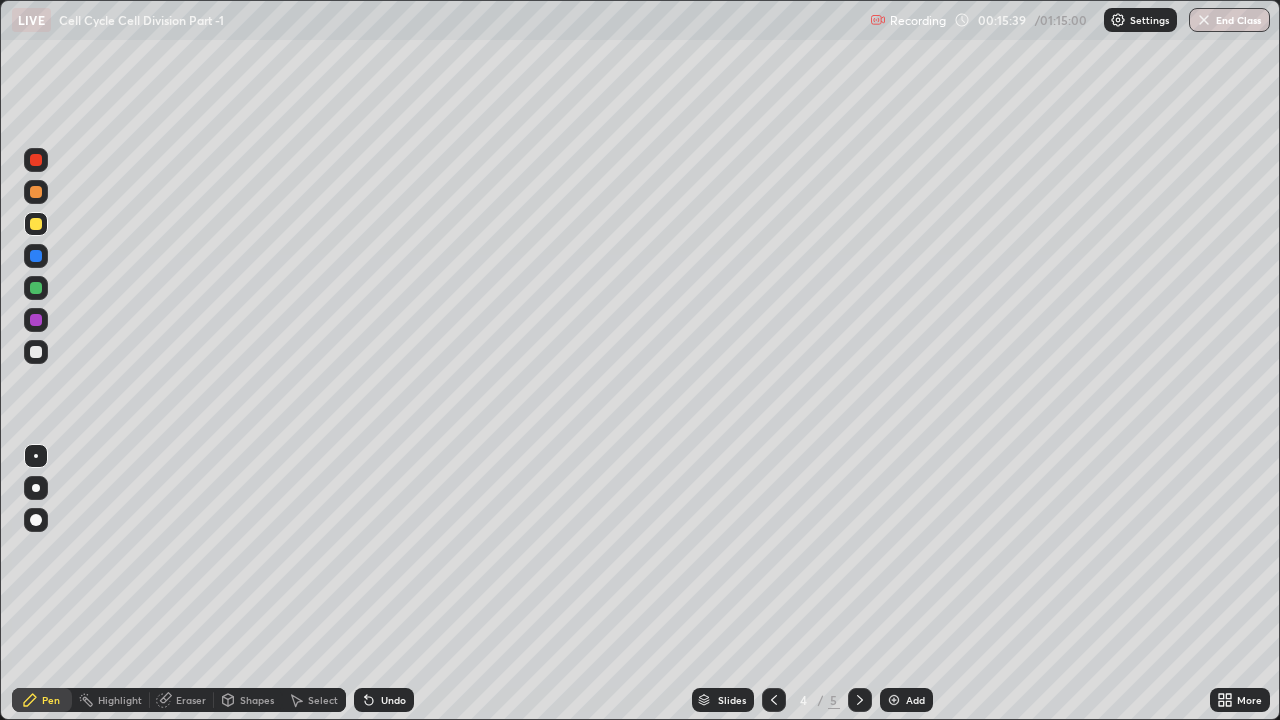 click at bounding box center (36, 160) 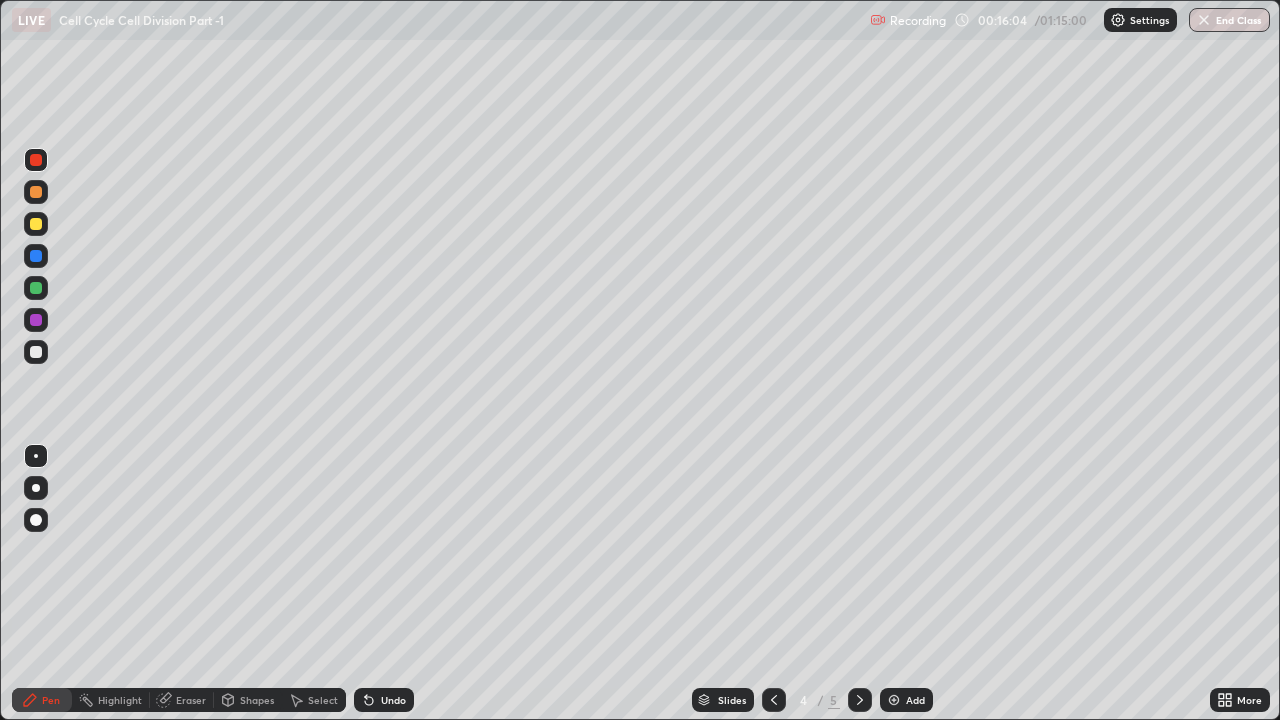 click at bounding box center (36, 192) 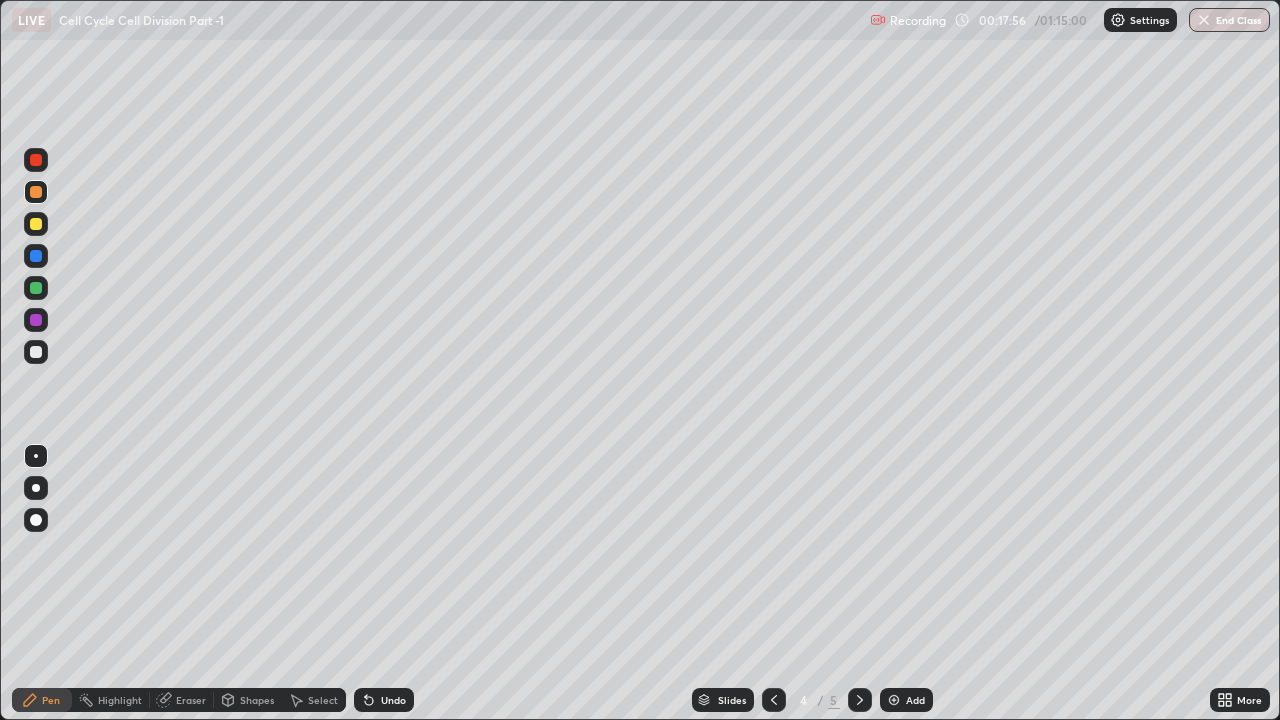 click at bounding box center (36, 352) 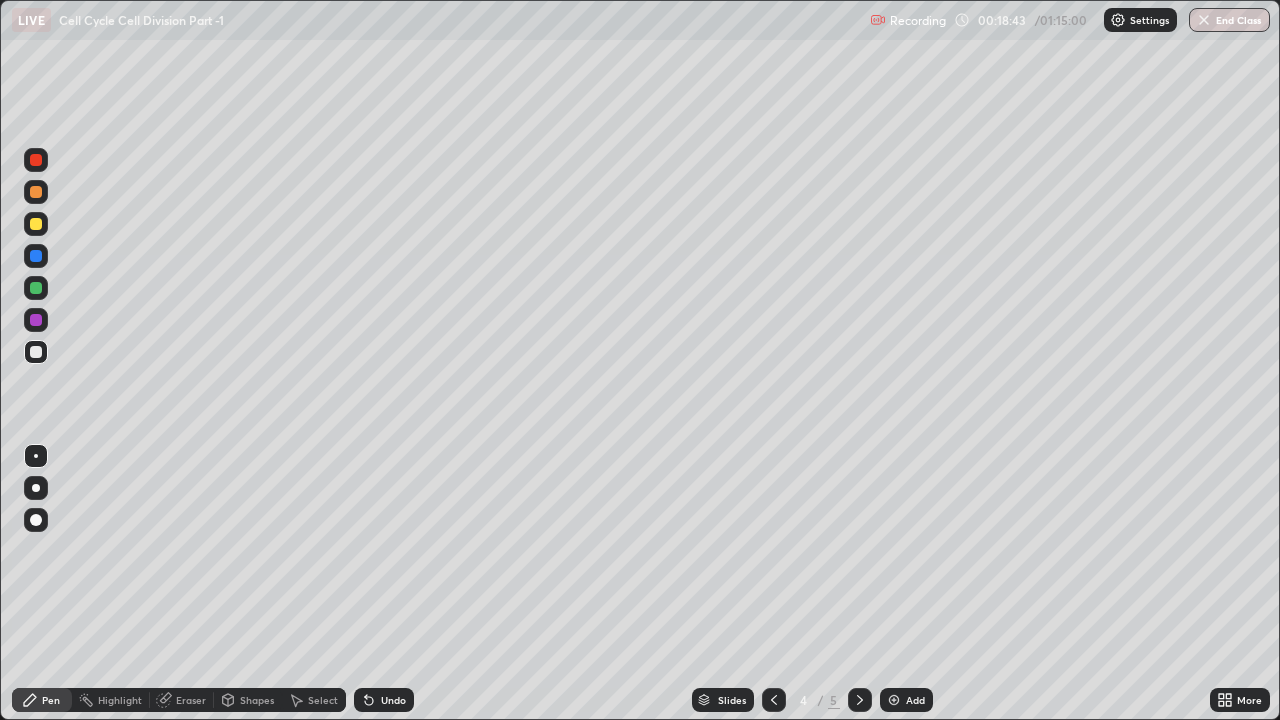 click on "Add" at bounding box center [906, 700] 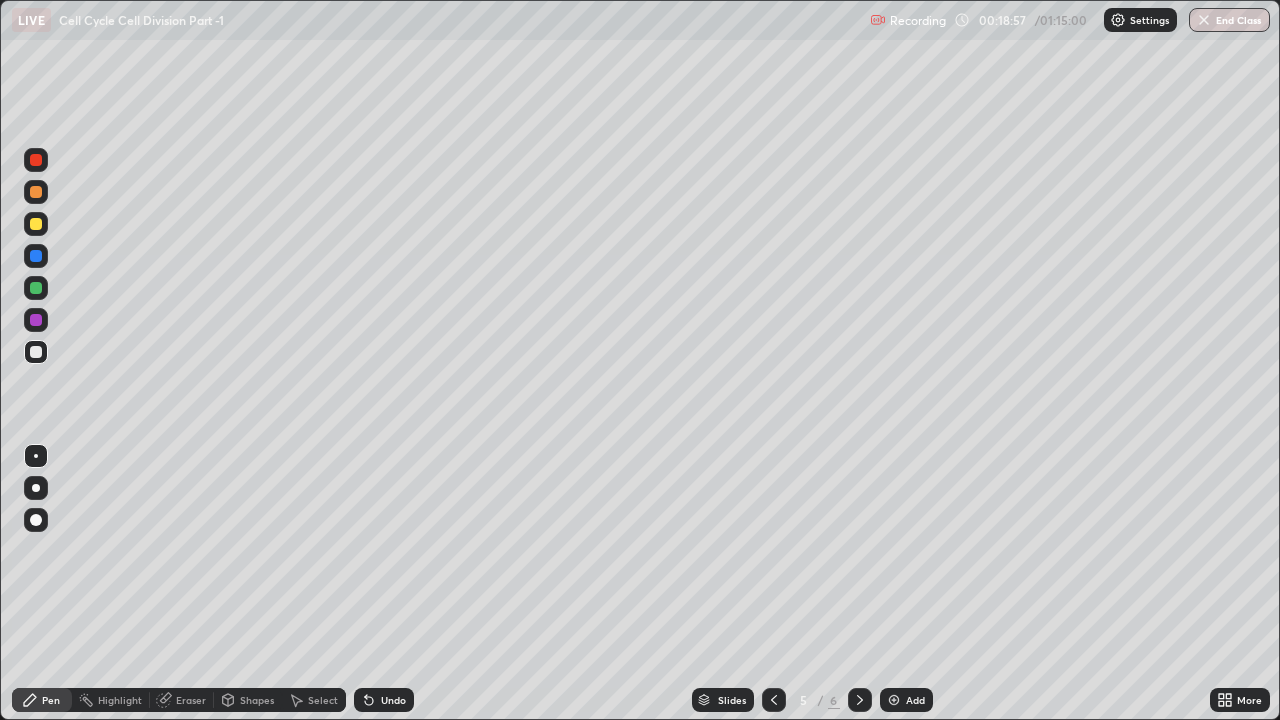 click at bounding box center [36, 352] 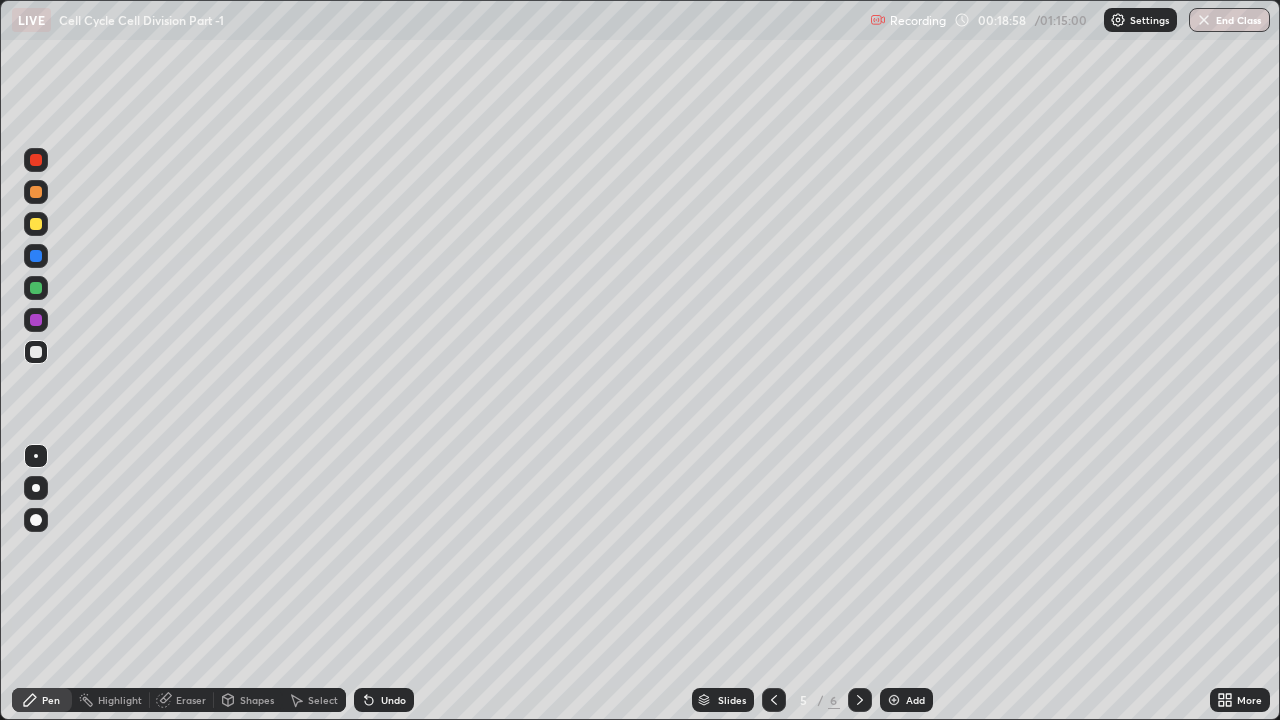 click at bounding box center [36, 320] 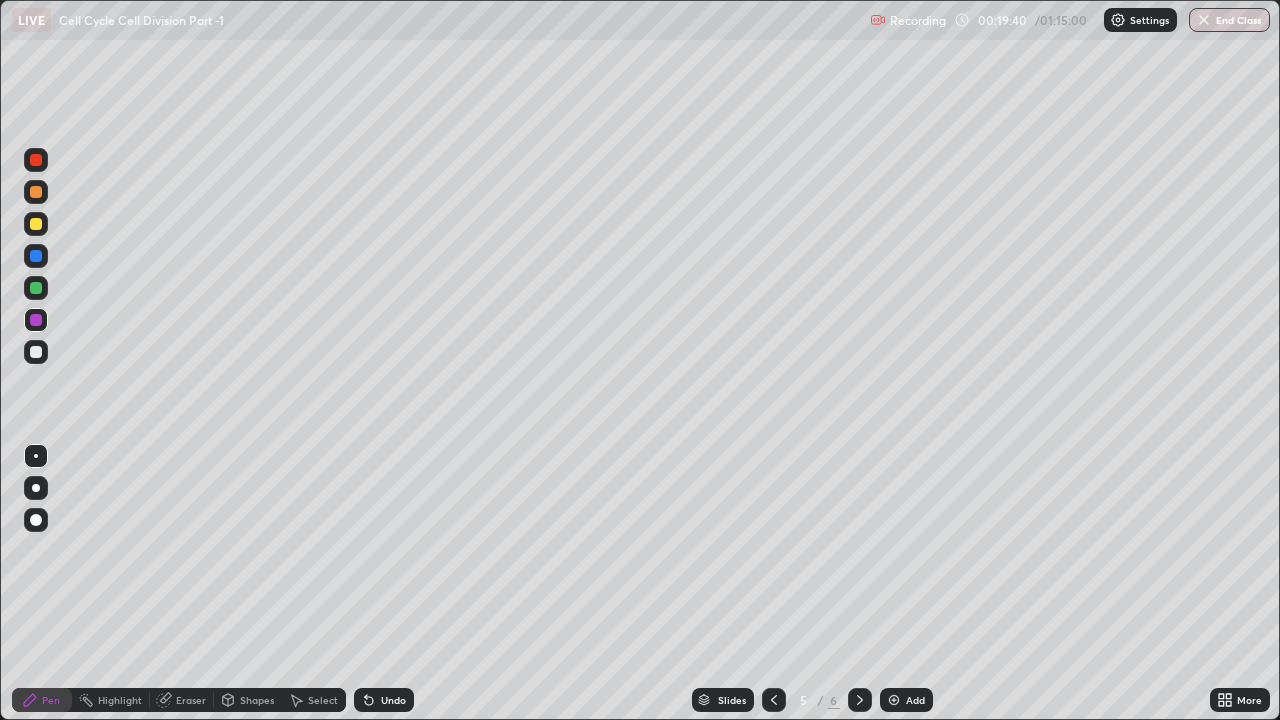 click at bounding box center [36, 352] 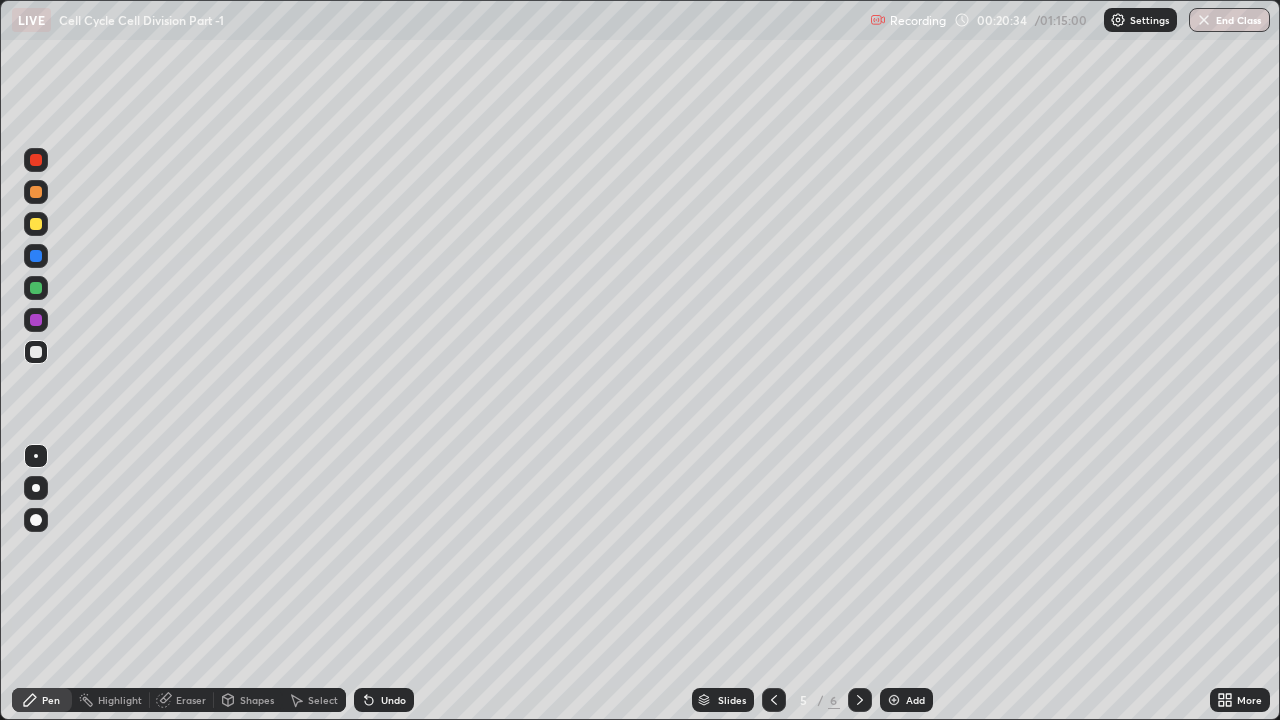 click on "Eraser" at bounding box center [191, 700] 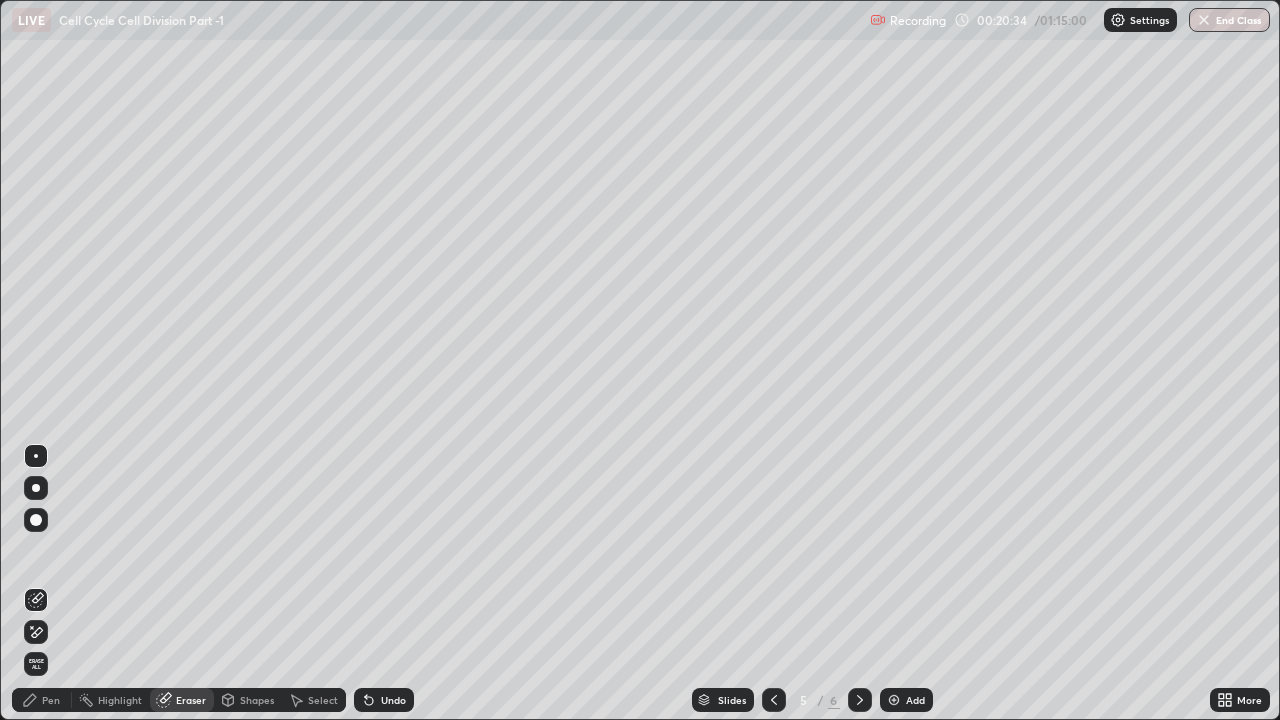click on "Erase all" at bounding box center (36, 664) 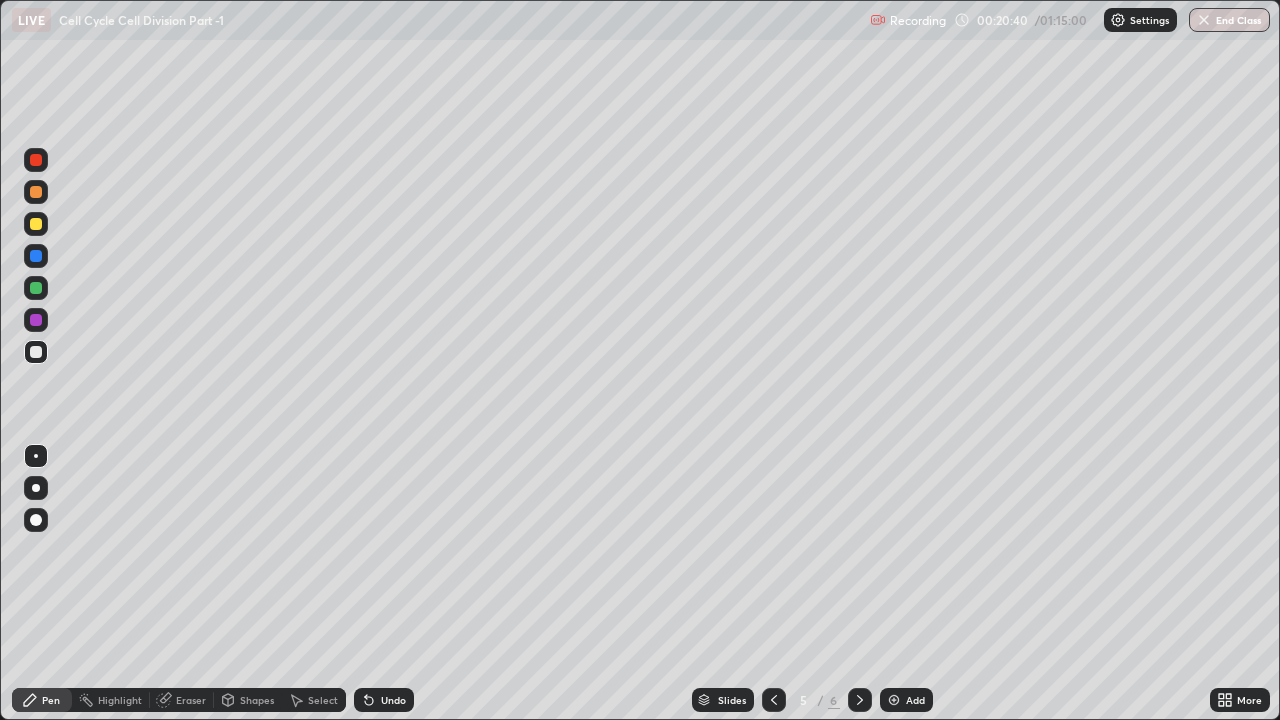 click at bounding box center [36, 320] 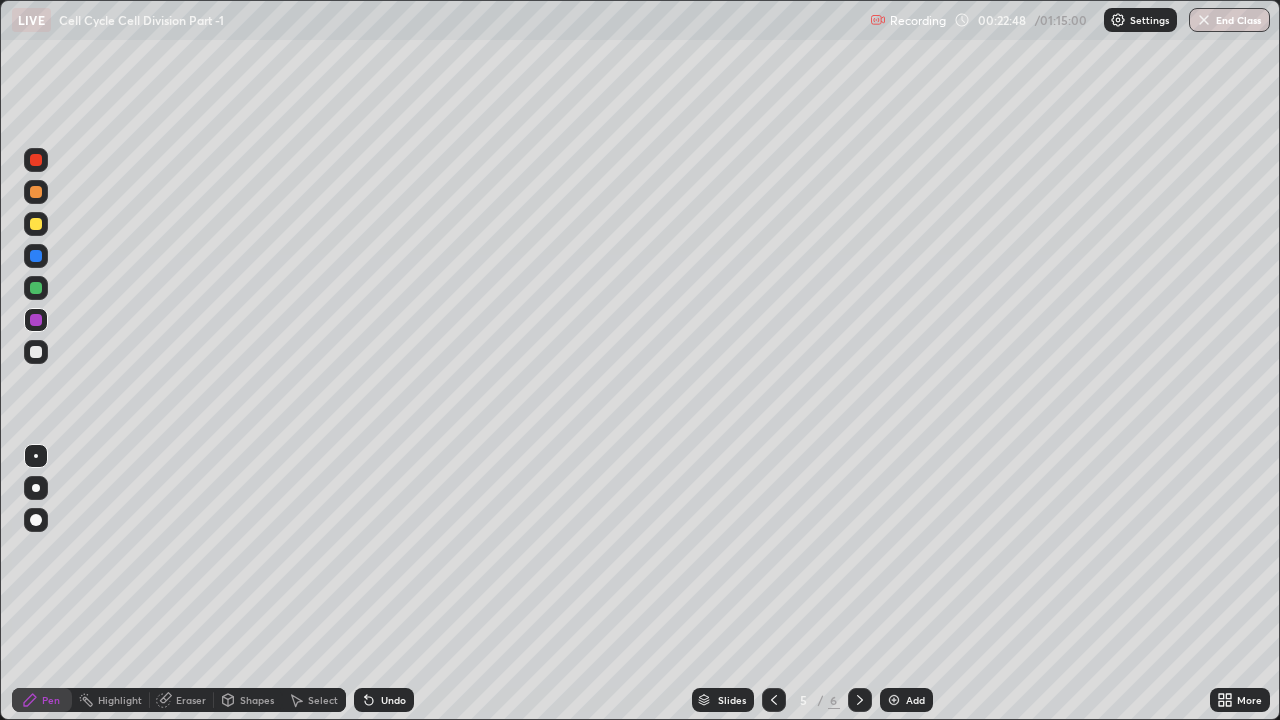 click on "Eraser" at bounding box center [182, 700] 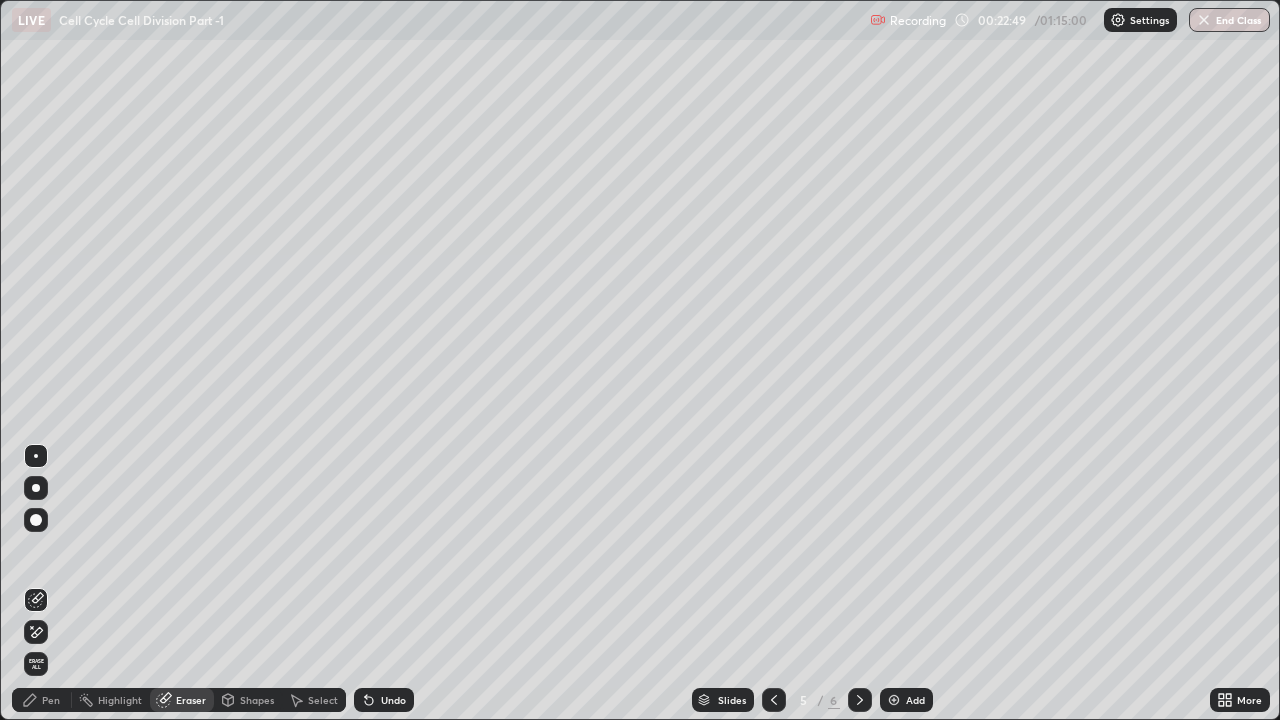 click on "Erase all" at bounding box center [36, 664] 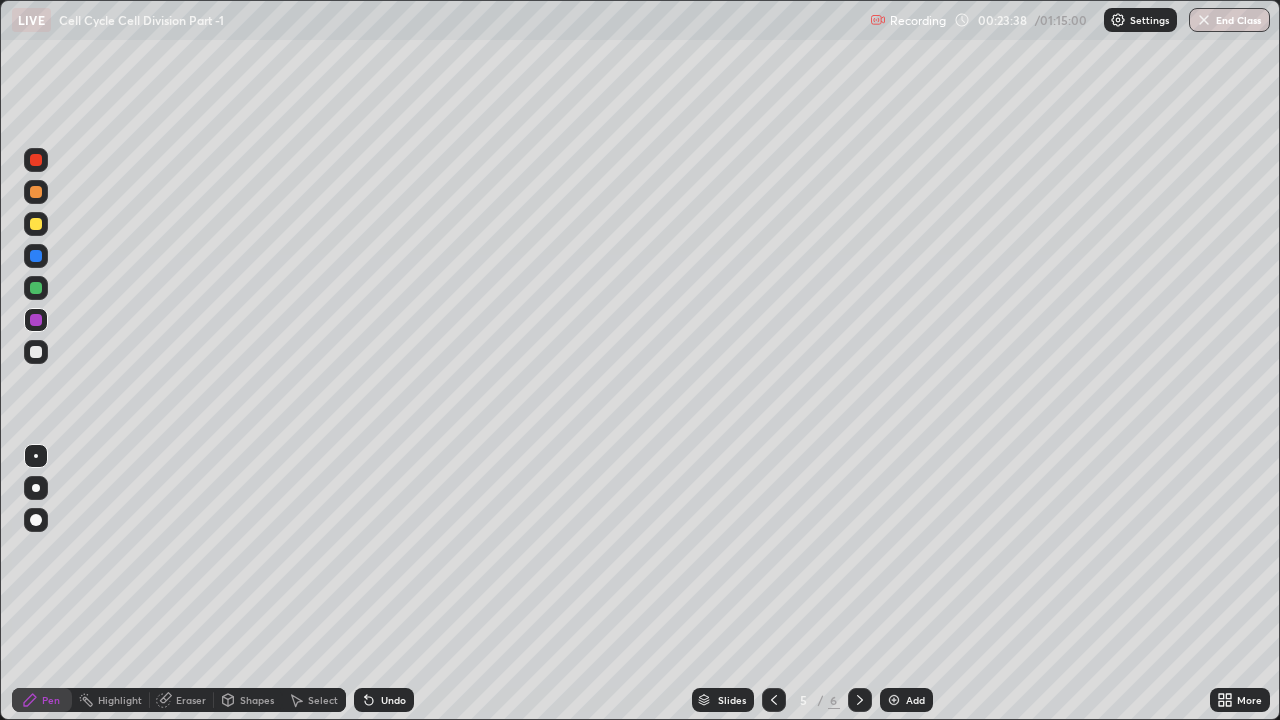 click at bounding box center [36, 288] 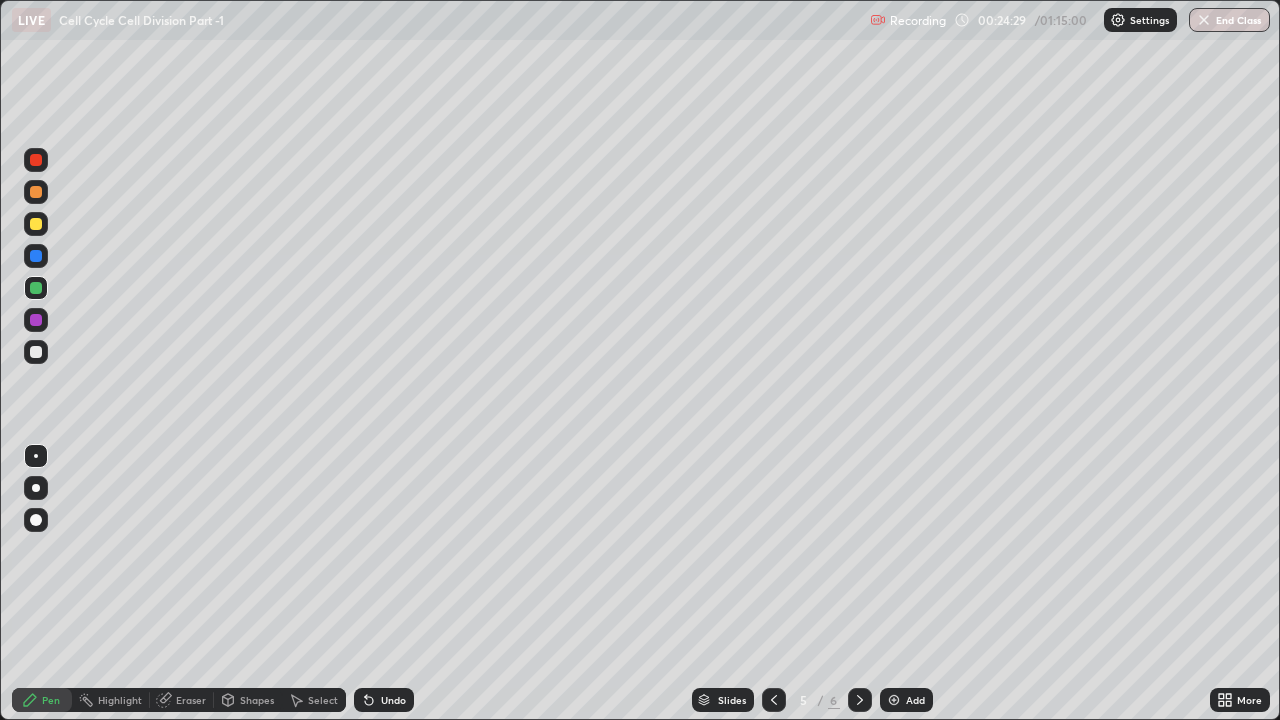 click on "Eraser" at bounding box center [191, 700] 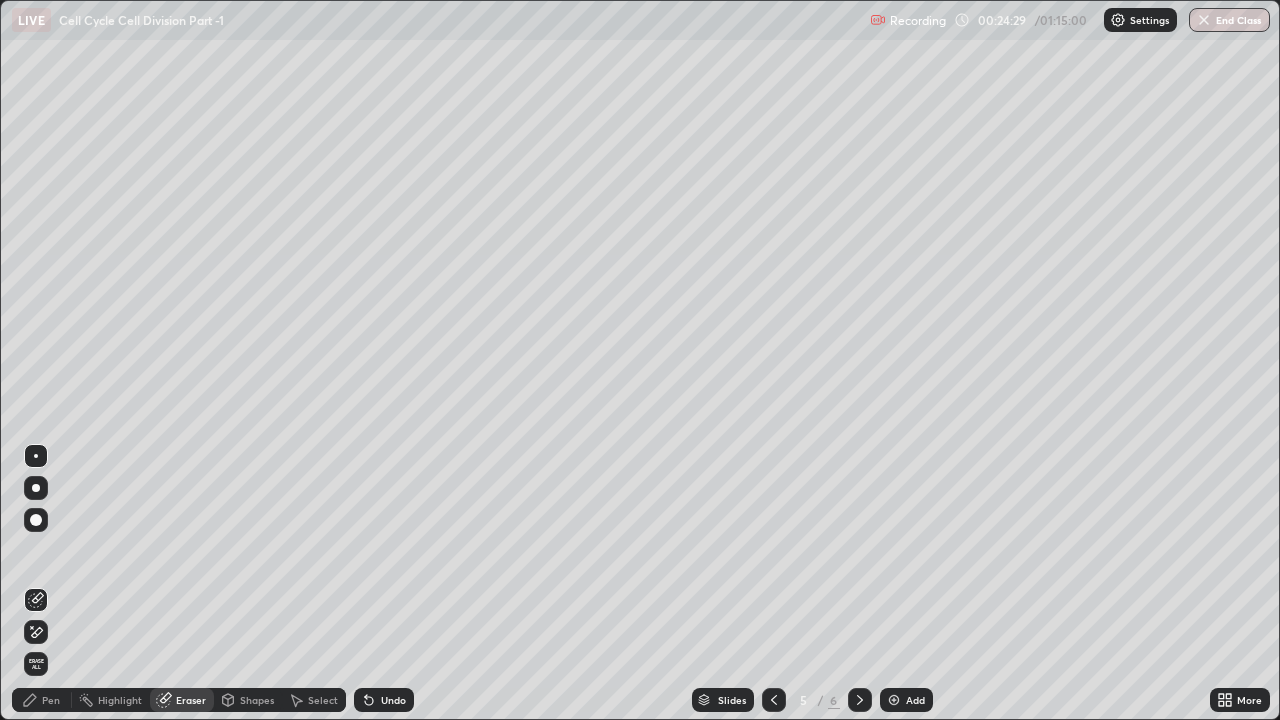 click on "Erase all" at bounding box center [36, 664] 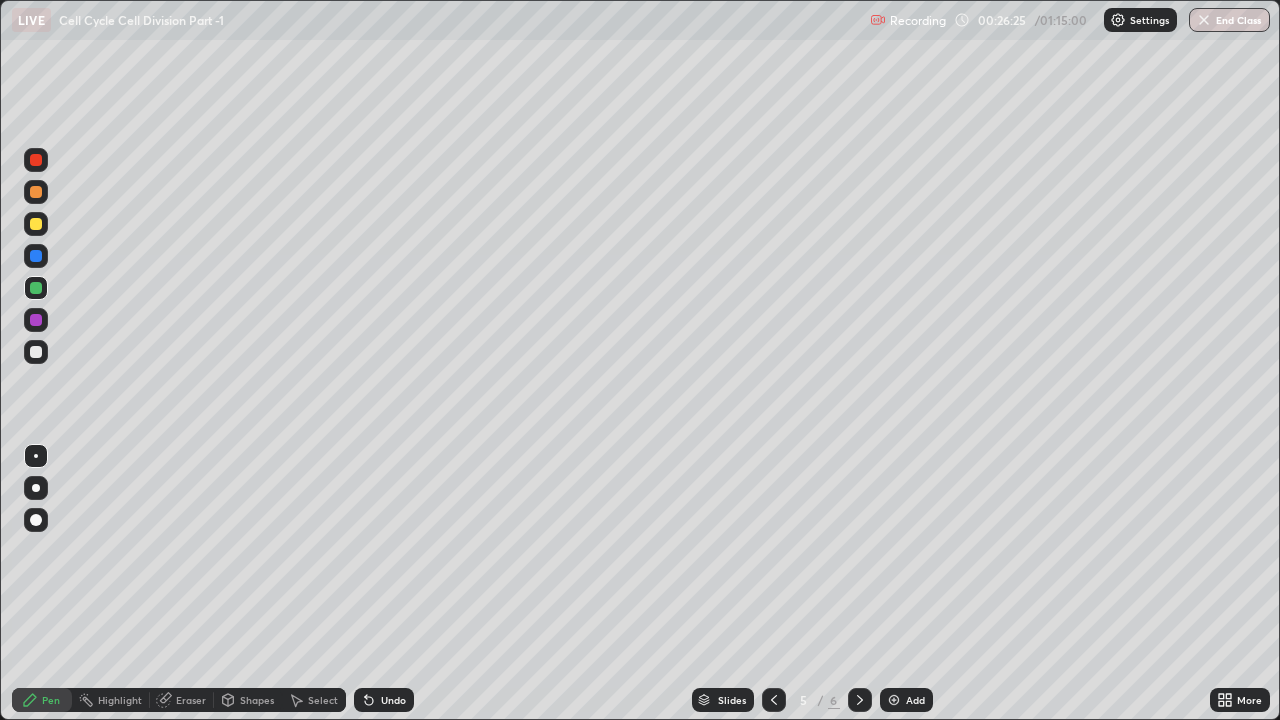 click on "Eraser" at bounding box center [182, 700] 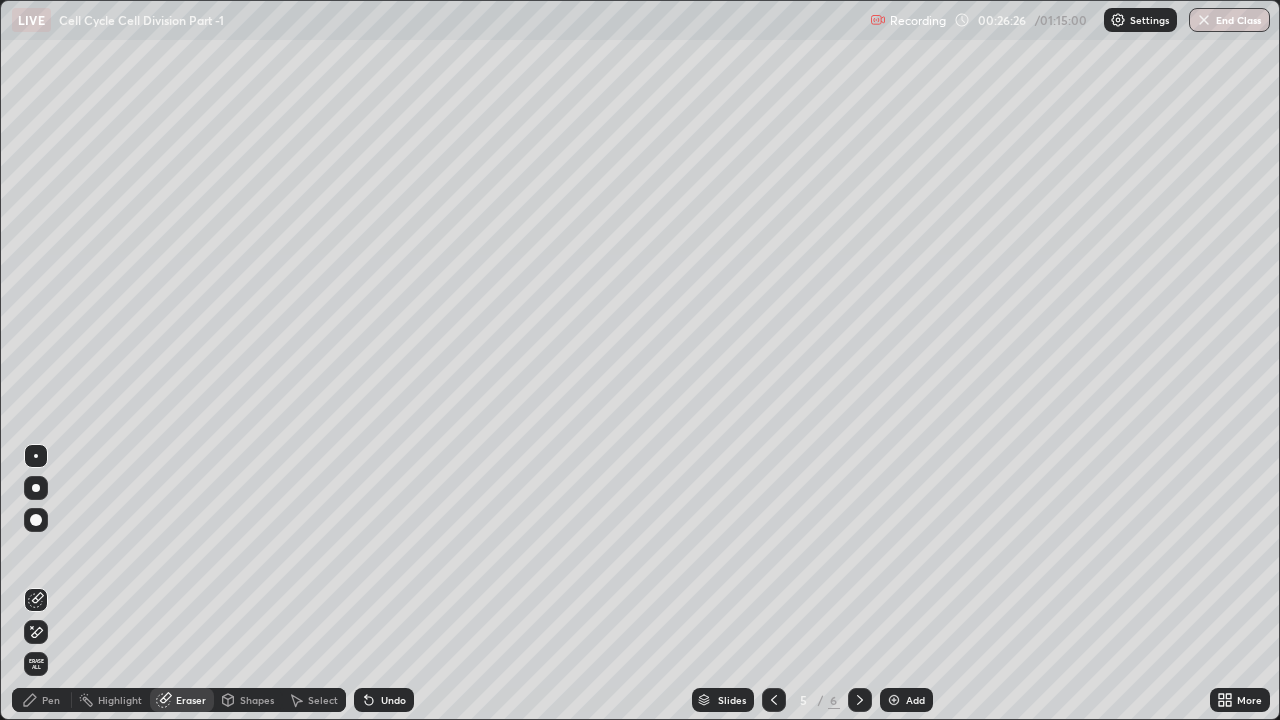 click on "Erase all" at bounding box center [36, 664] 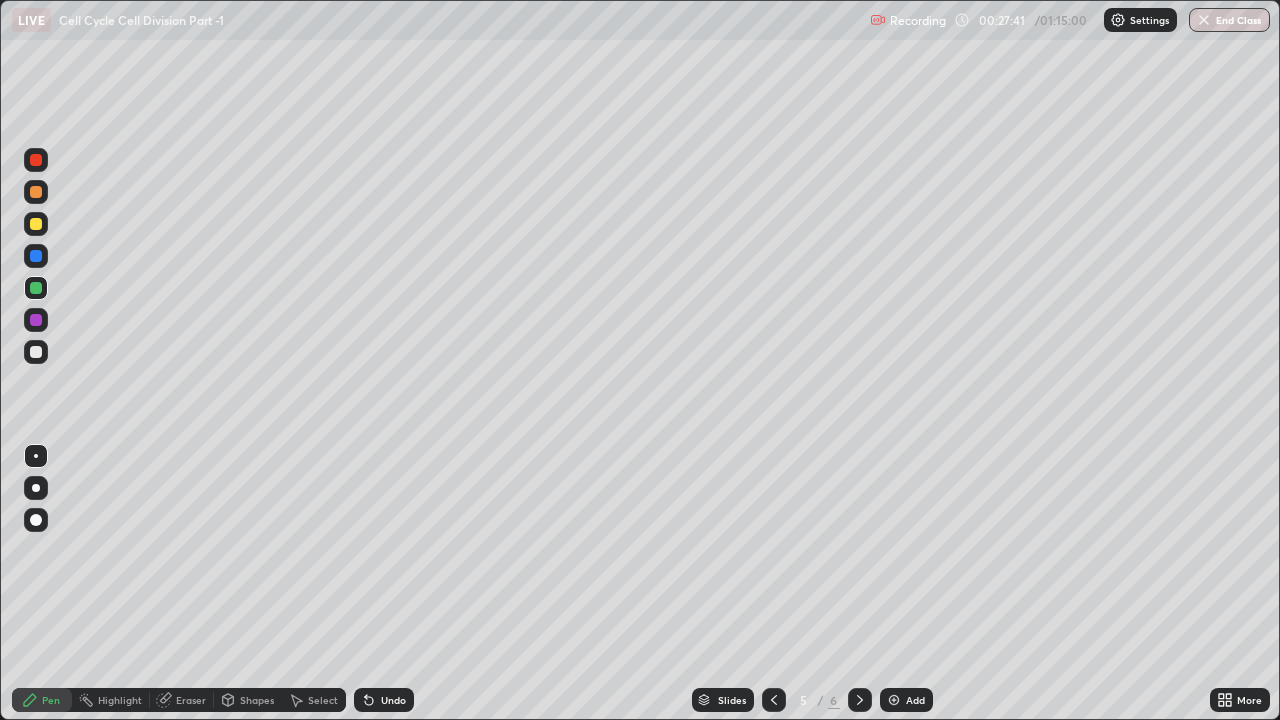 click on "Eraser" at bounding box center (191, 700) 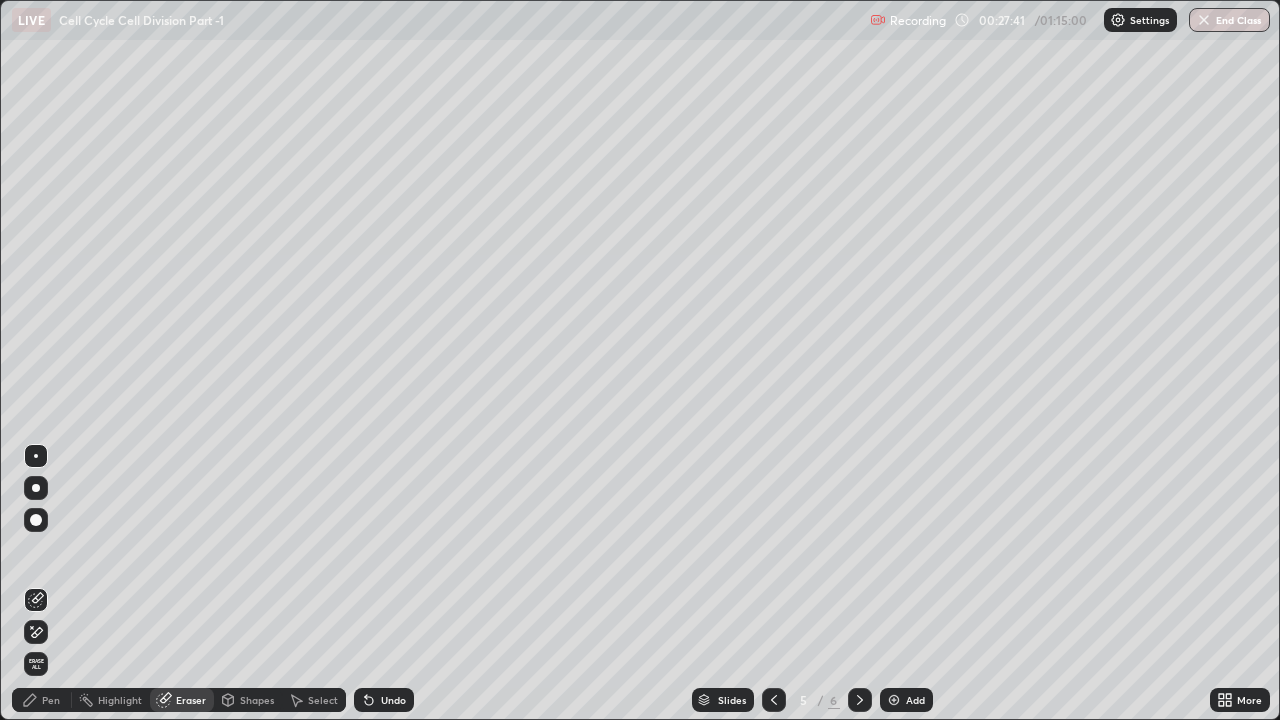 click on "Erase all" at bounding box center [36, 664] 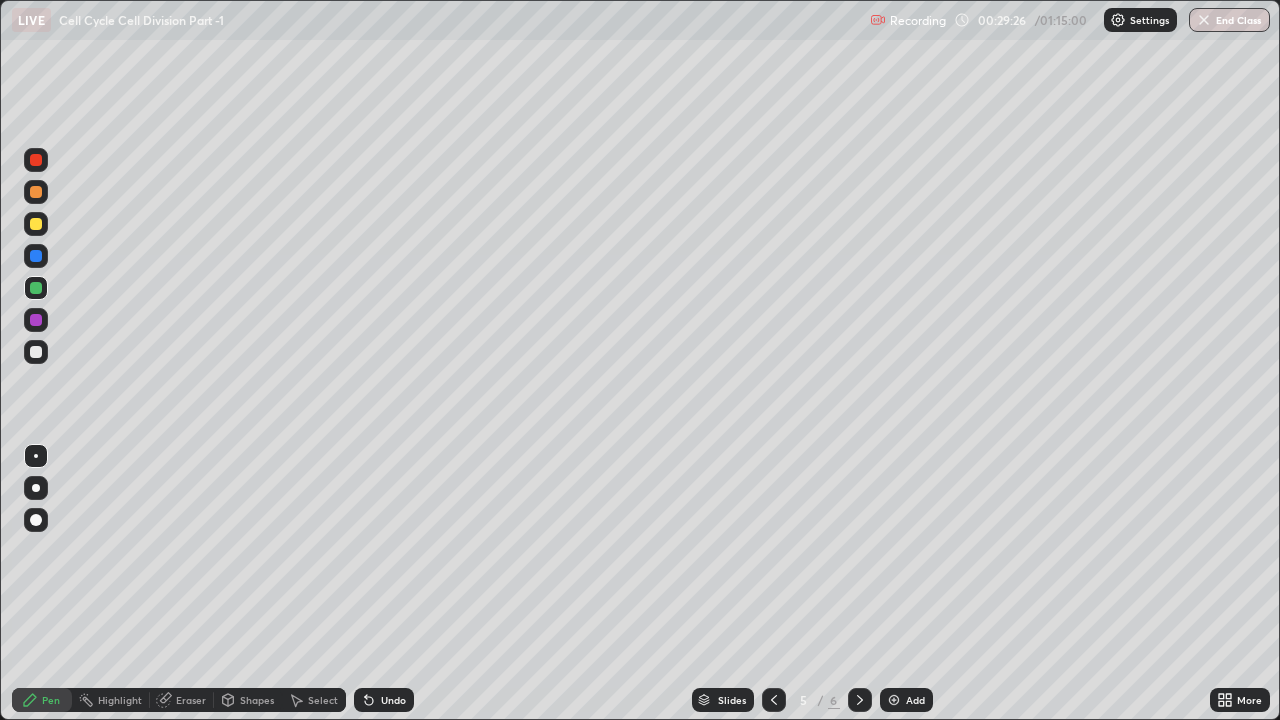 click on "Eraser" at bounding box center [182, 700] 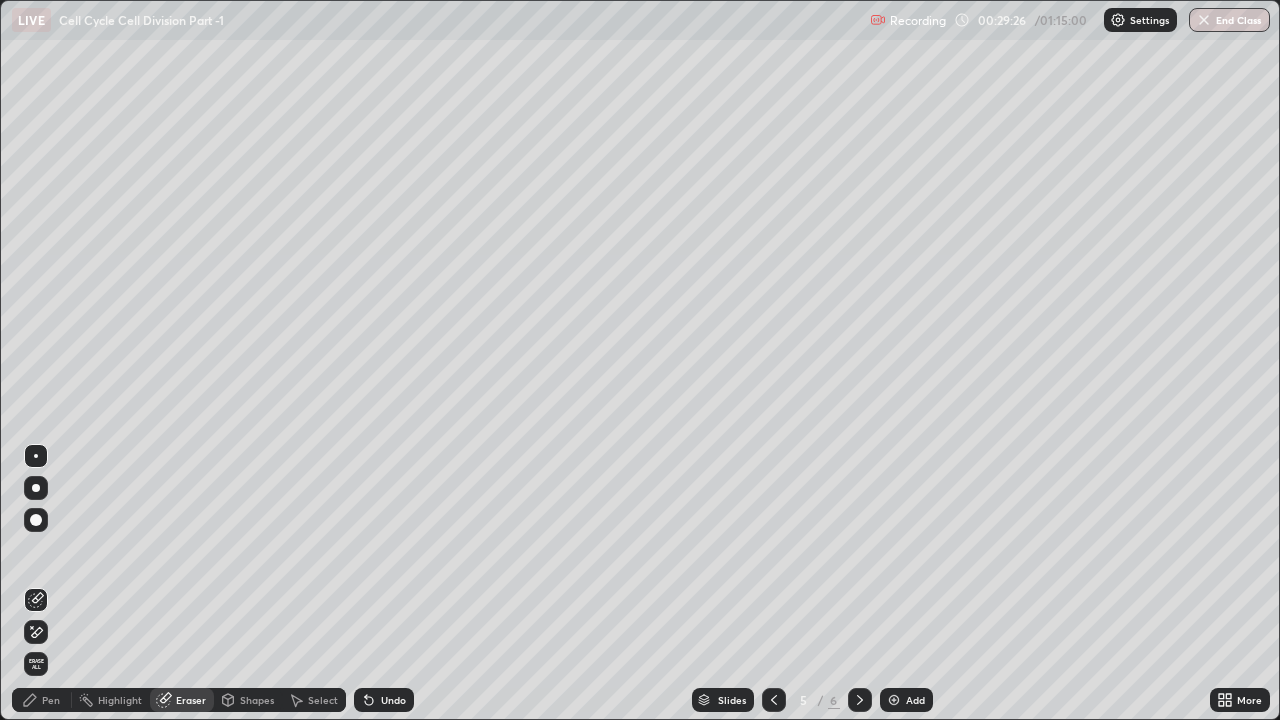 click on "Erase all" at bounding box center [36, 664] 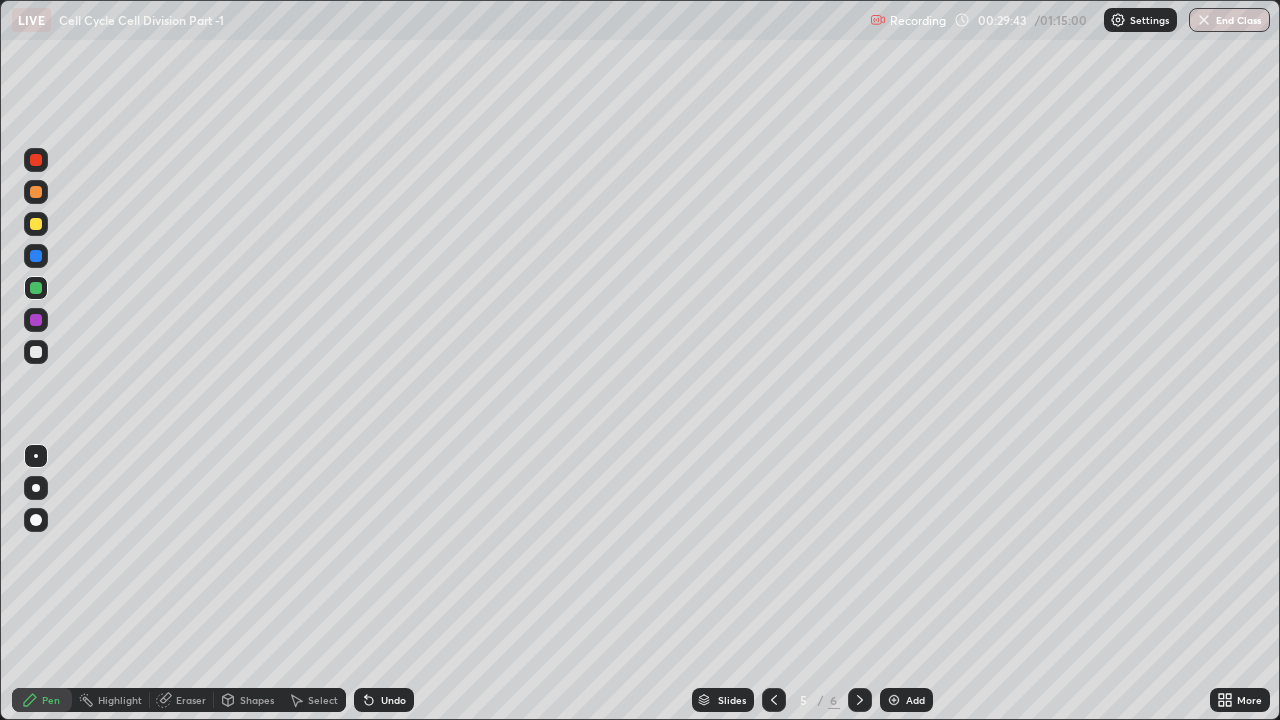 click at bounding box center [36, 320] 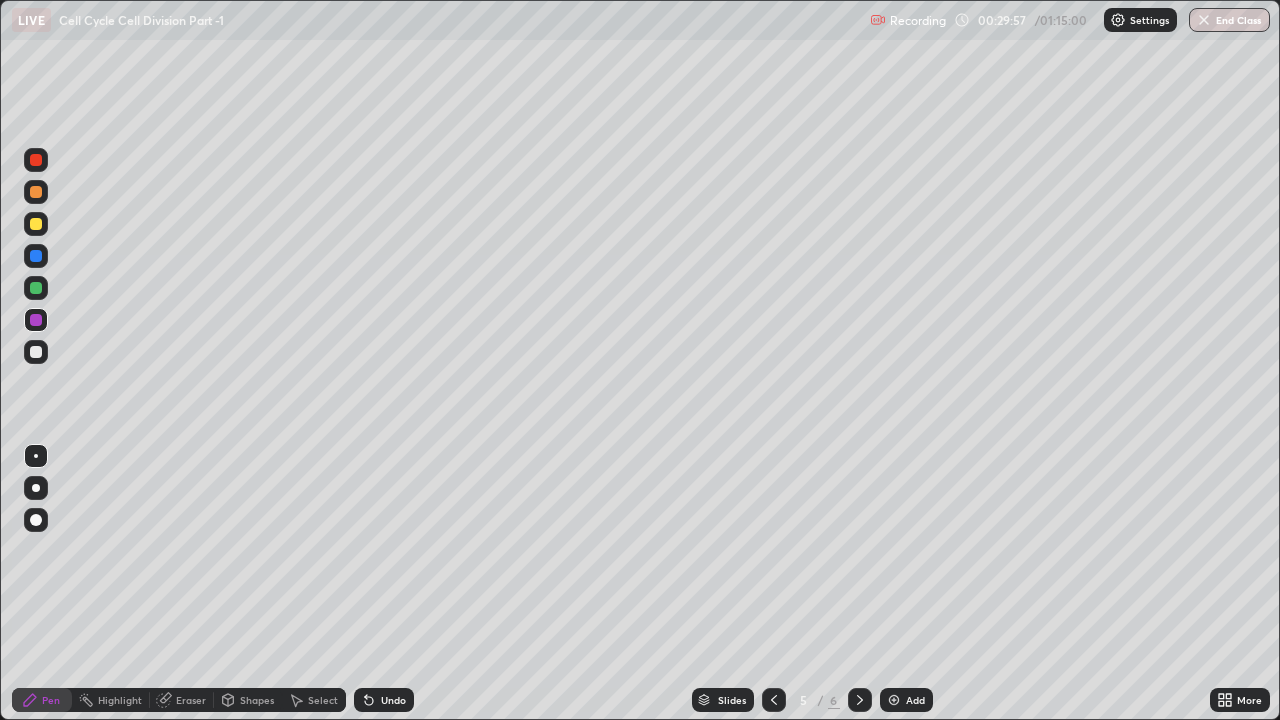 click at bounding box center [36, 256] 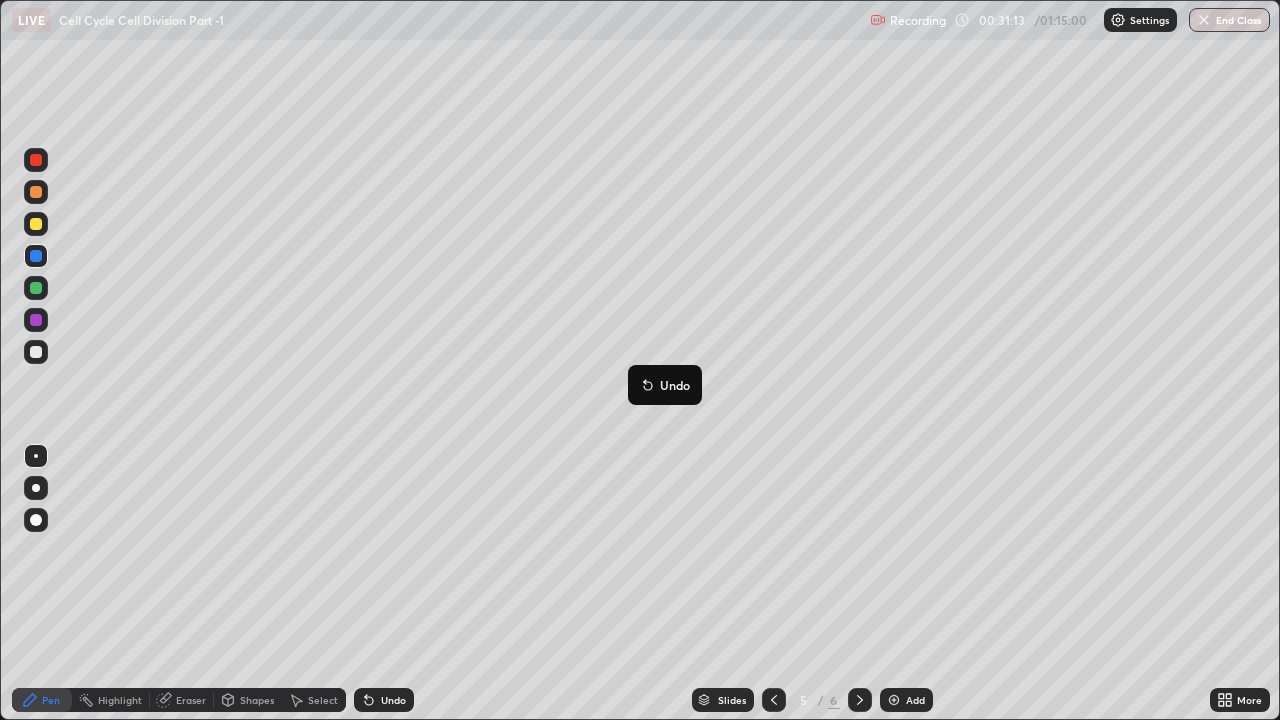 click at bounding box center (894, 700) 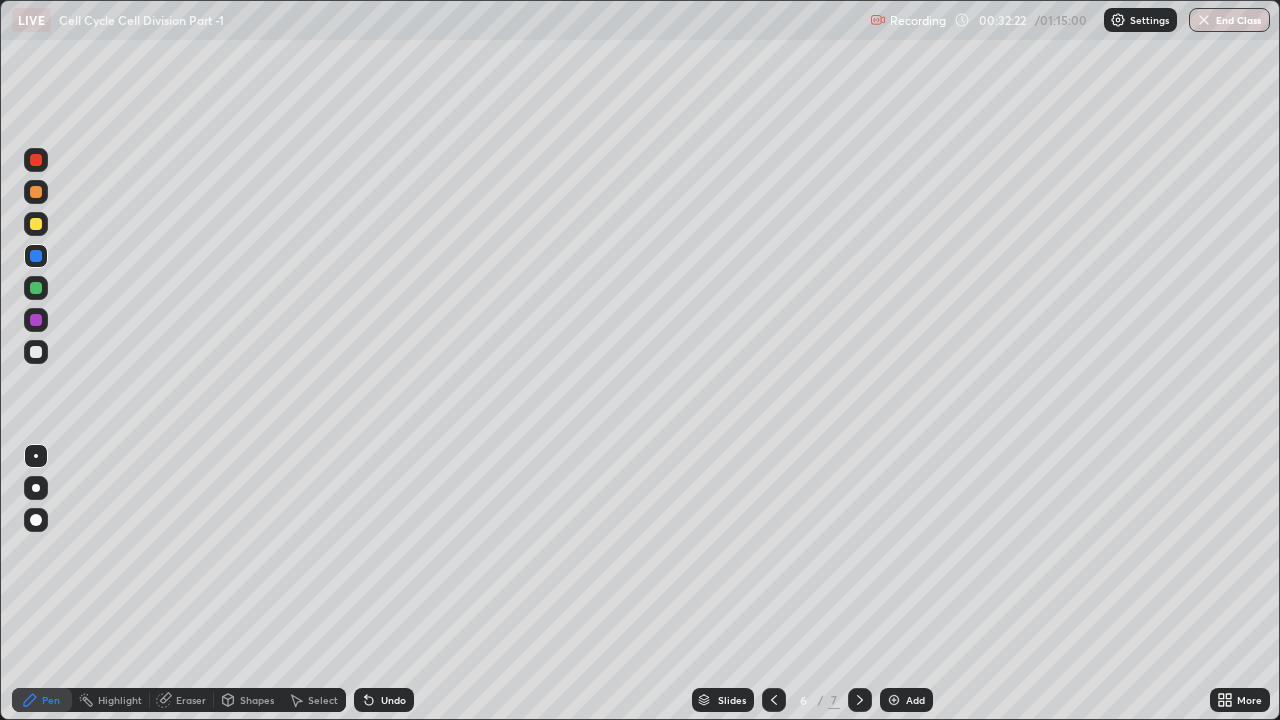 click on "Eraser" at bounding box center [191, 700] 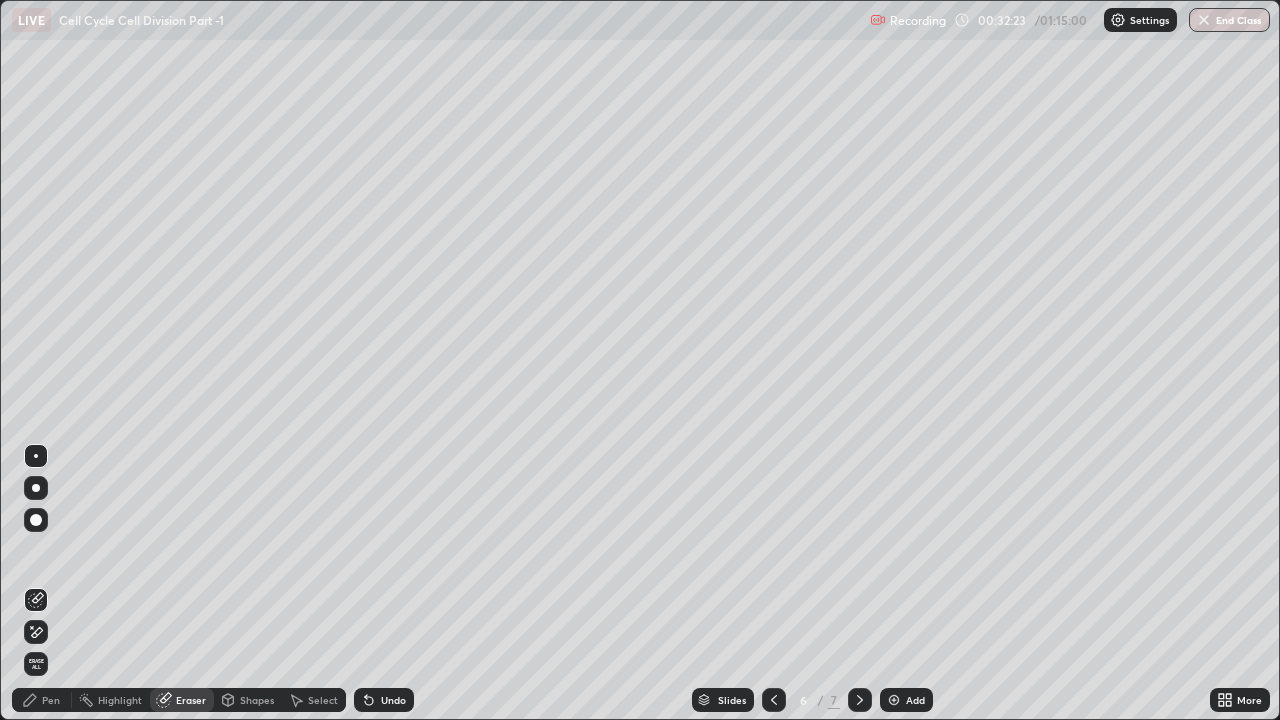 click on "Erase all" at bounding box center [36, 664] 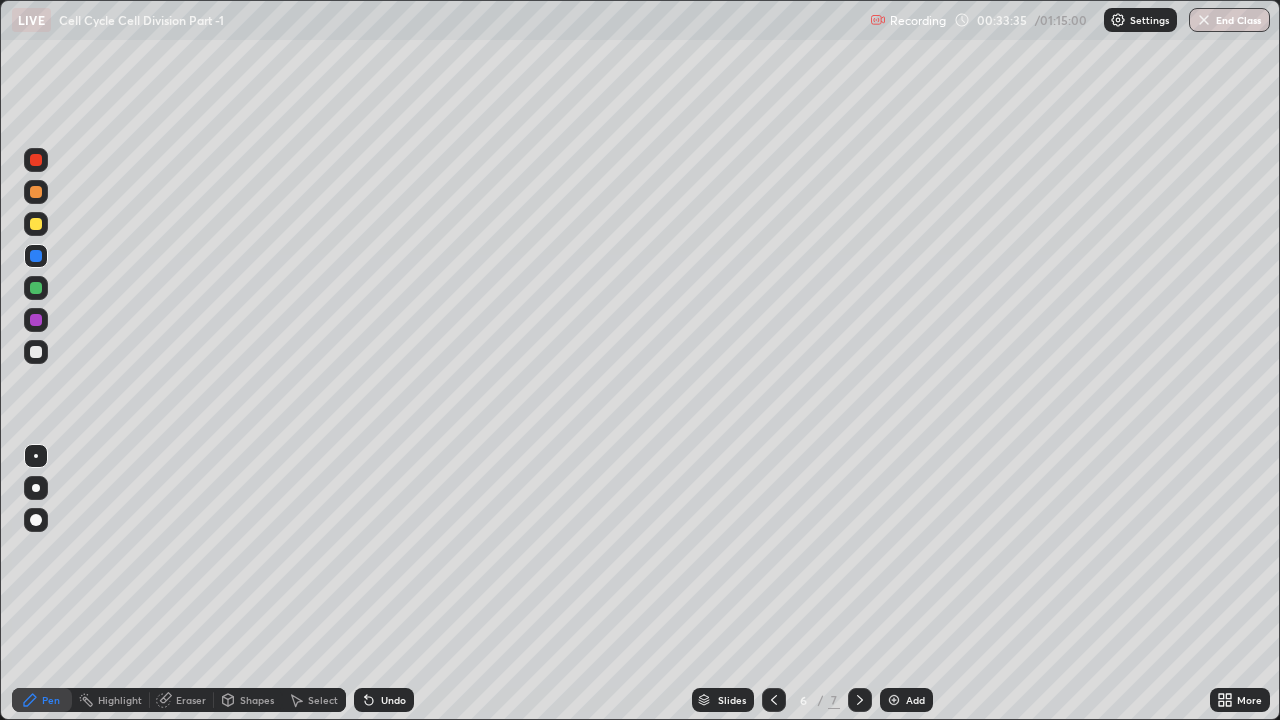 click on "Eraser" at bounding box center [191, 700] 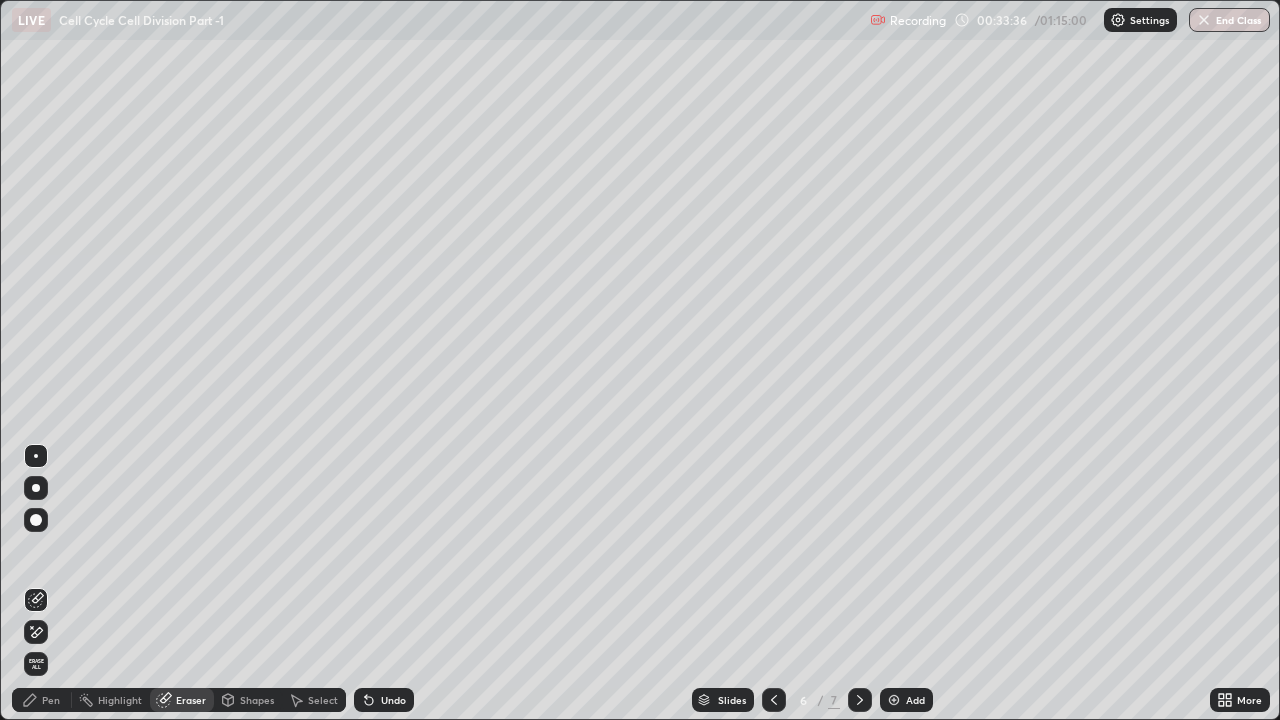 click on "Erase all" at bounding box center (36, 664) 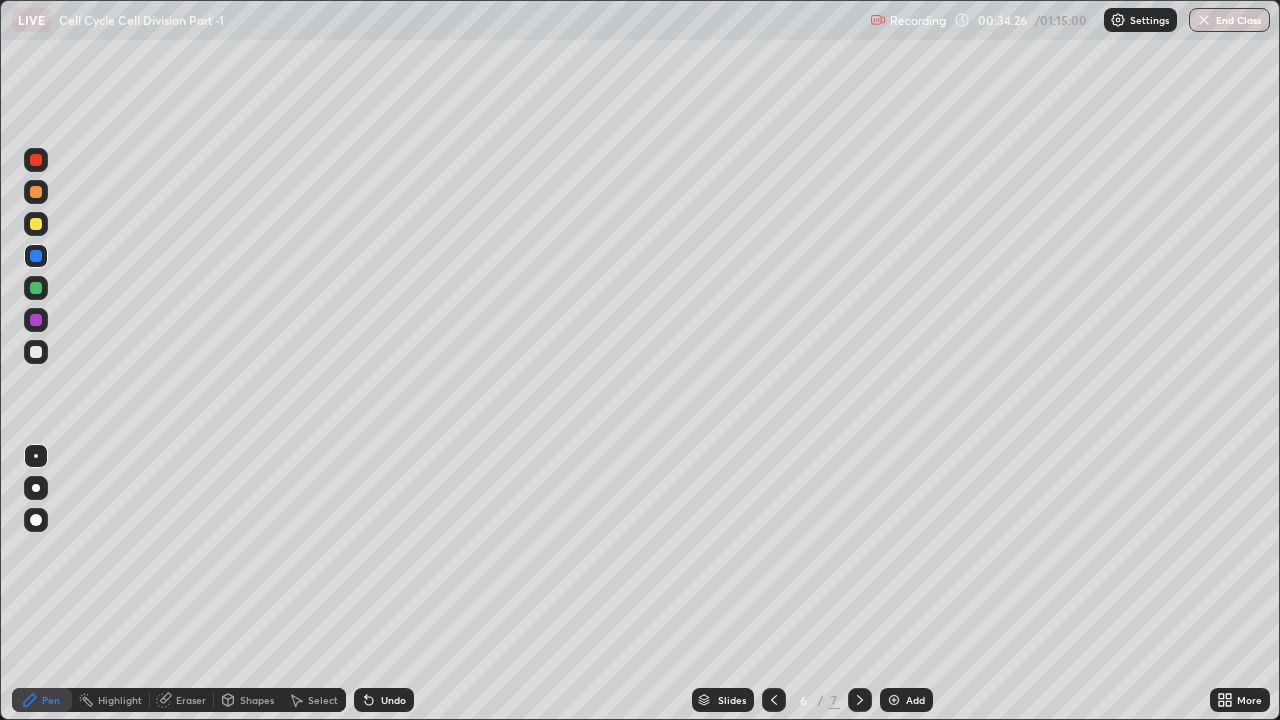 click 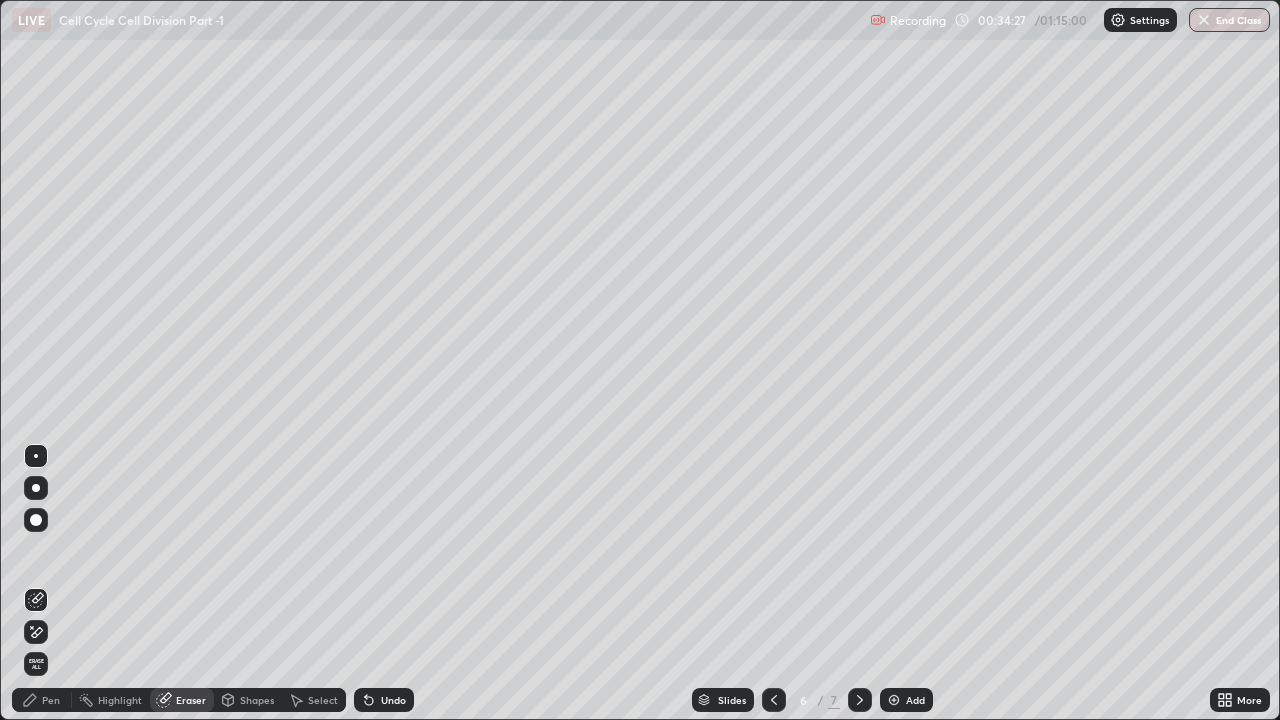 click on "Erase all" at bounding box center [36, 664] 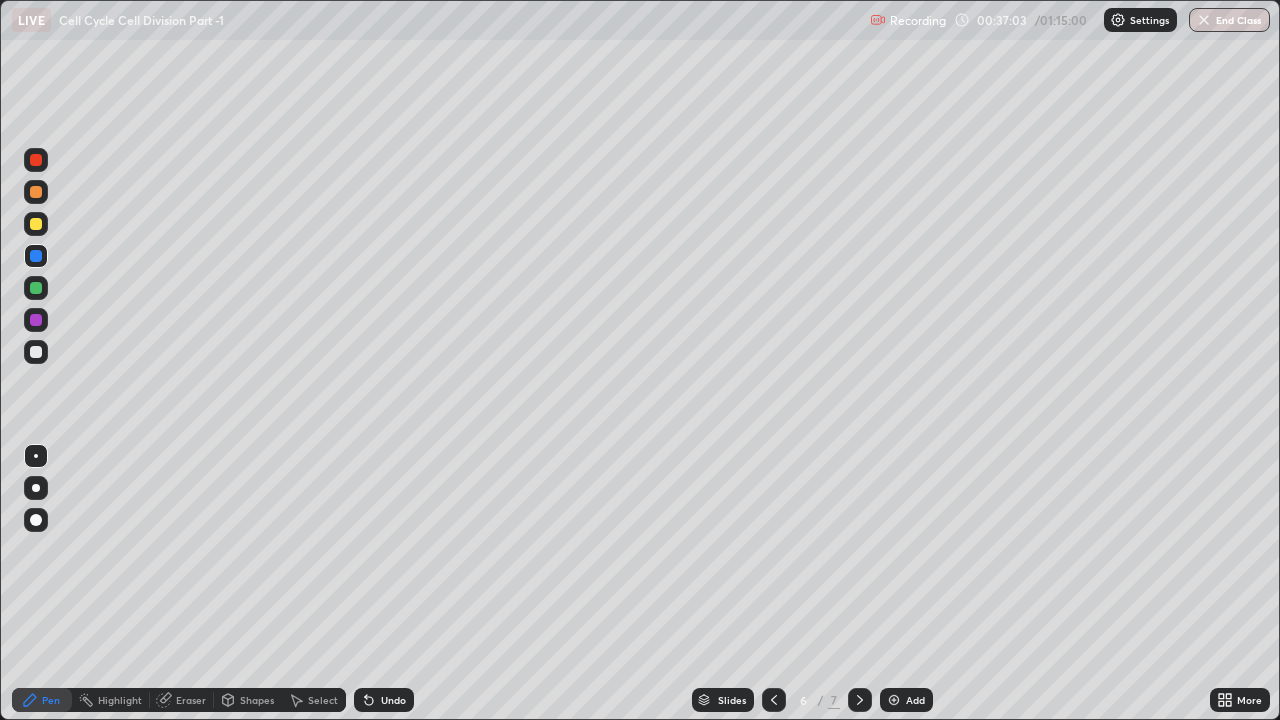click at bounding box center (36, 320) 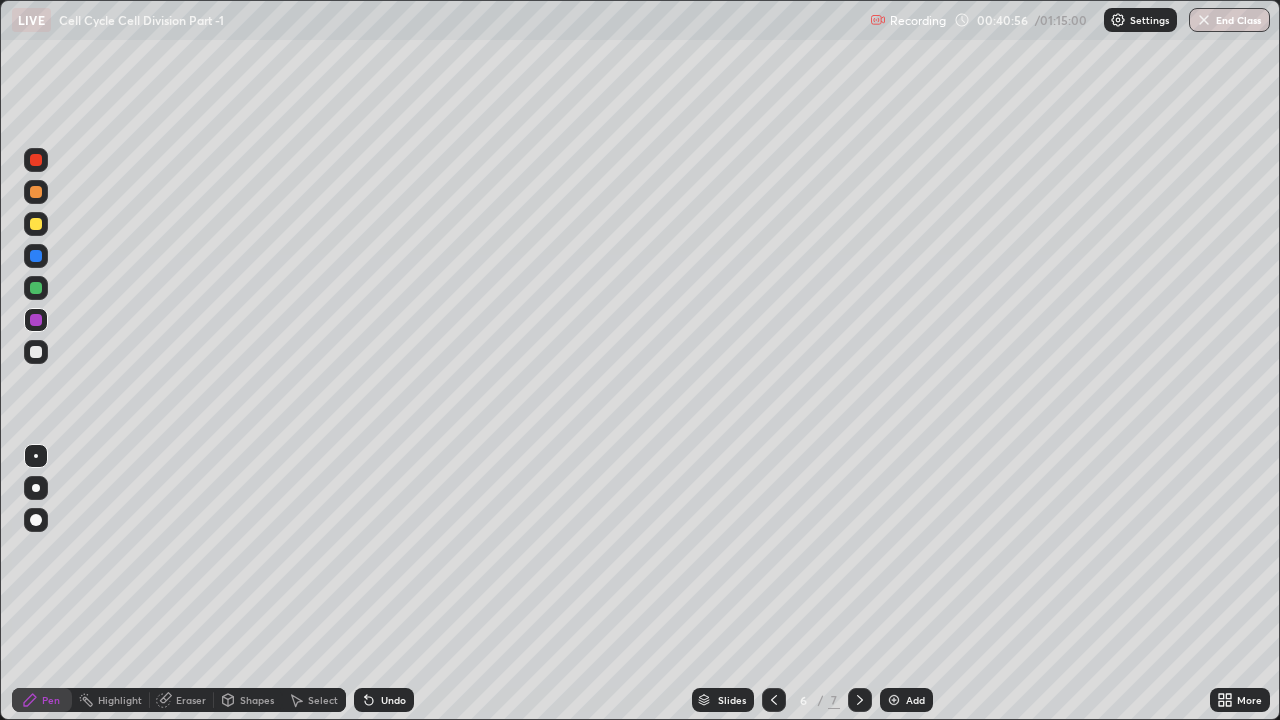 click on "Add" at bounding box center (906, 700) 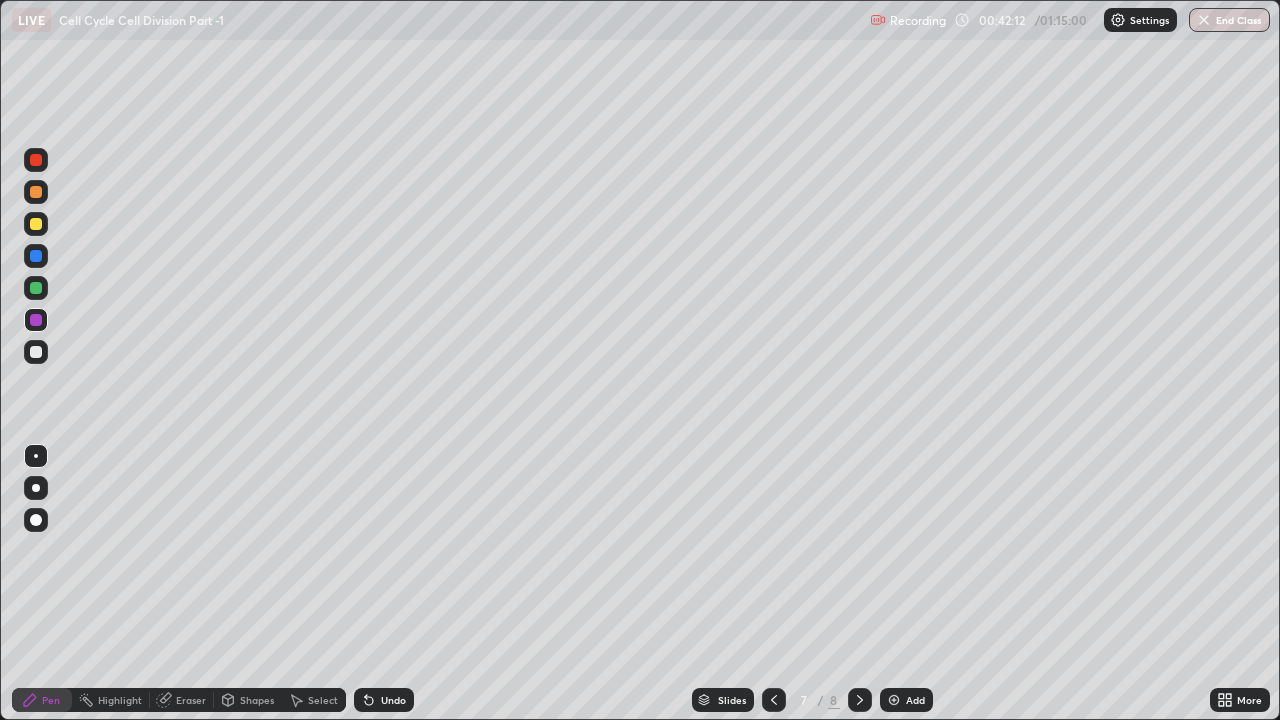 click on "Eraser" at bounding box center [191, 700] 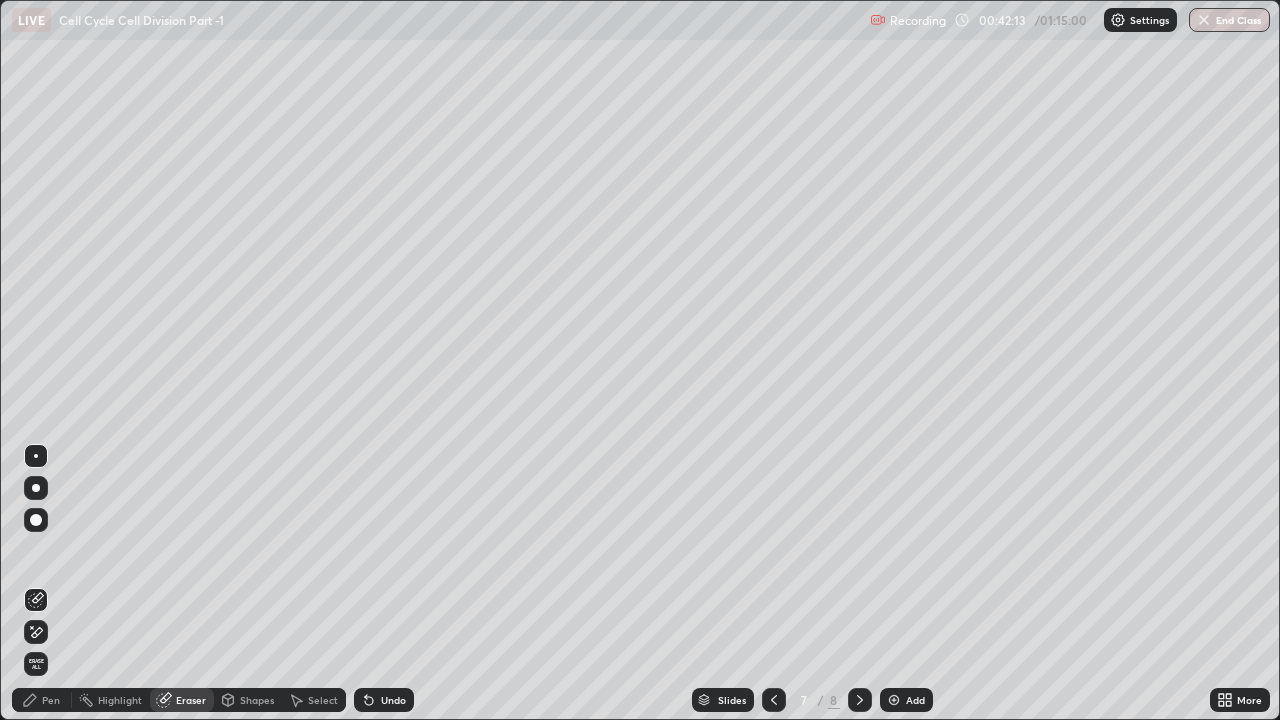 click on "Erase all" at bounding box center [36, 664] 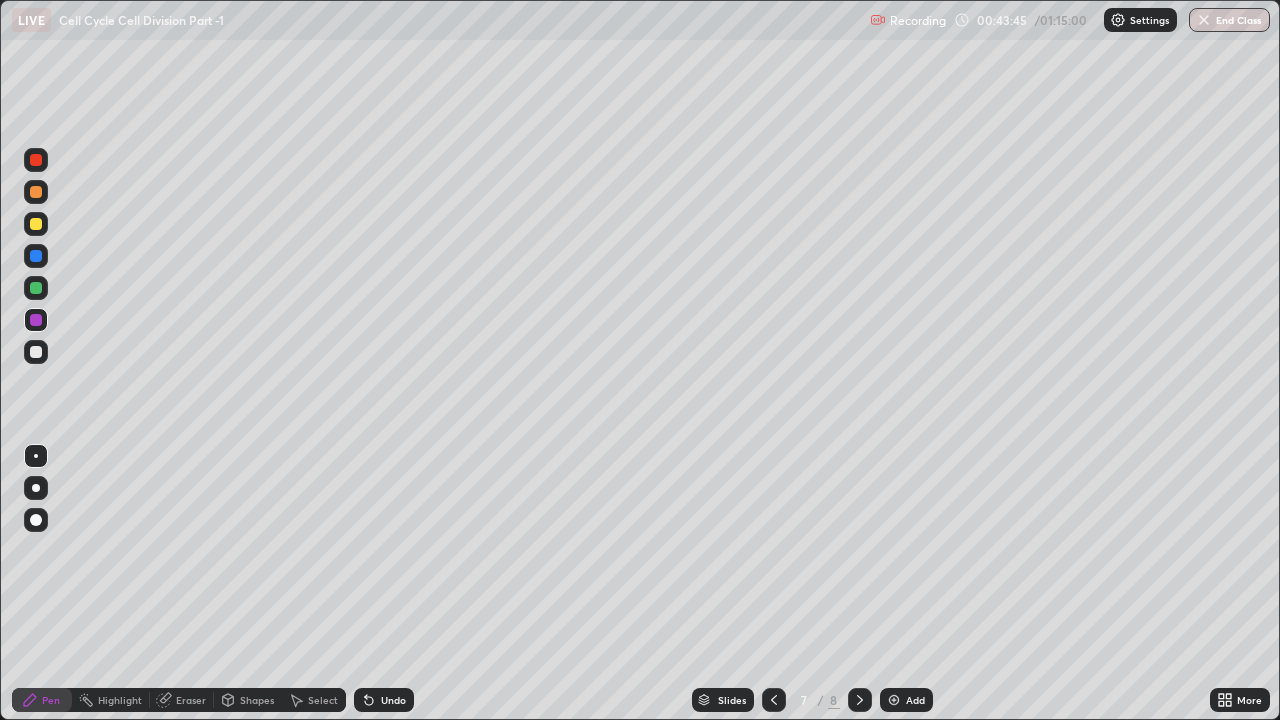 click at bounding box center [36, 160] 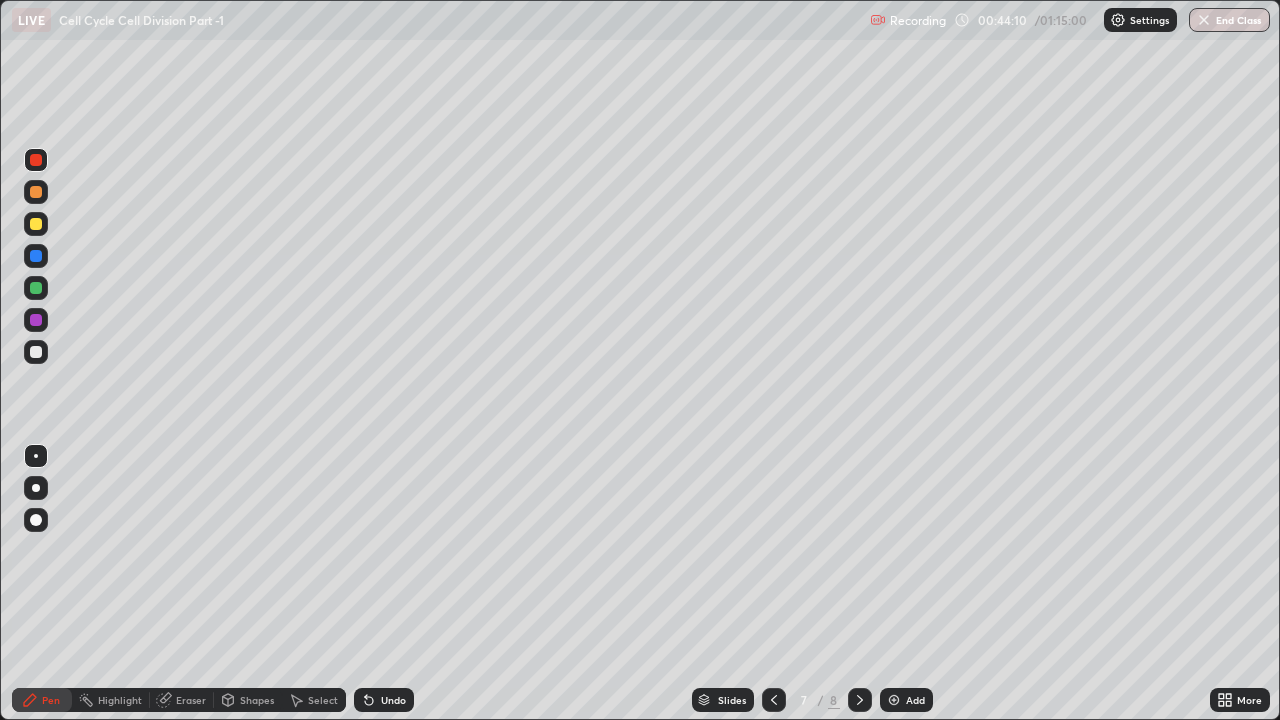 click at bounding box center (36, 352) 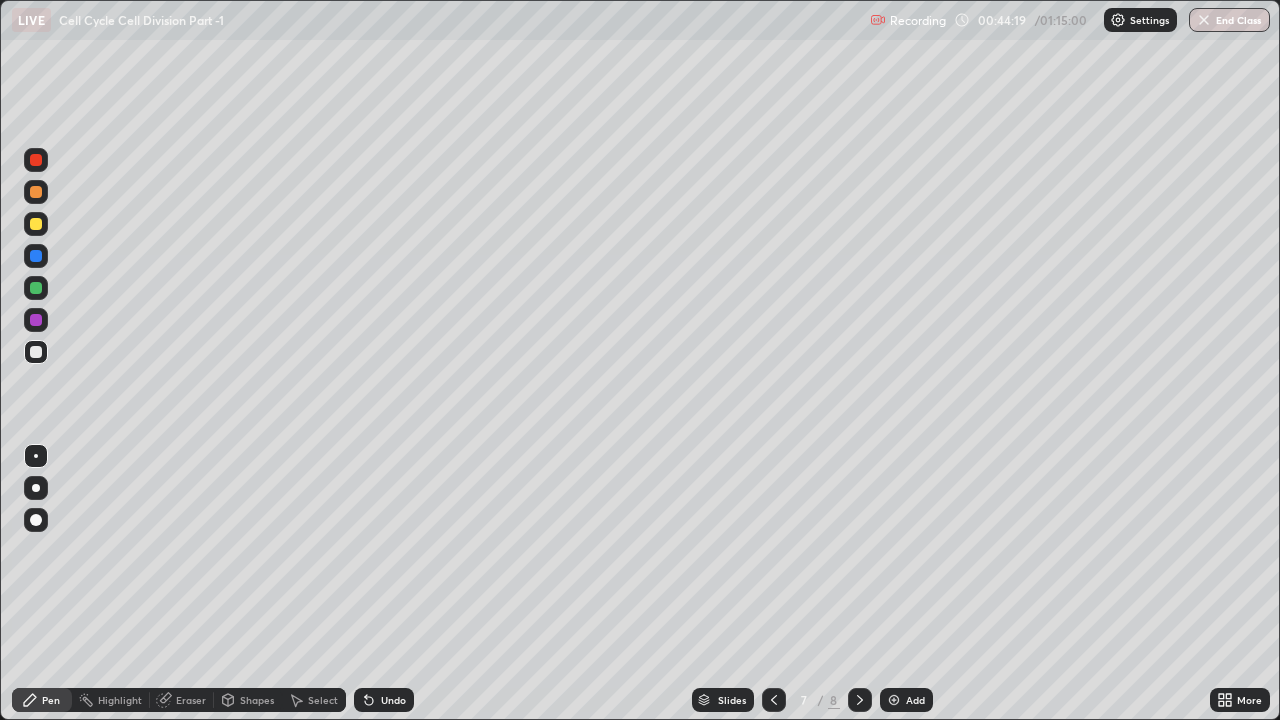 click on "Add" at bounding box center (906, 700) 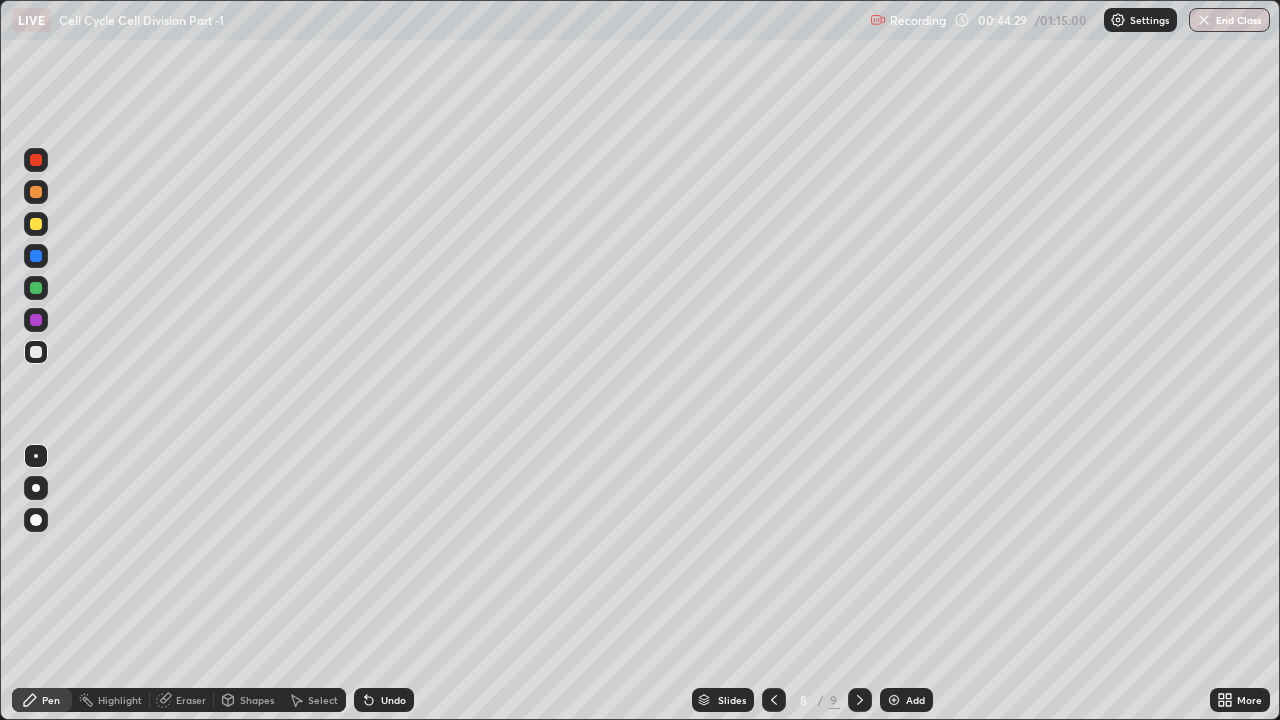 click at bounding box center [36, 320] 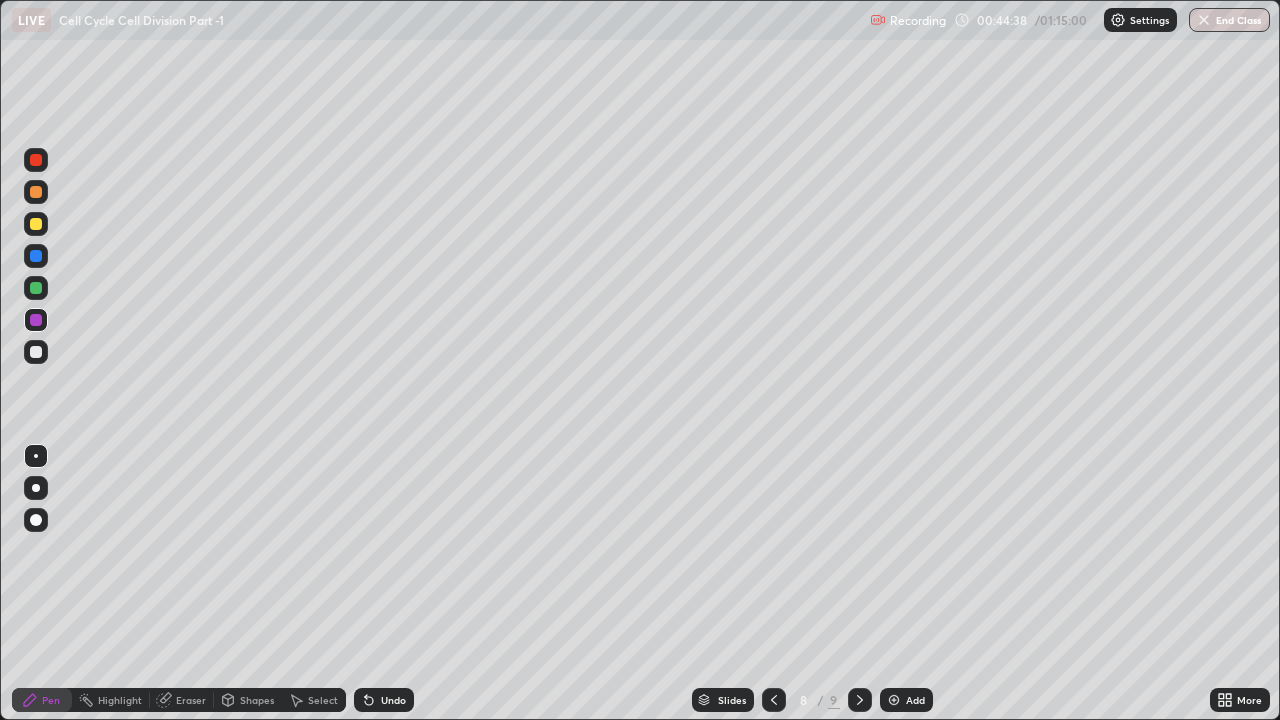 click at bounding box center (36, 352) 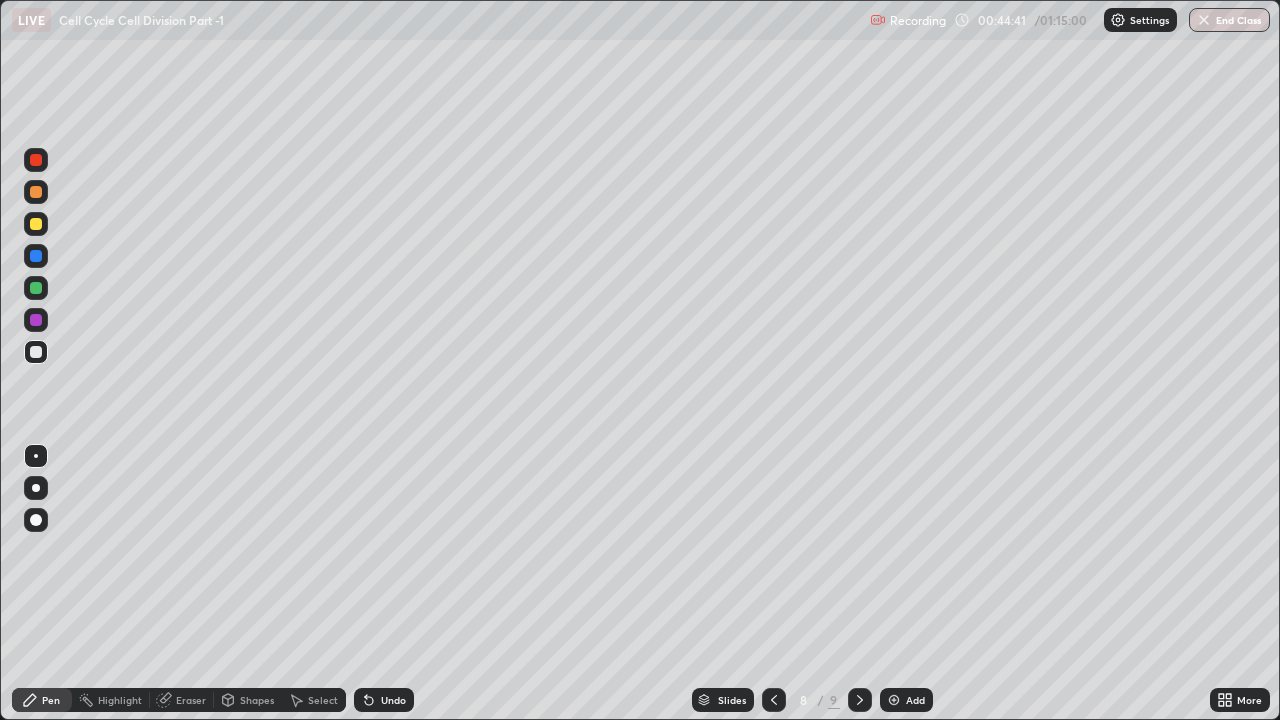 click at bounding box center (36, 224) 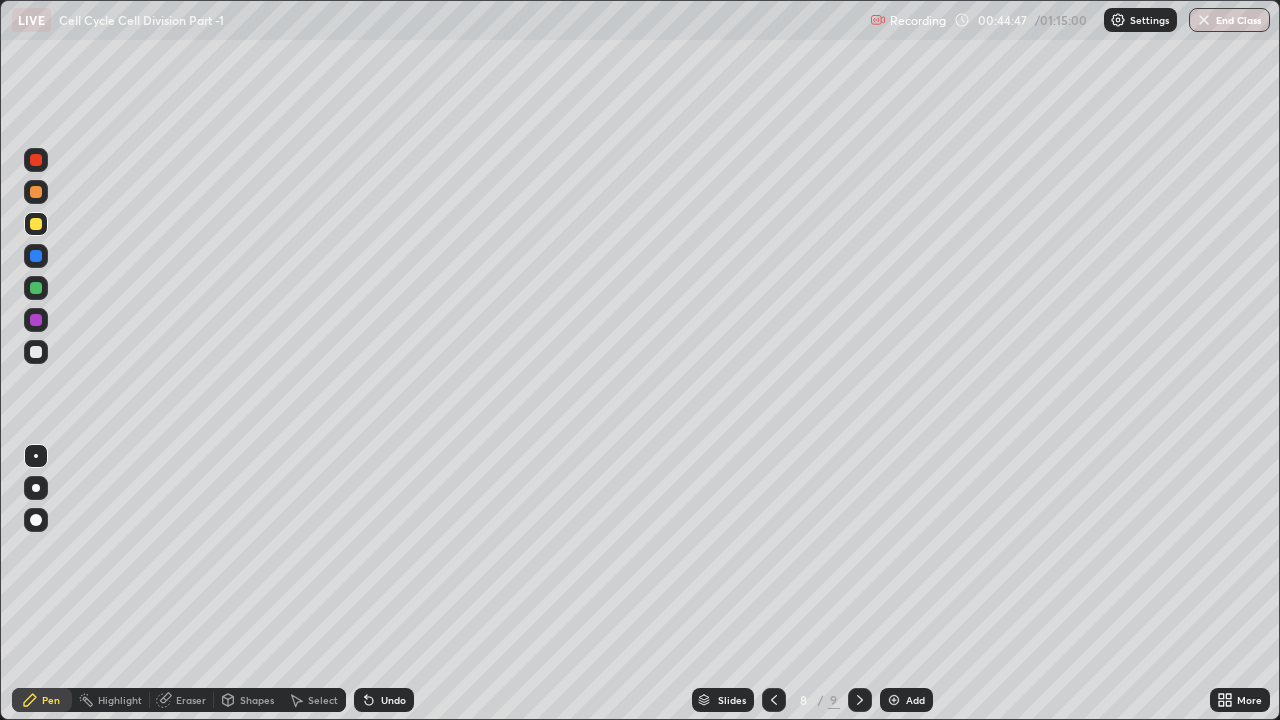 click at bounding box center (36, 256) 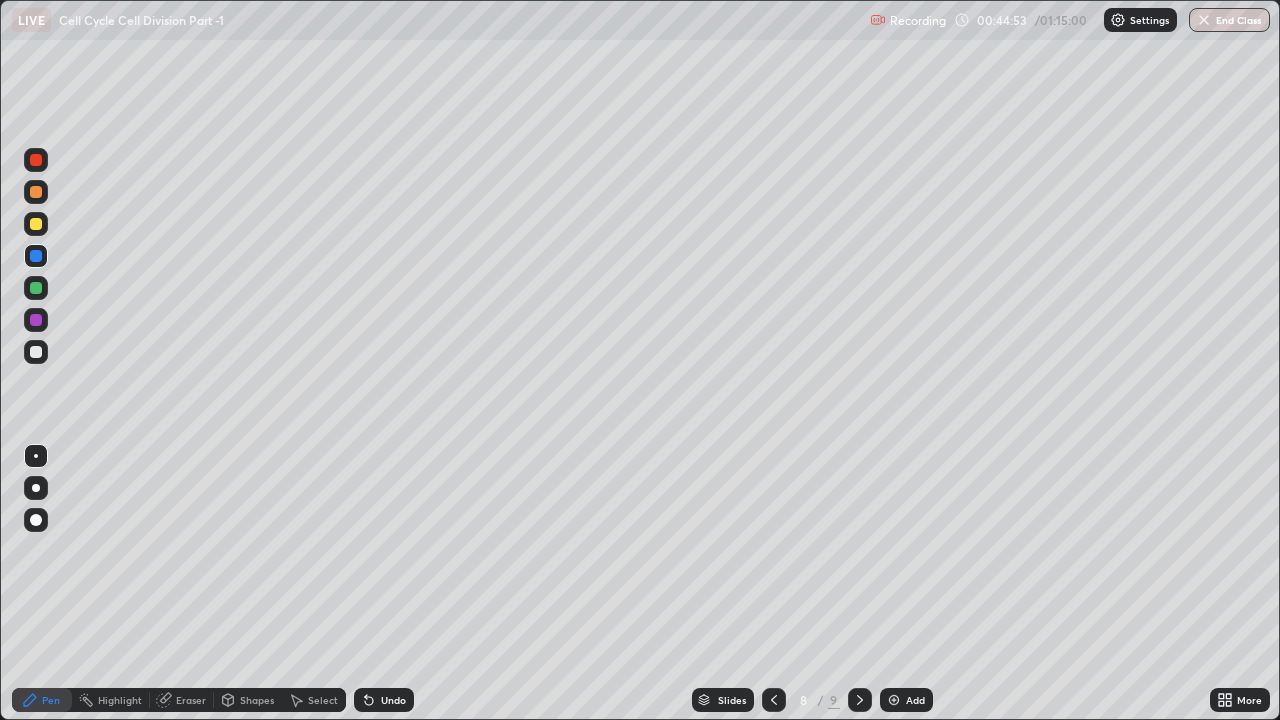 click at bounding box center (36, 160) 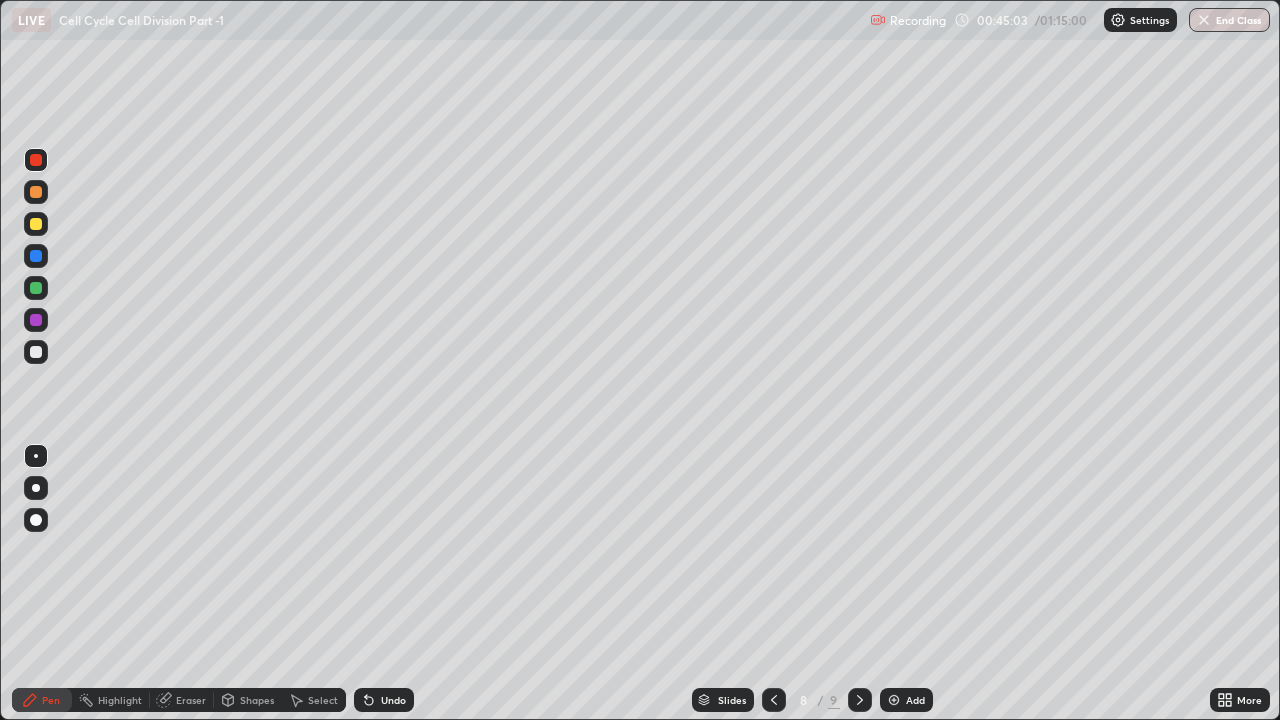 click on "Shapes" at bounding box center (257, 700) 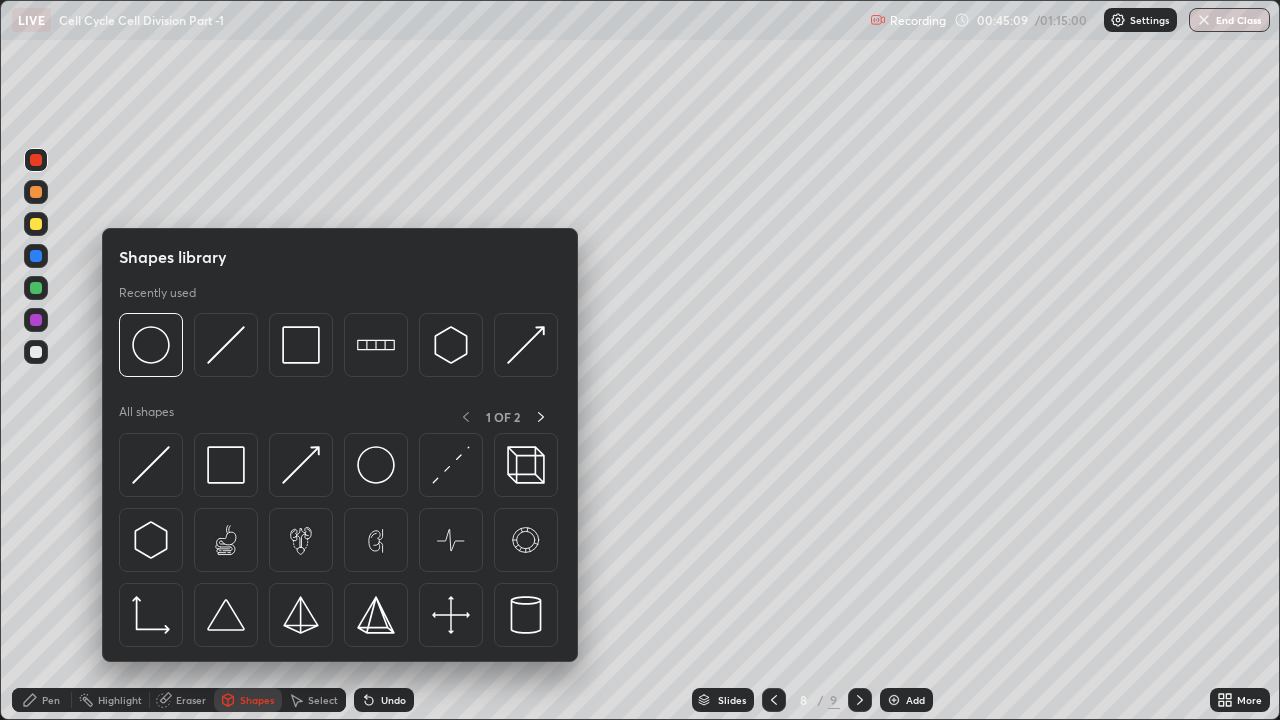 click at bounding box center [36, 412] 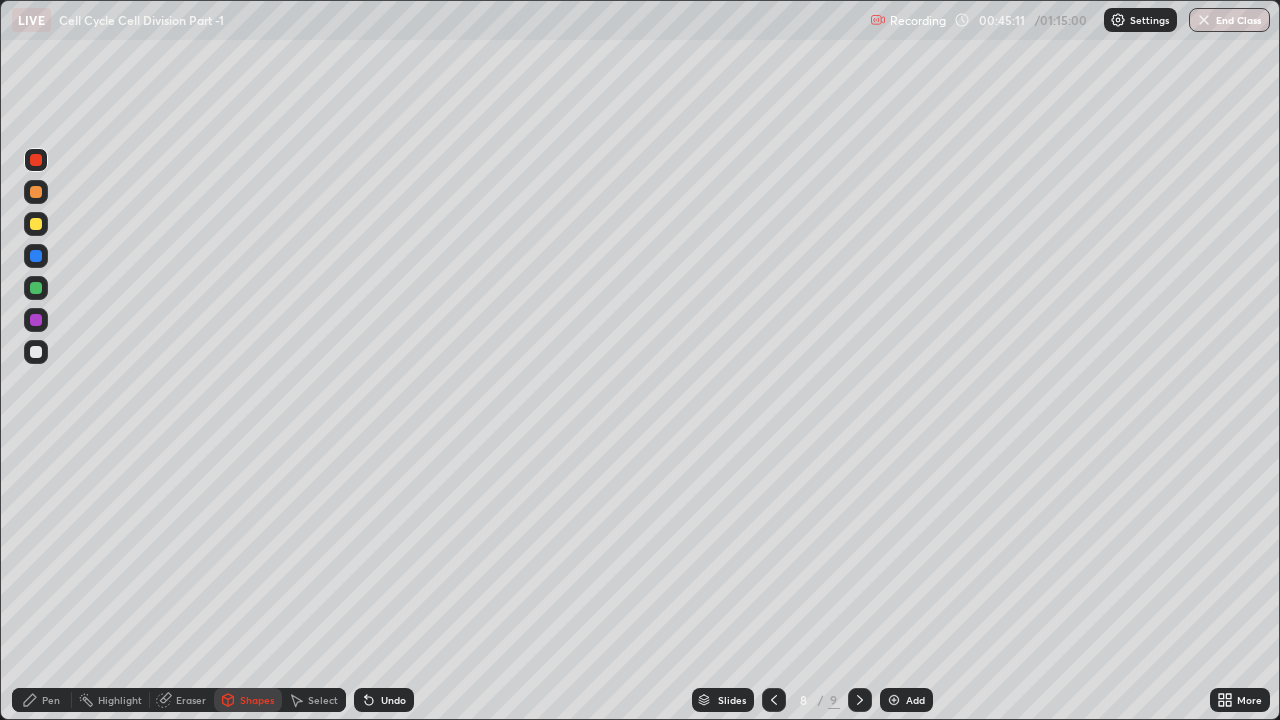 click at bounding box center [36, 256] 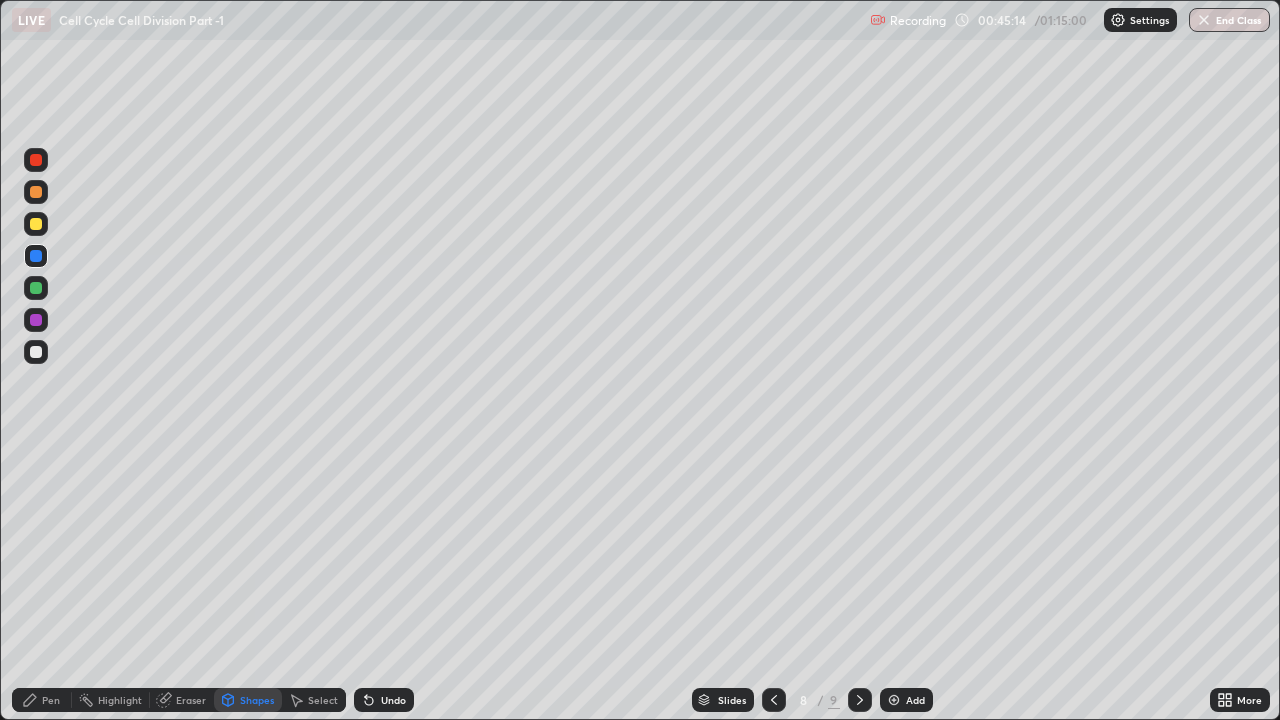 click at bounding box center [36, 256] 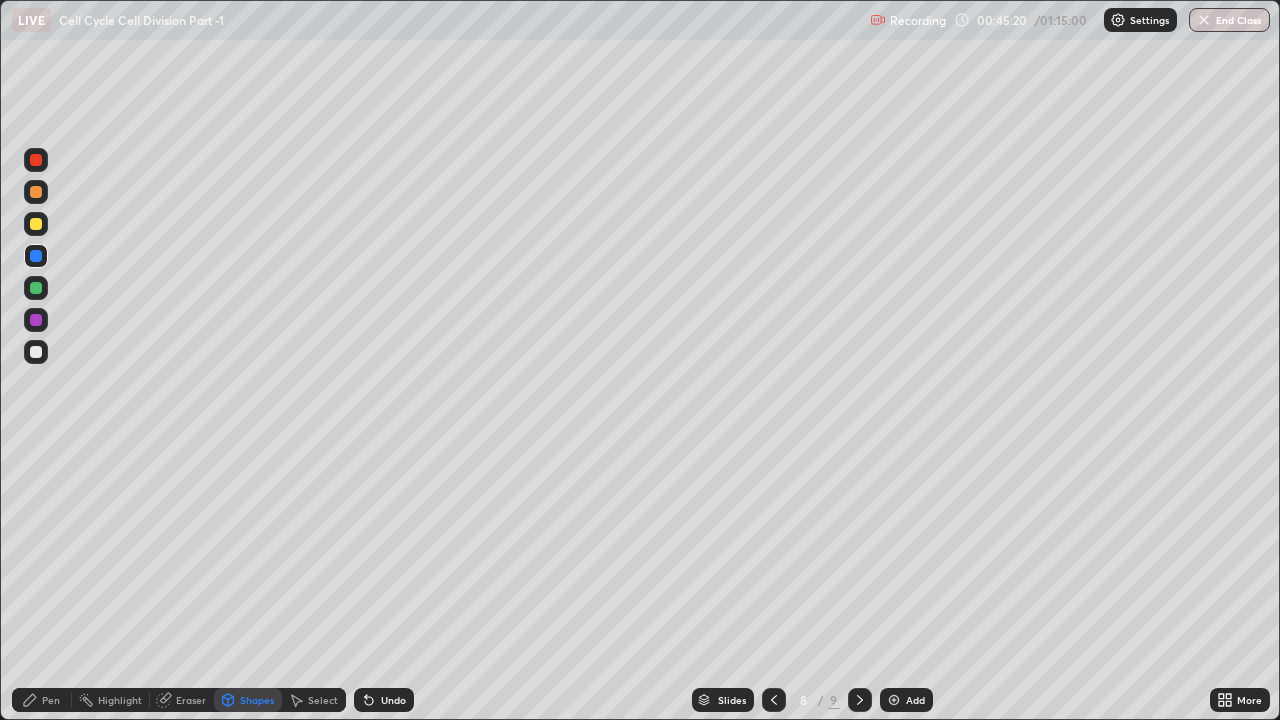 click on "Pen" at bounding box center [42, 700] 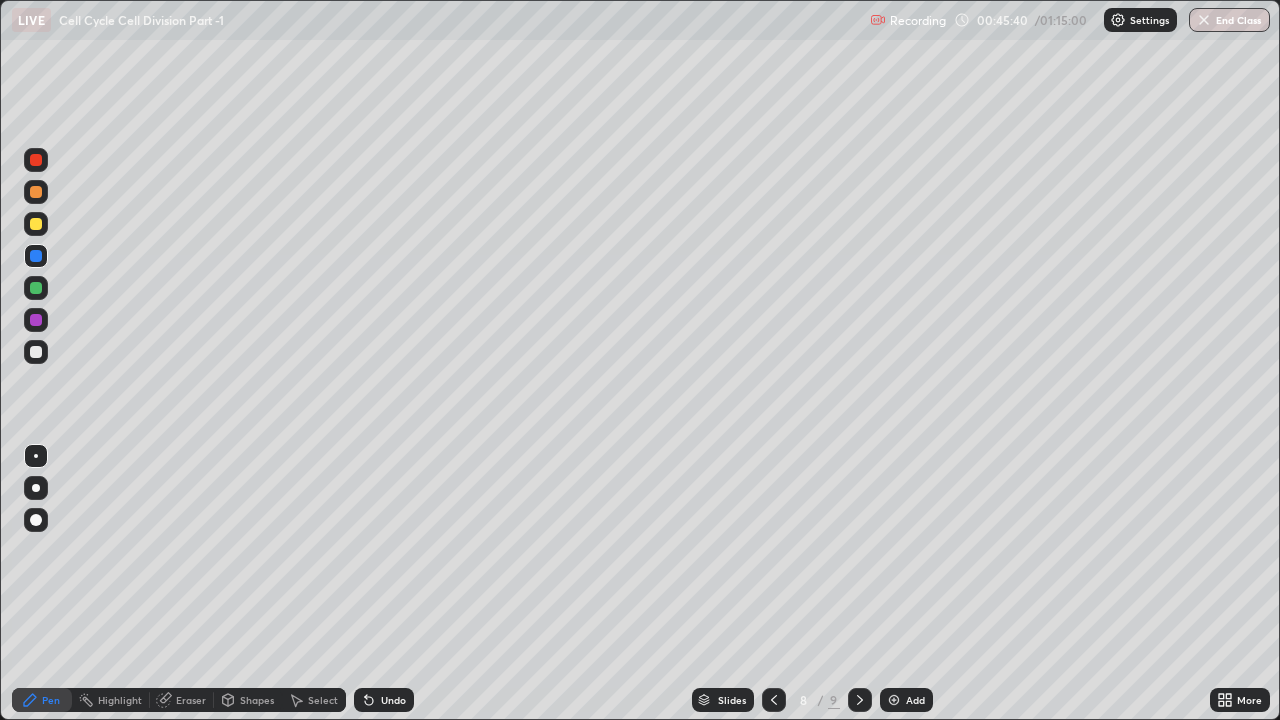 click at bounding box center (36, 160) 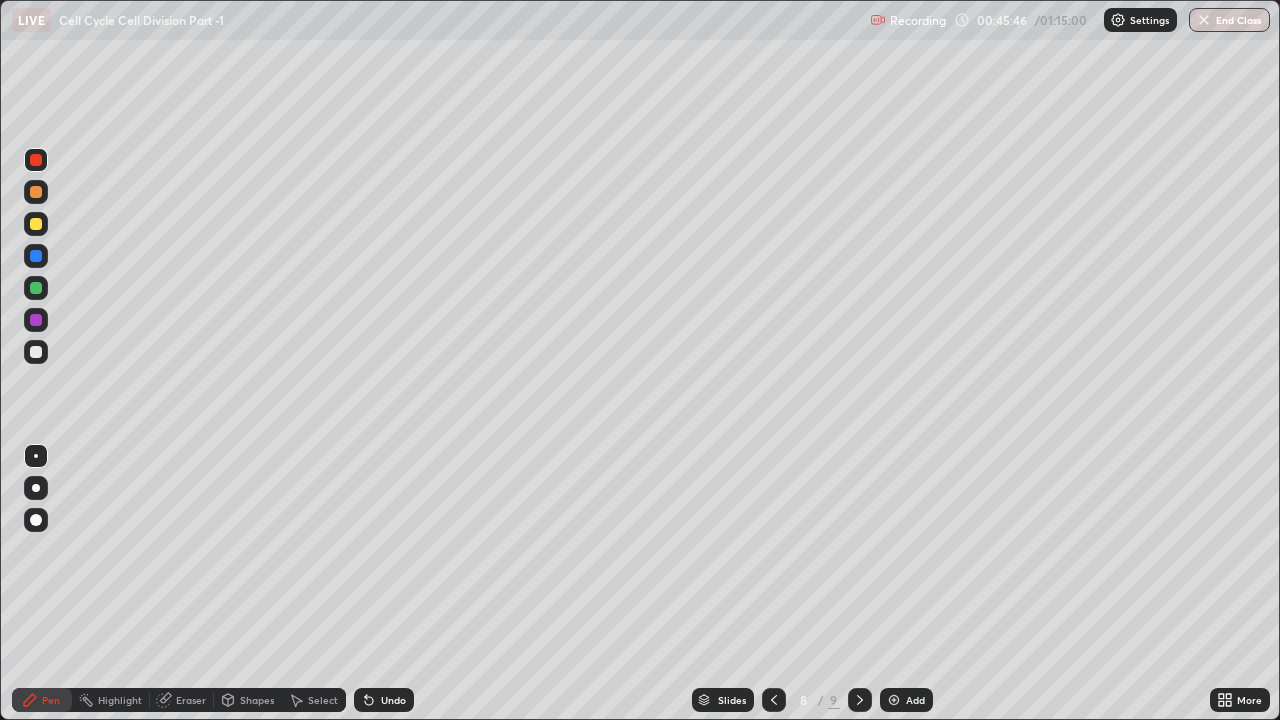 click at bounding box center [36, 224] 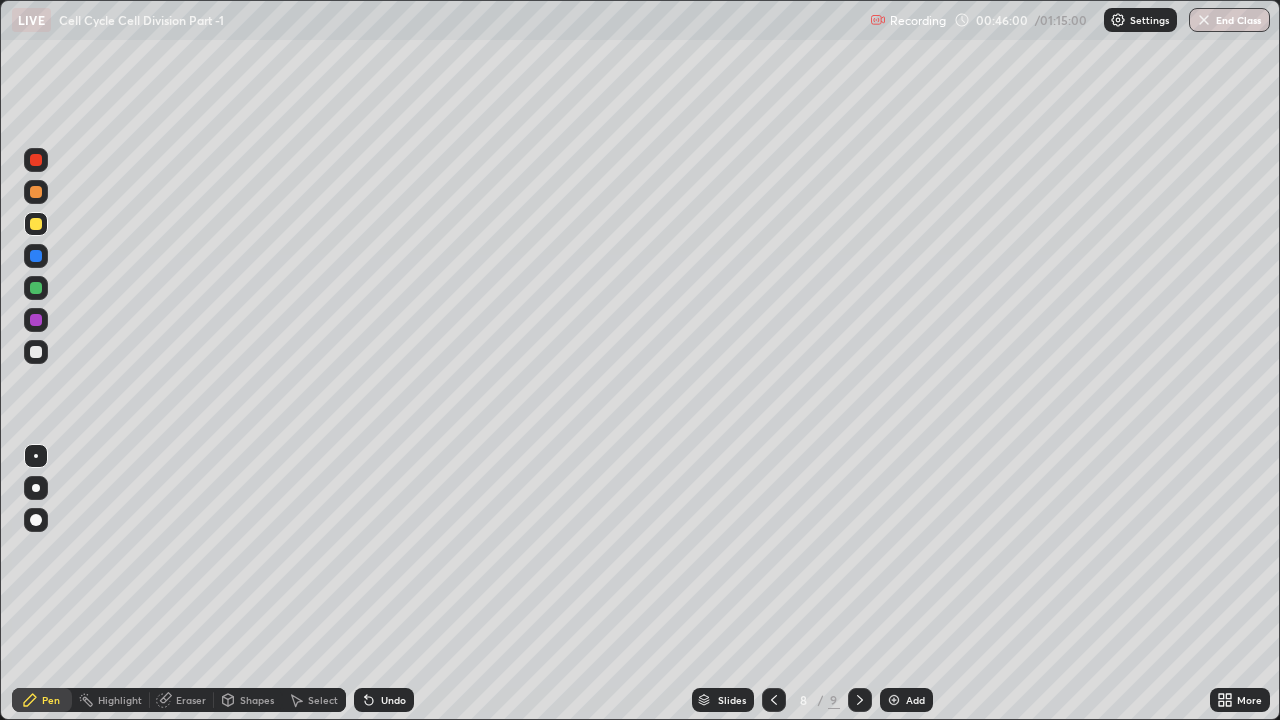 click at bounding box center (36, 352) 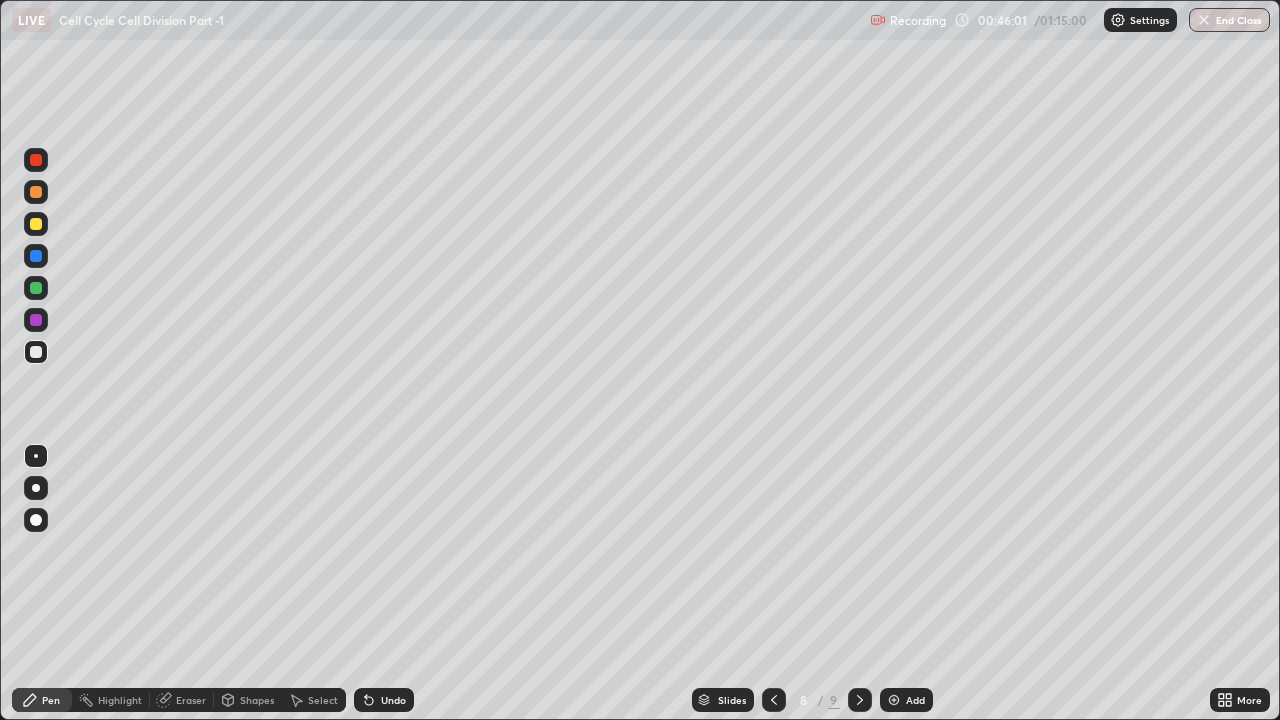 click at bounding box center (36, 320) 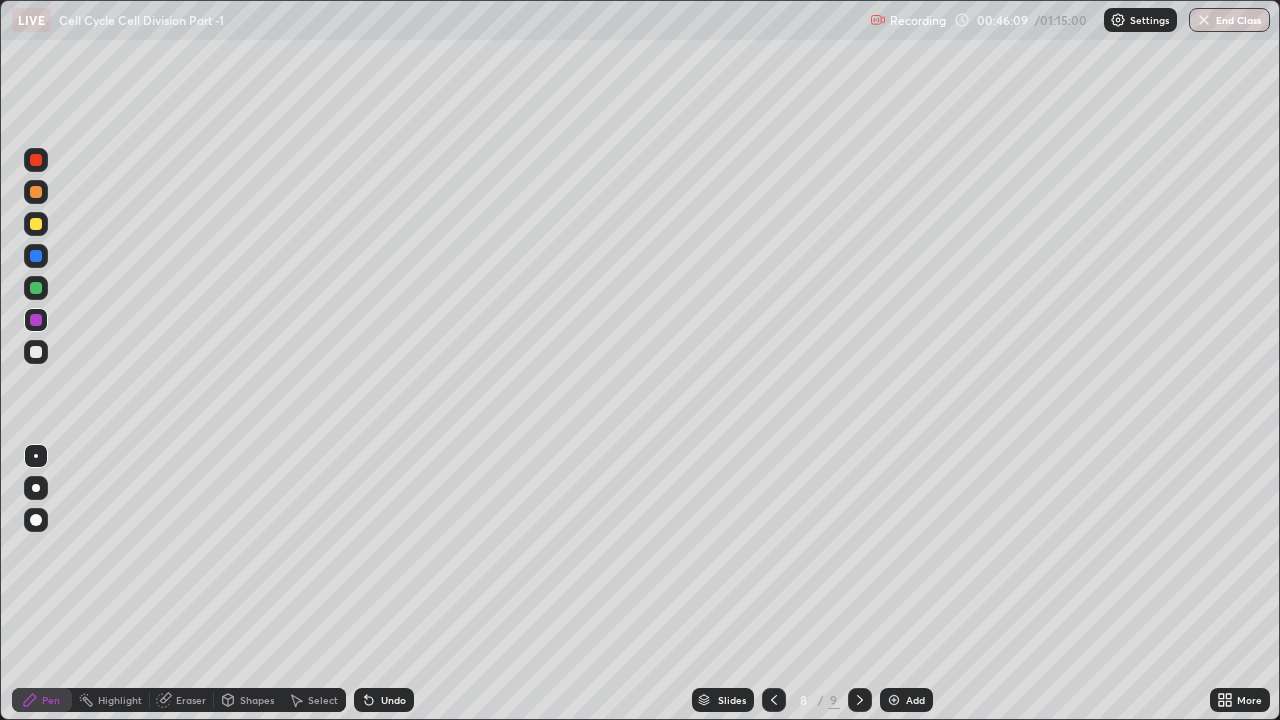 click at bounding box center (36, 288) 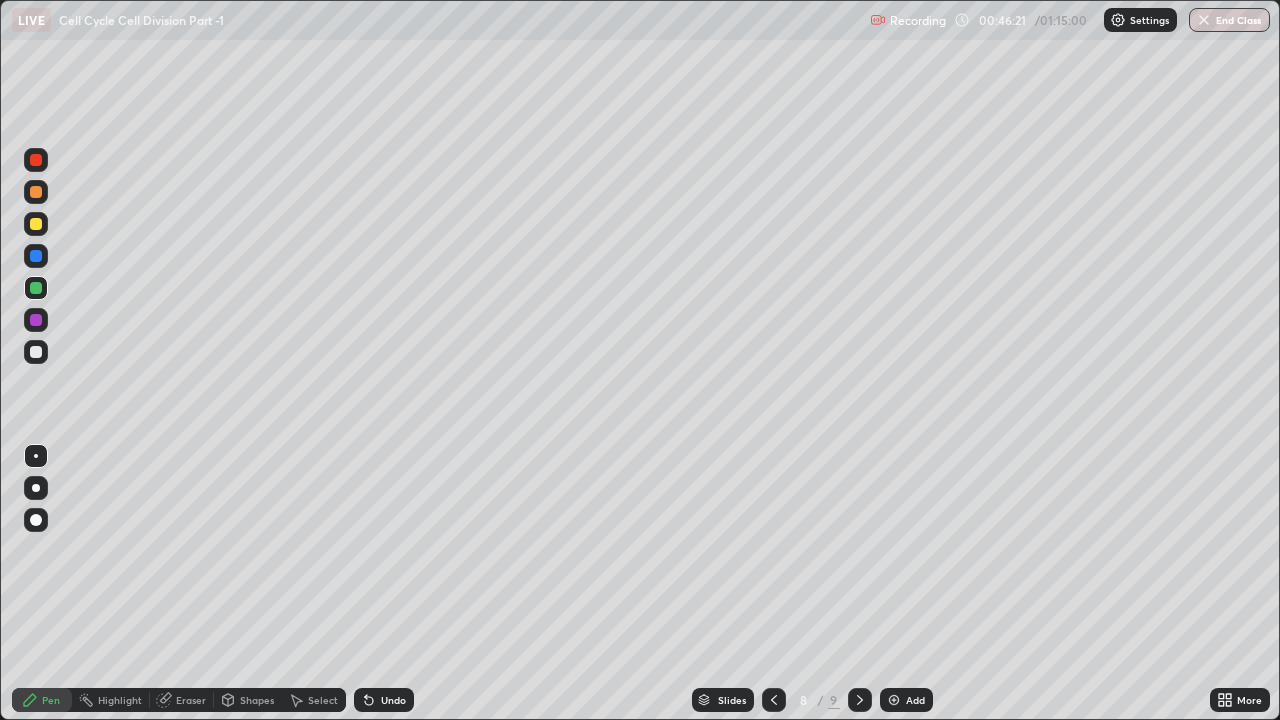 click 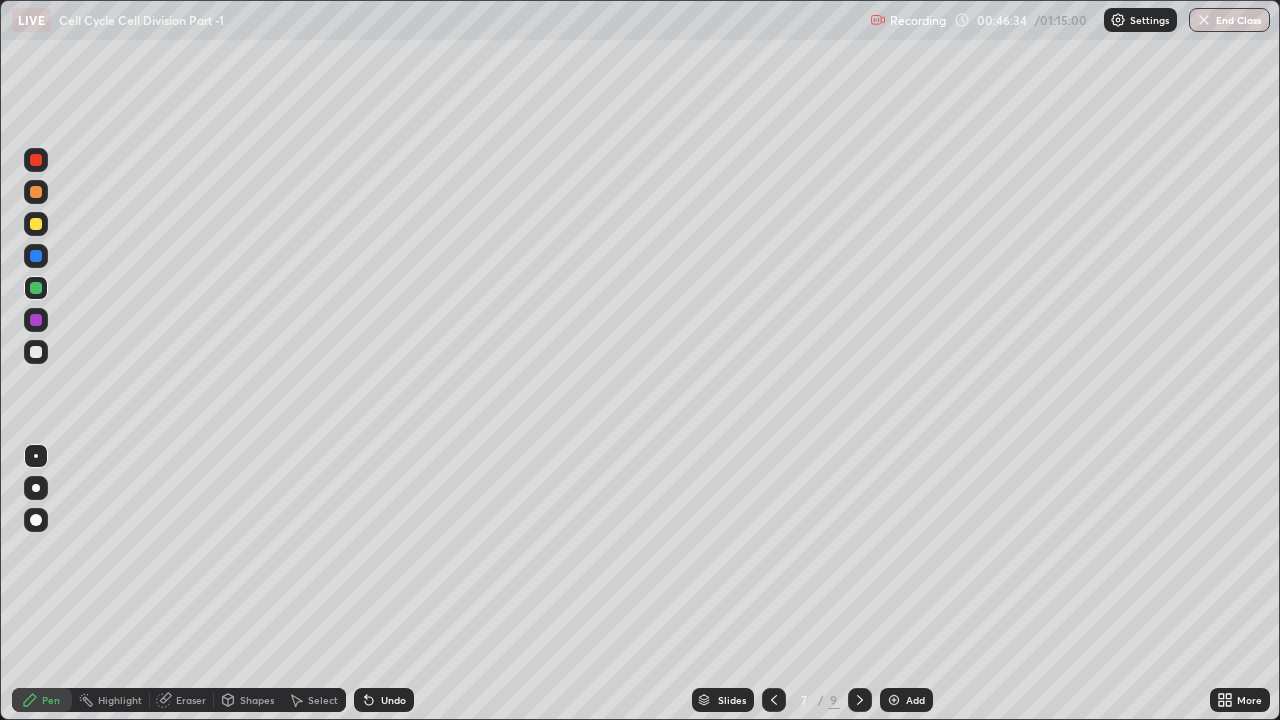 click at bounding box center (36, 320) 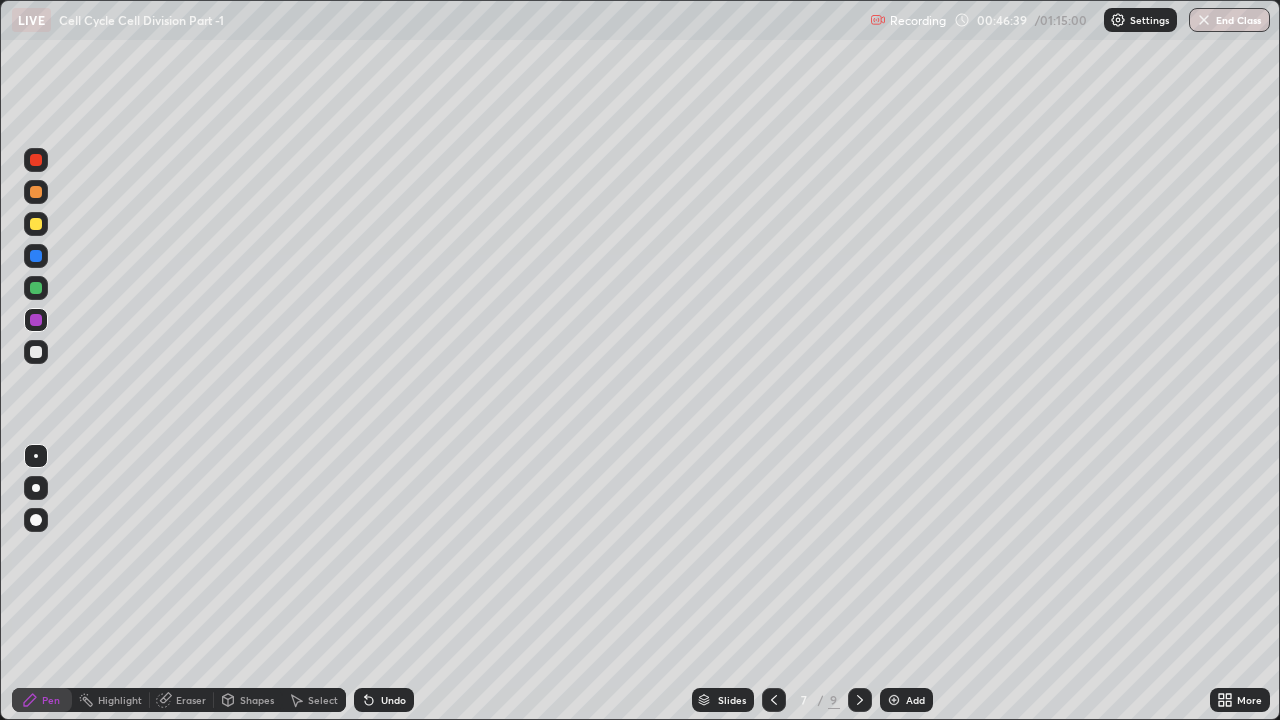 click 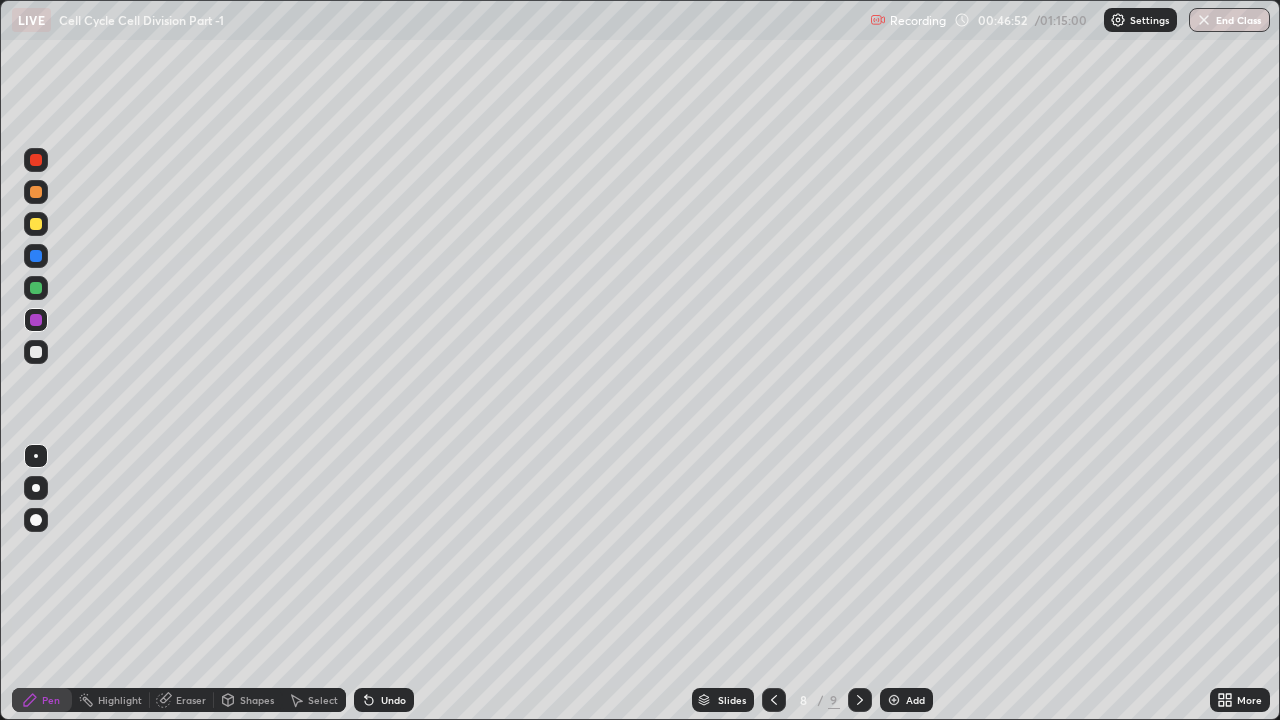 click 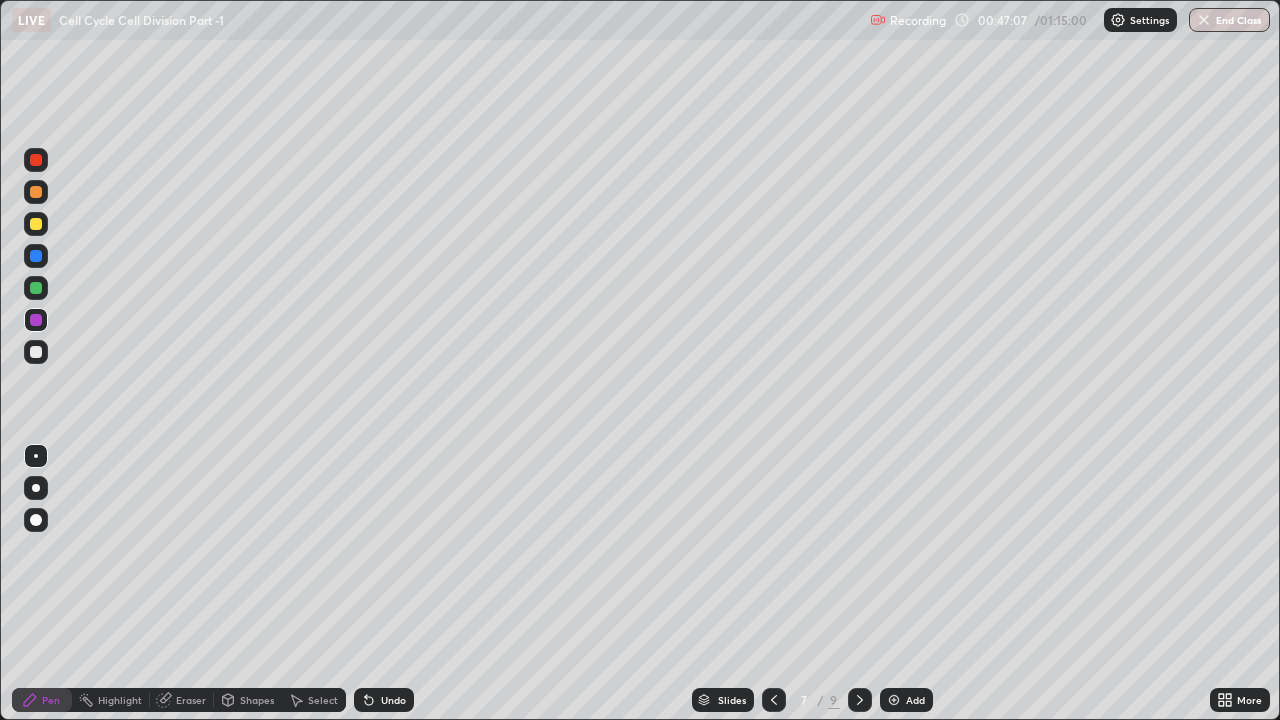 click on "Eraser" at bounding box center [191, 700] 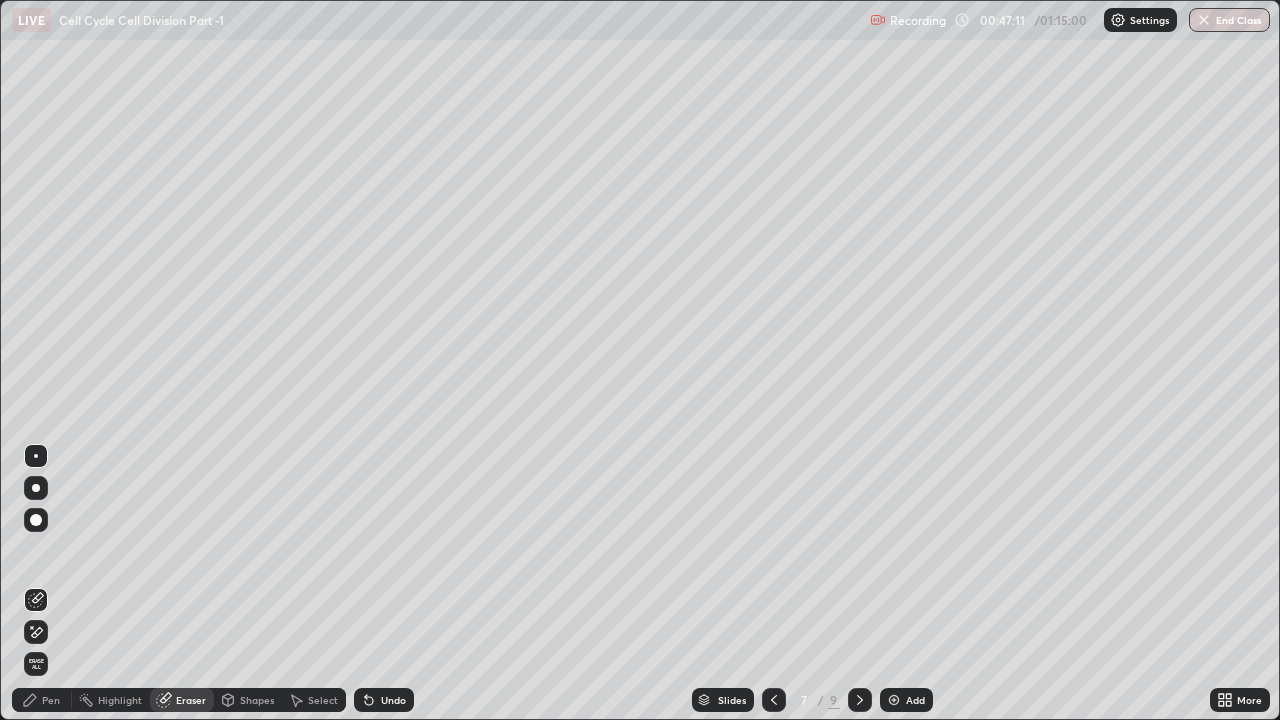 click 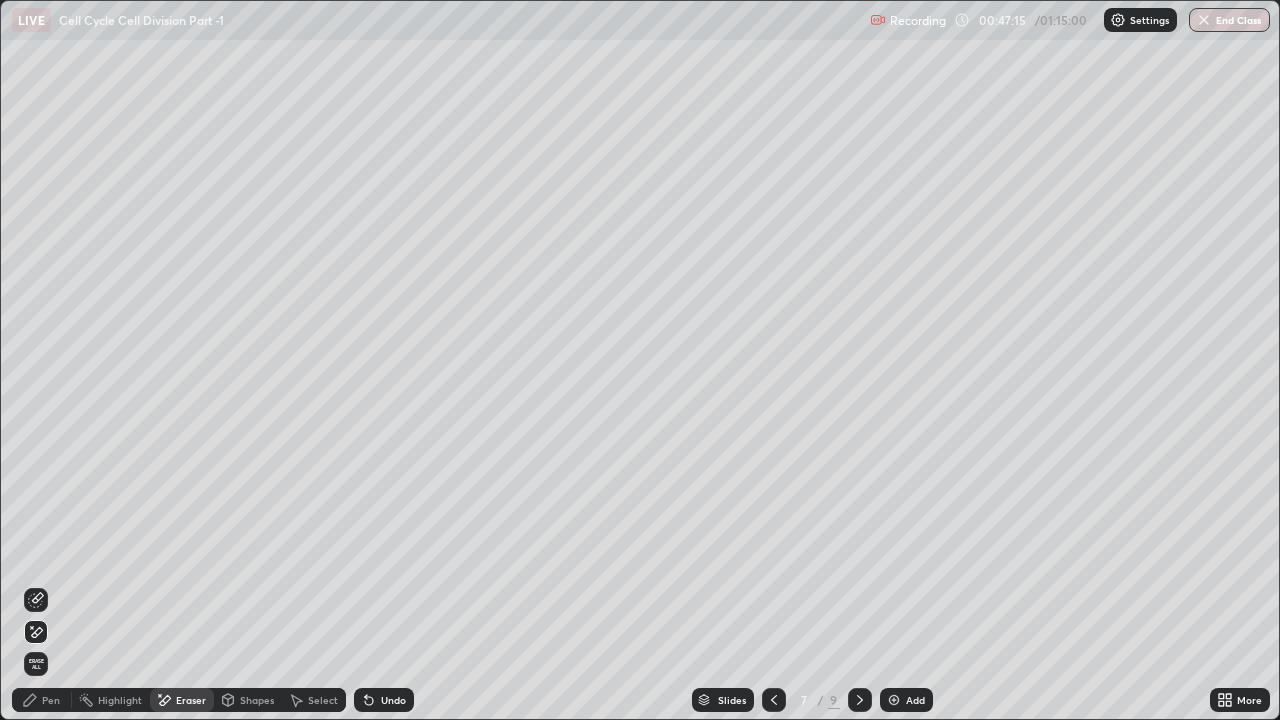 click on "Pen" at bounding box center (51, 700) 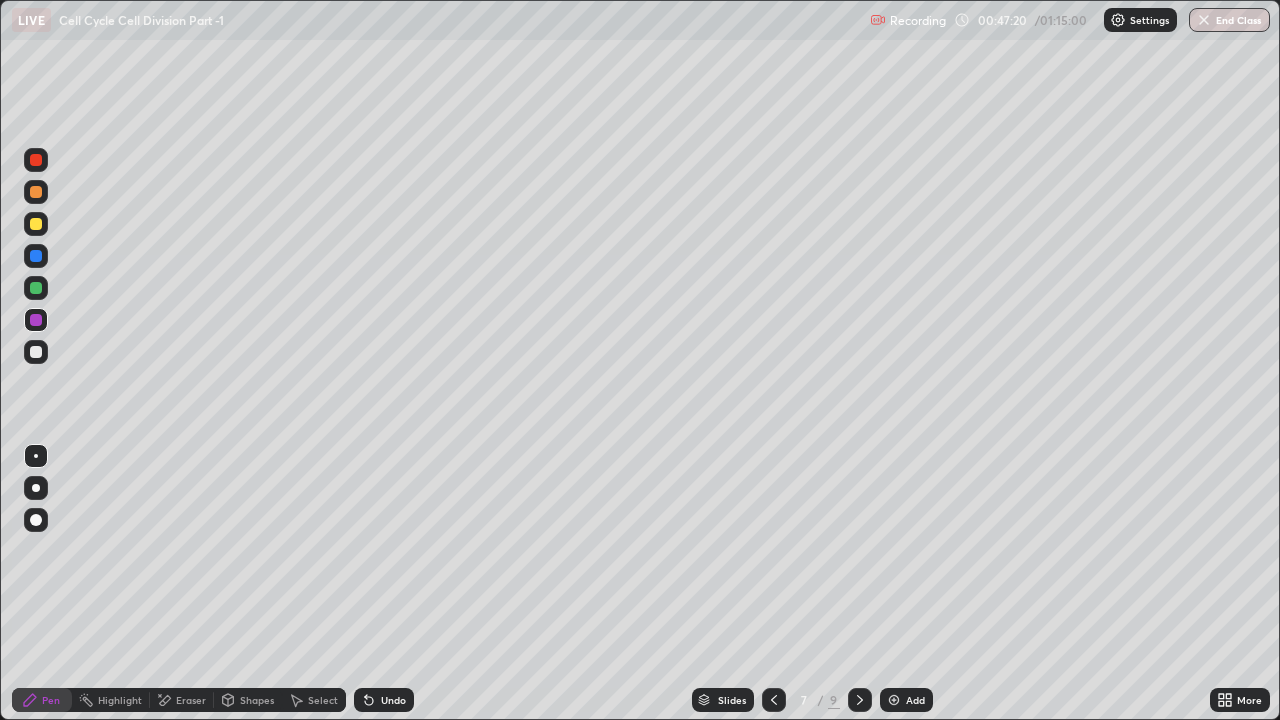 click at bounding box center (36, 288) 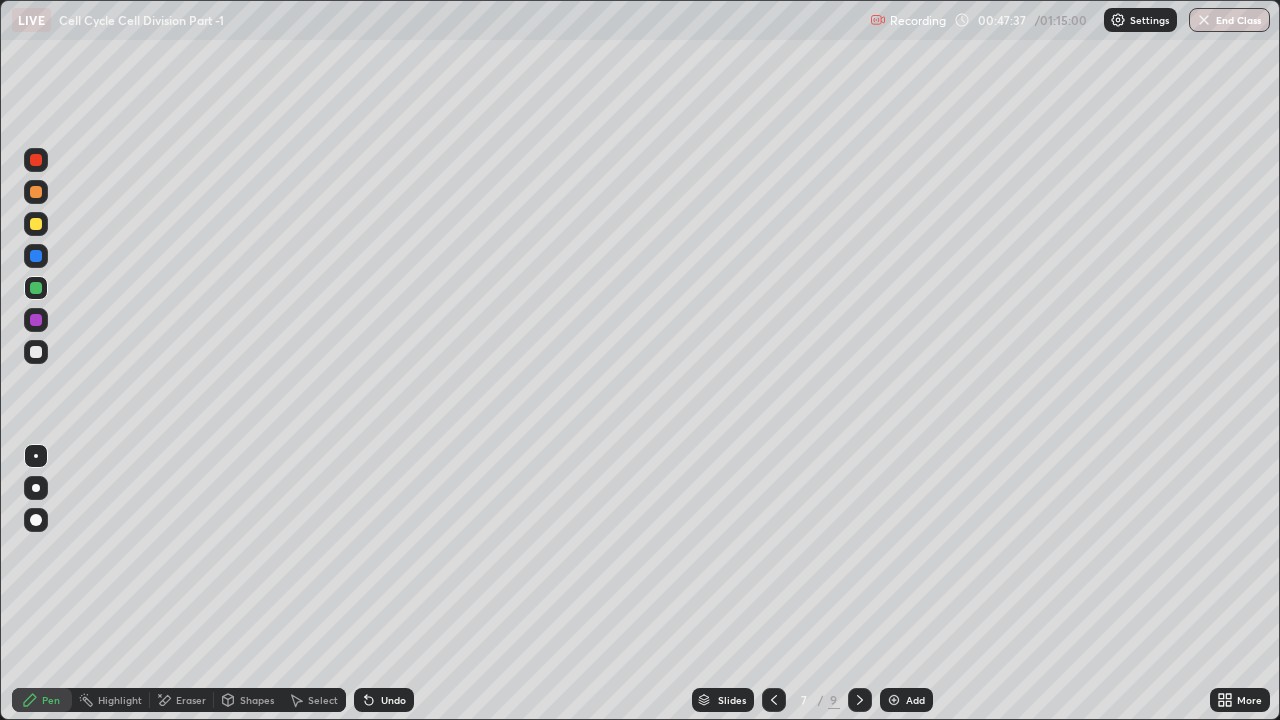 click at bounding box center (36, 352) 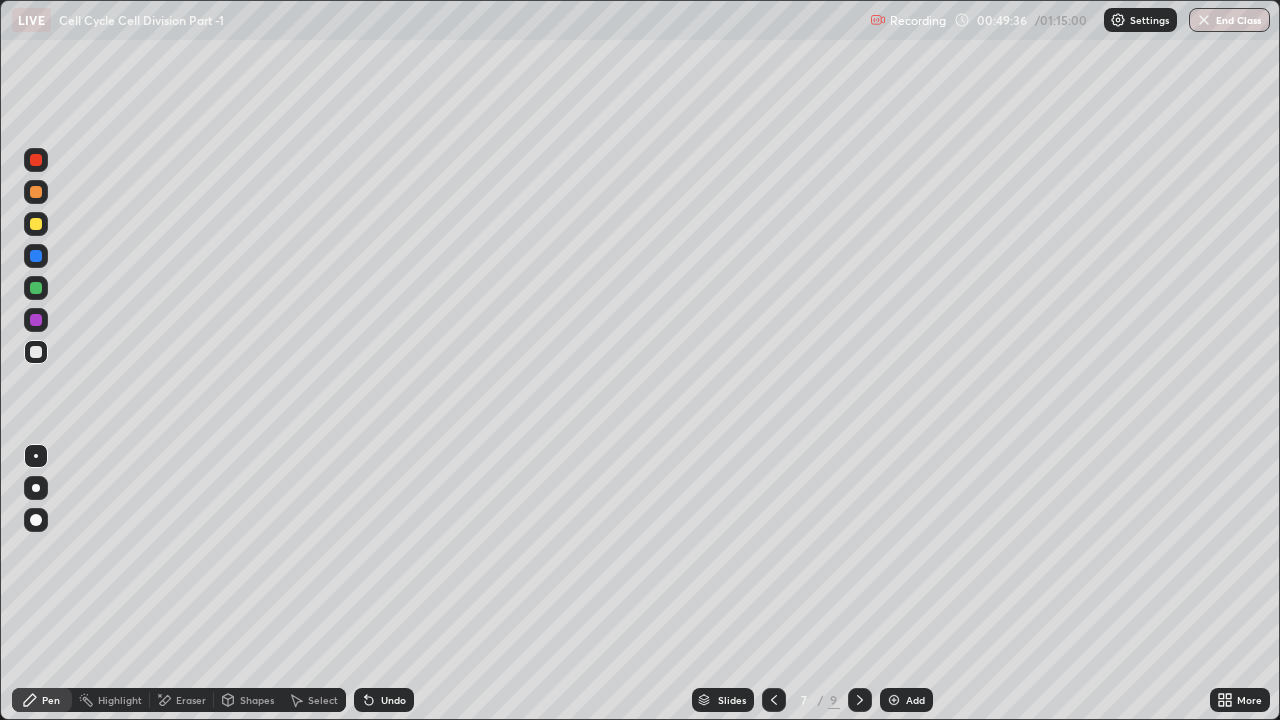 click on "Eraser" at bounding box center (191, 700) 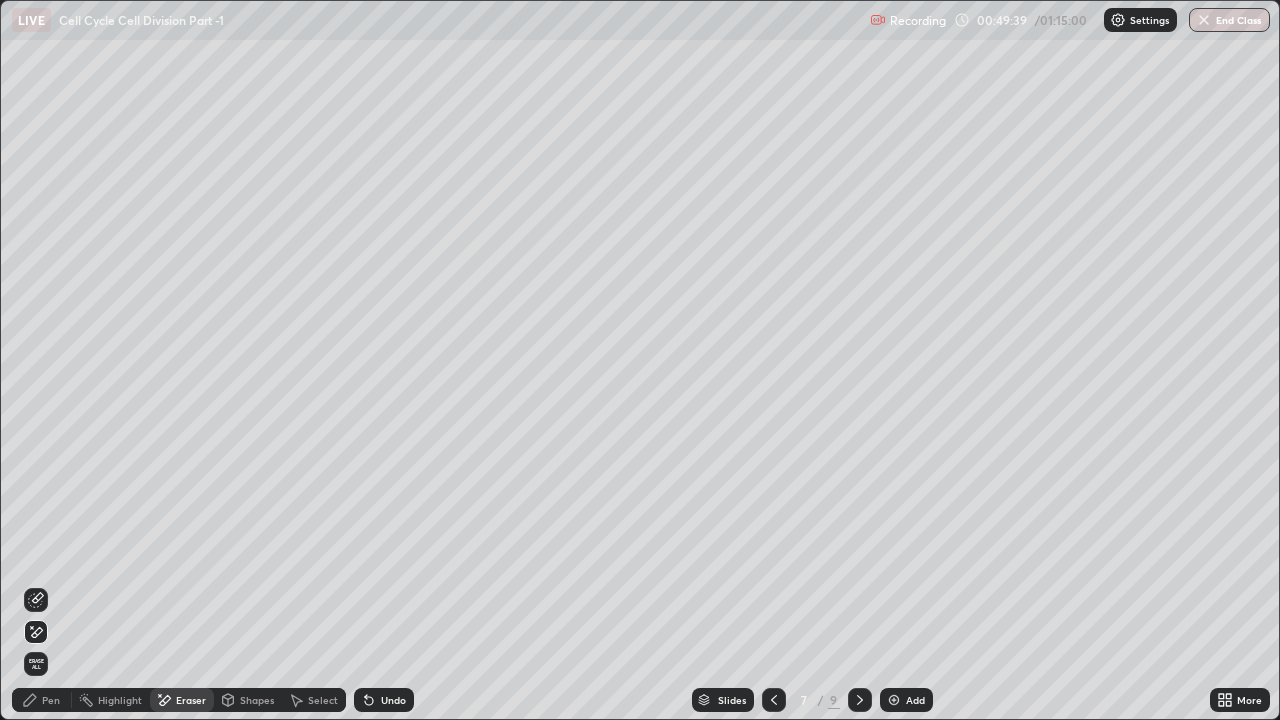 click on "Pen" at bounding box center [51, 700] 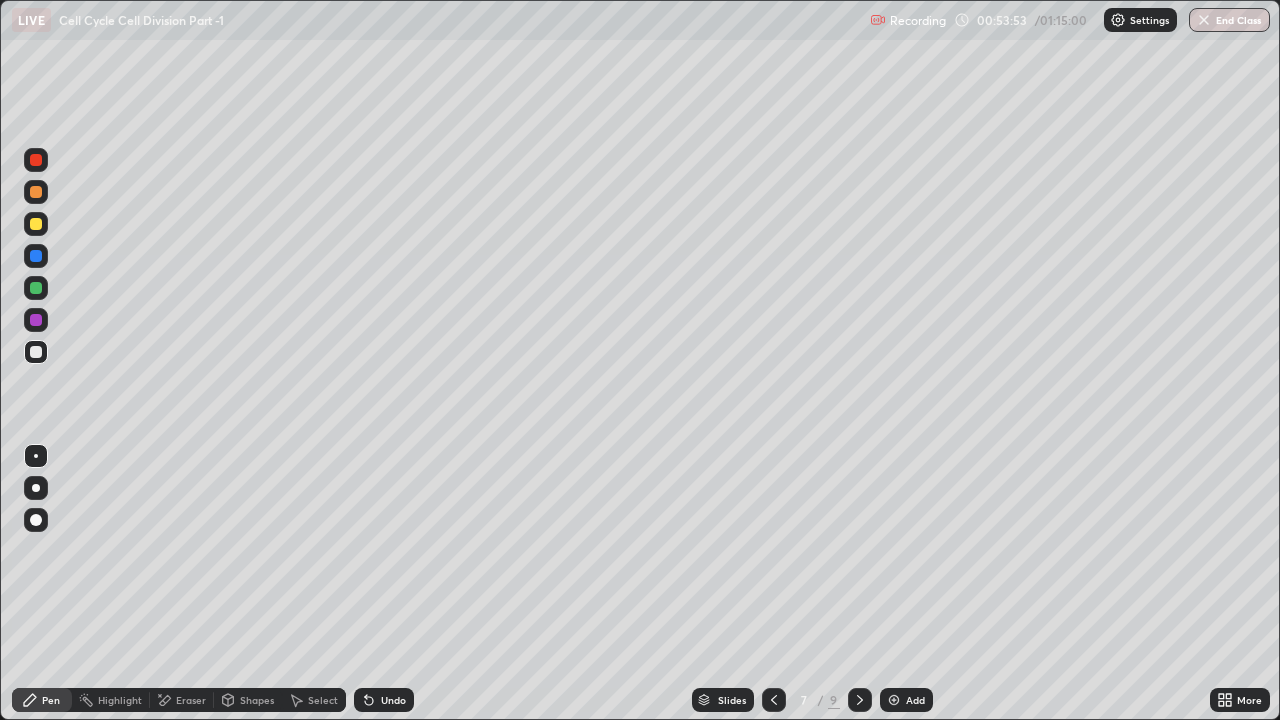 click on "Add" at bounding box center [906, 700] 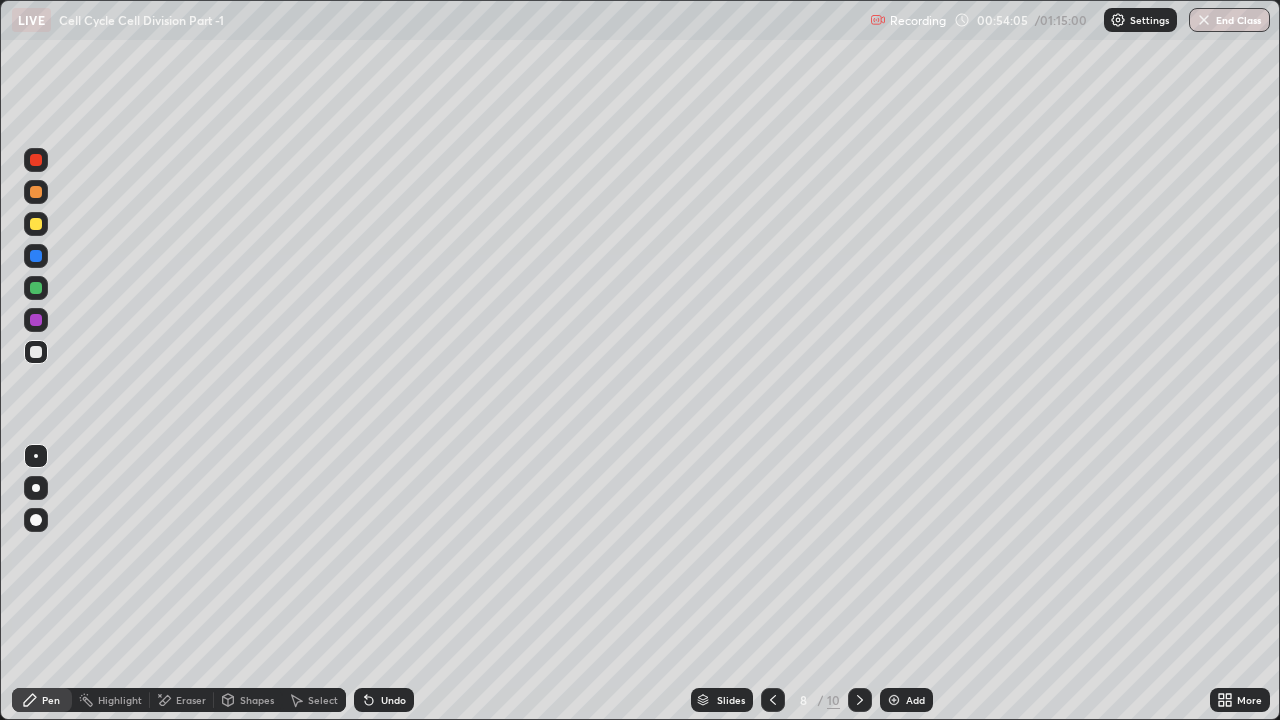 click at bounding box center (36, 224) 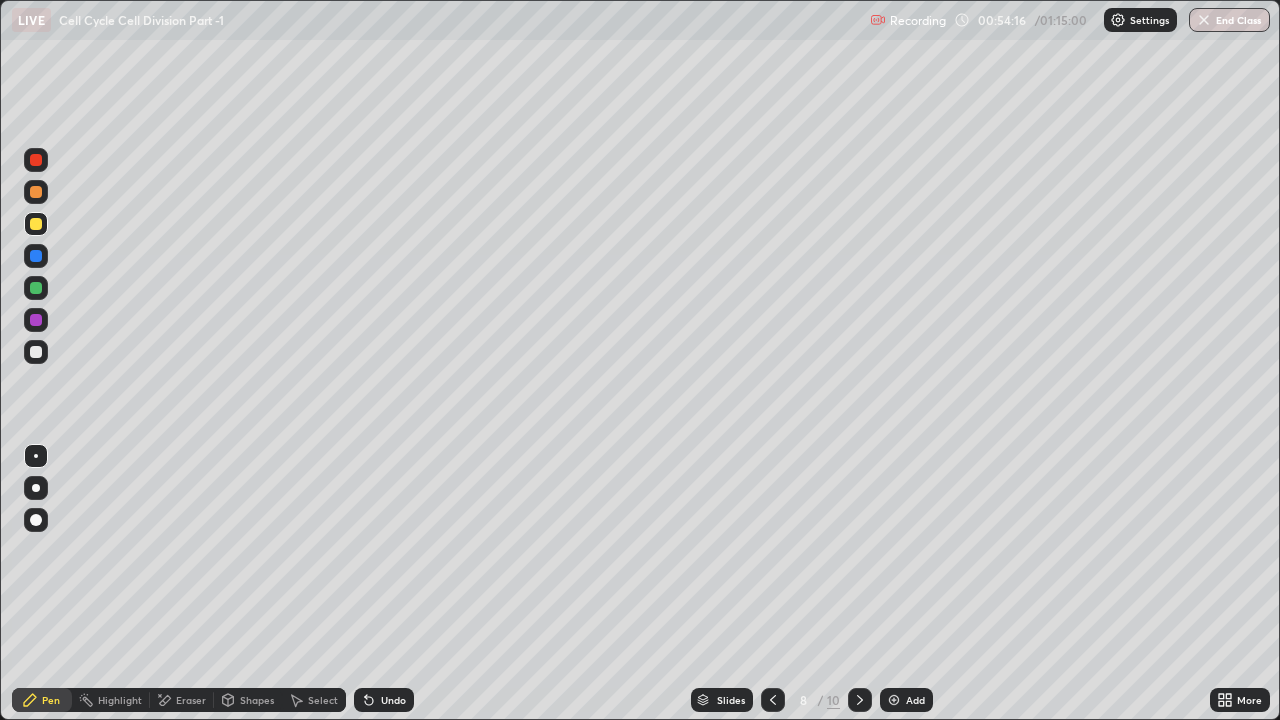 click at bounding box center [36, 192] 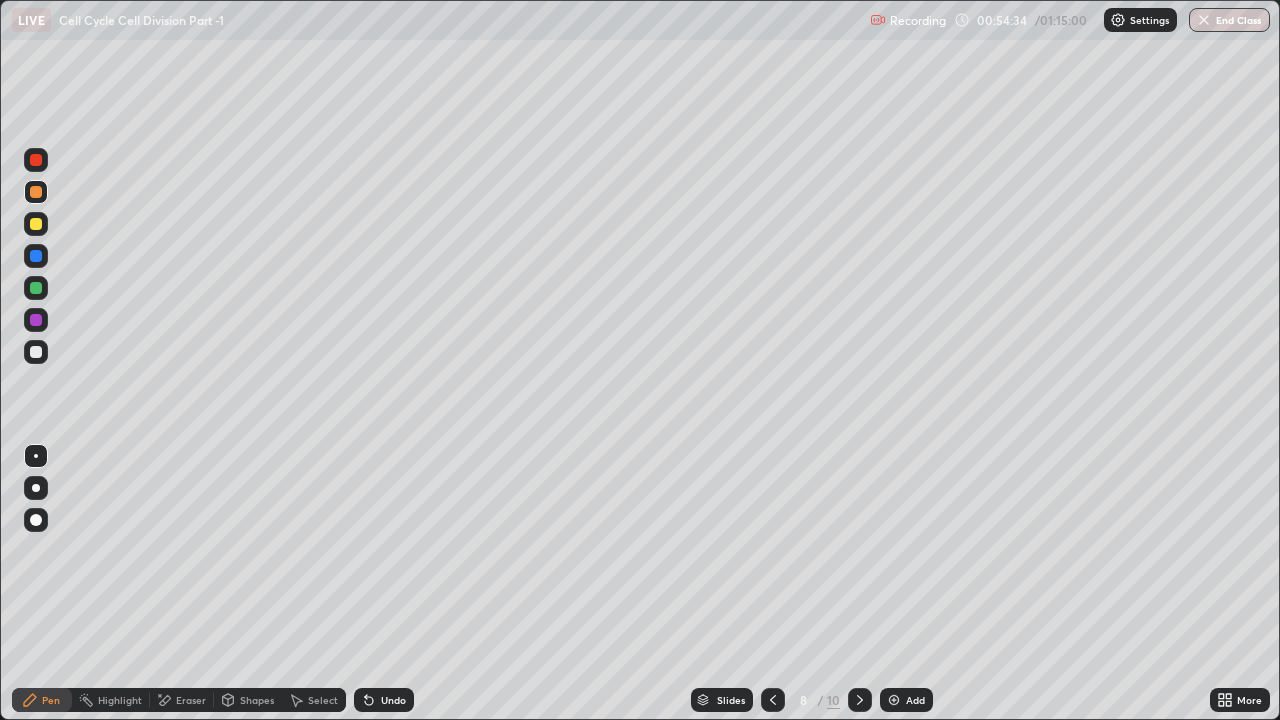 click at bounding box center (36, 256) 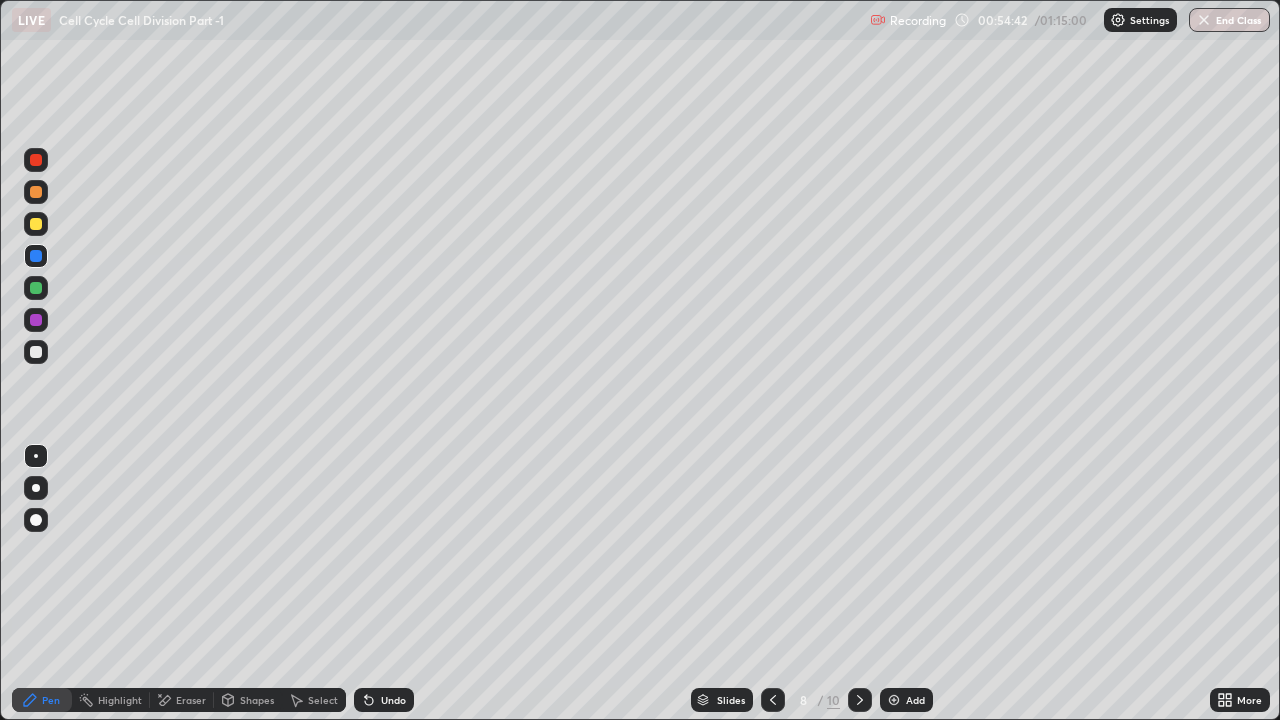 click at bounding box center (36, 288) 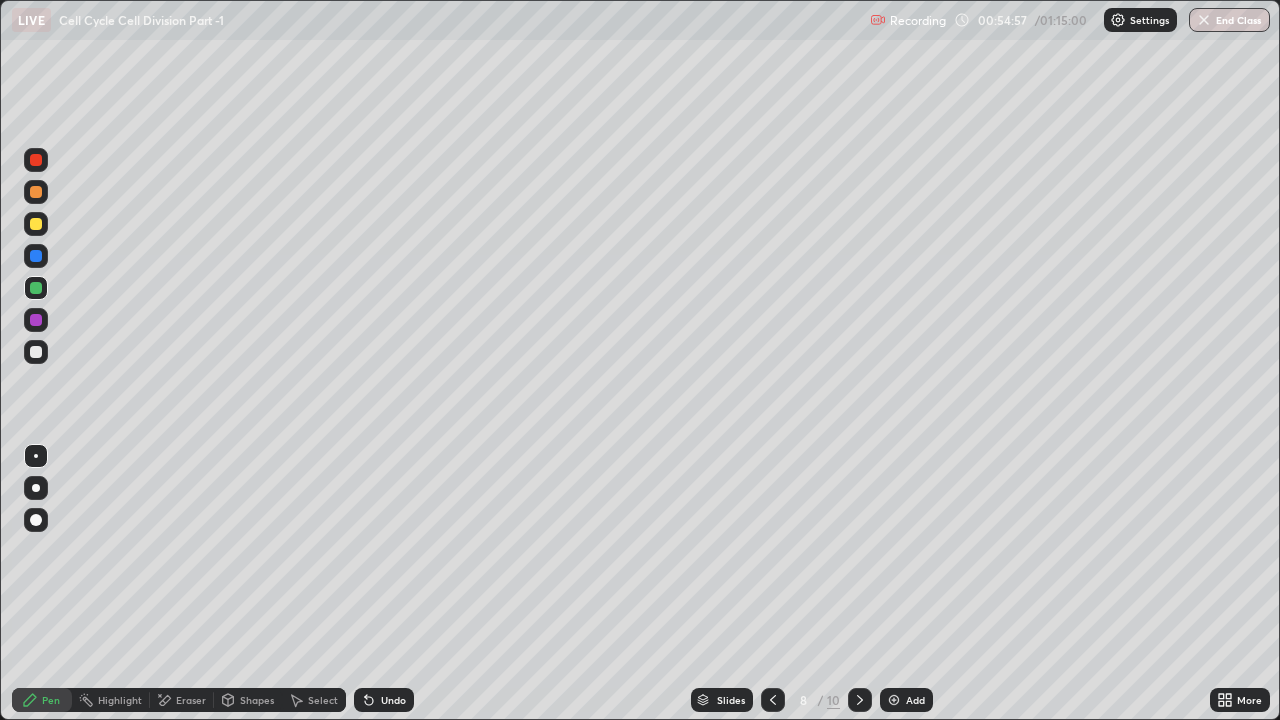 click at bounding box center (36, 352) 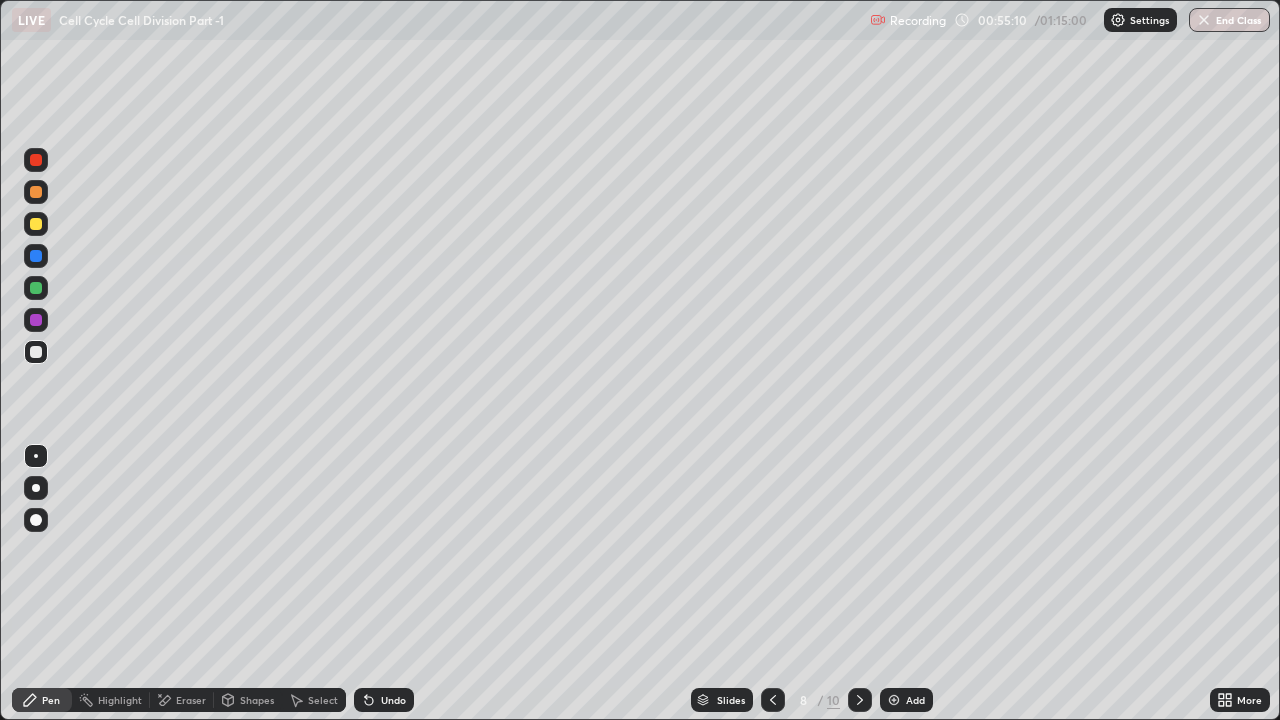 click at bounding box center [36, 320] 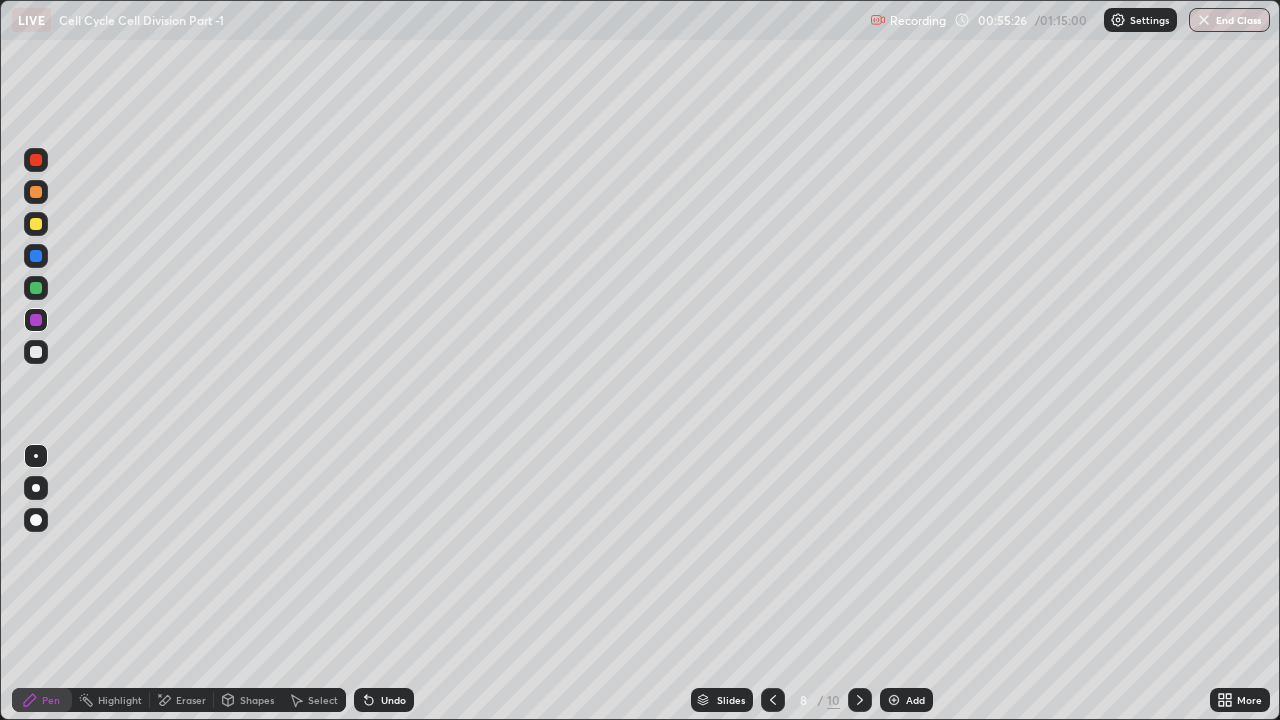 click on "Add" at bounding box center (915, 700) 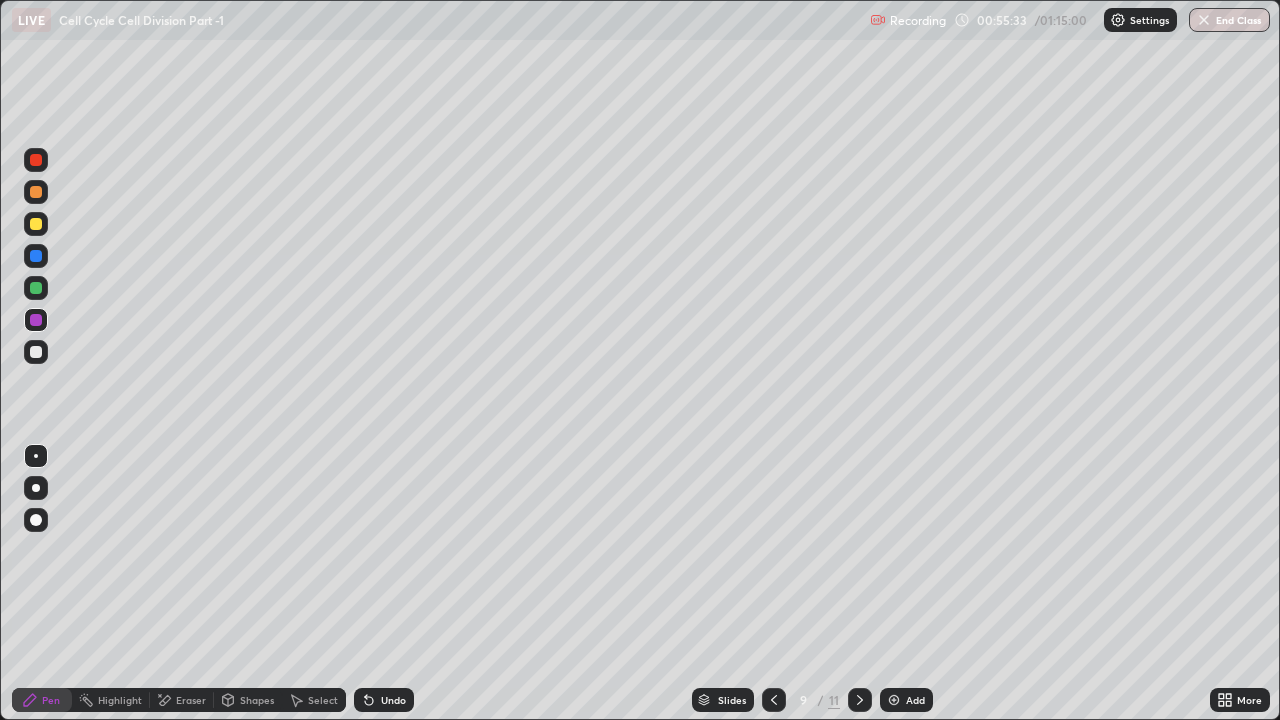 click at bounding box center (36, 256) 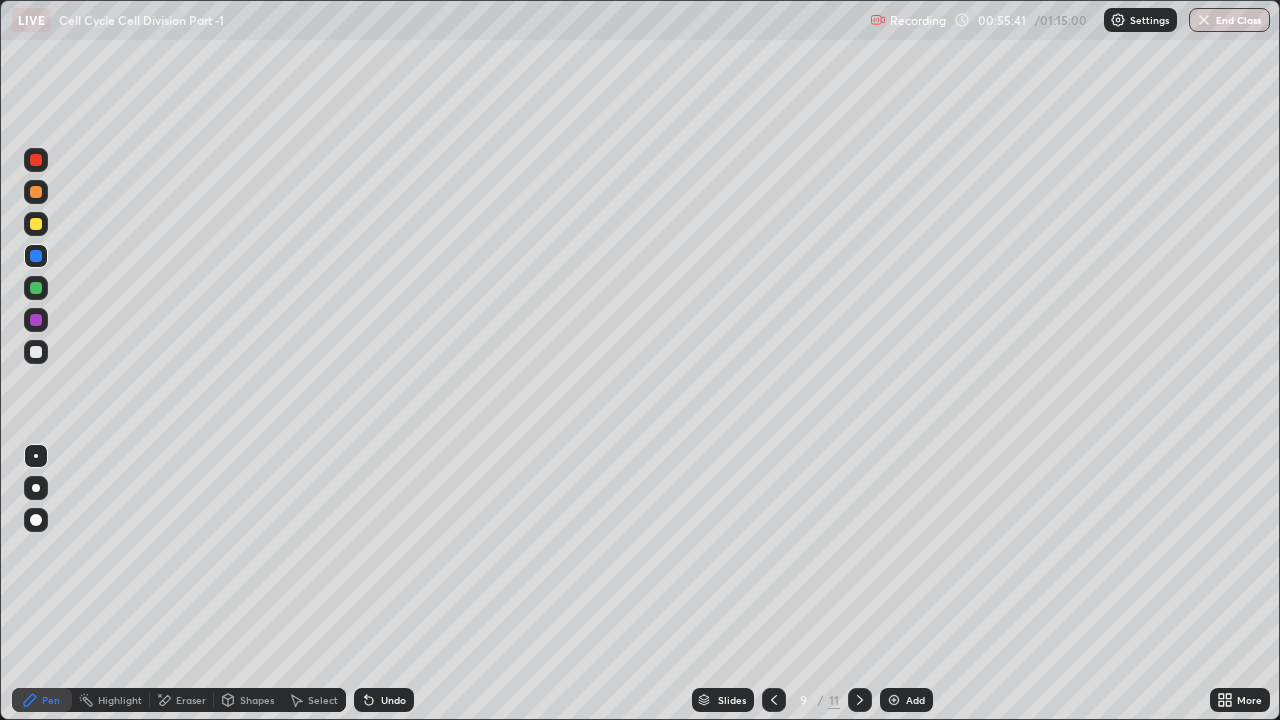 click at bounding box center (36, 288) 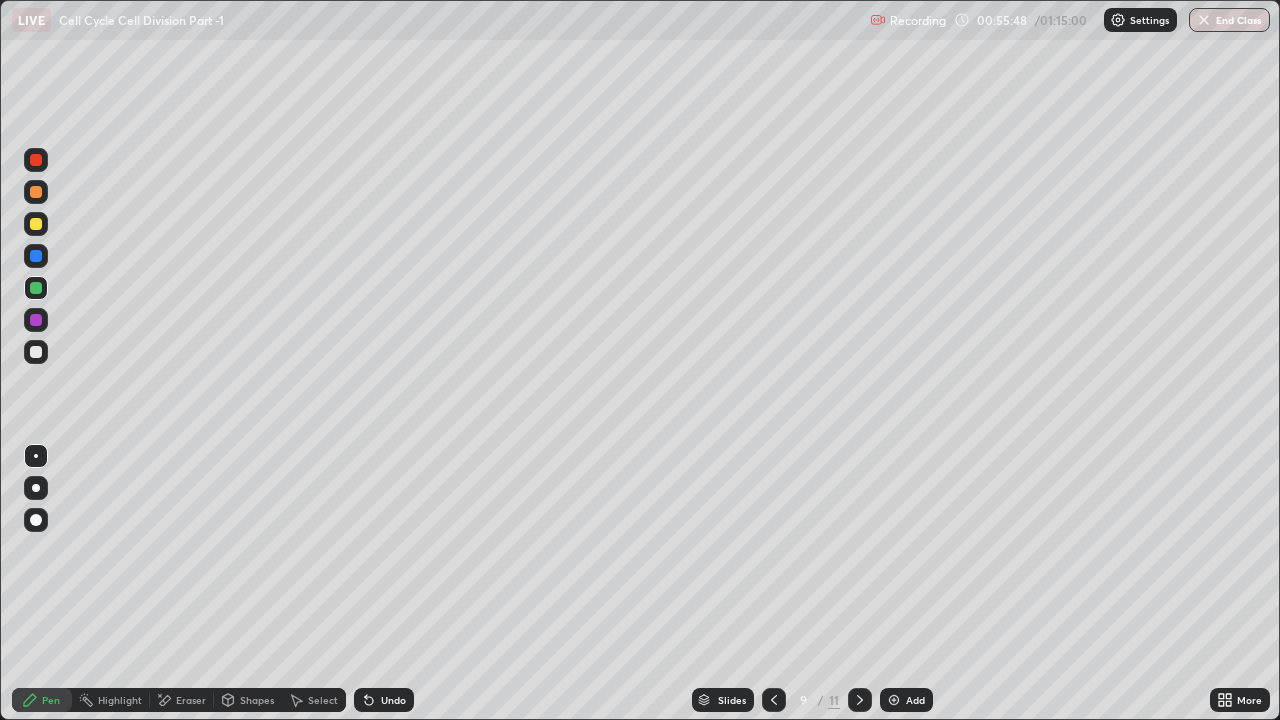 click at bounding box center [36, 352] 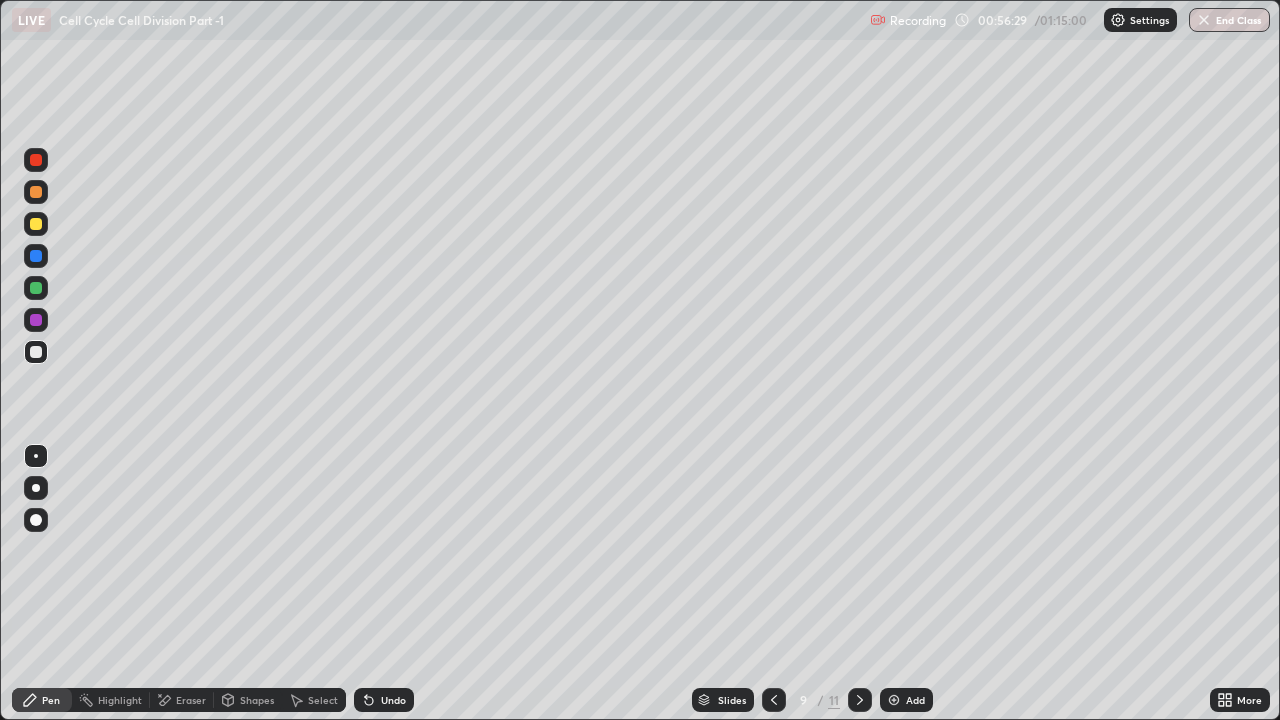 click at bounding box center (36, 288) 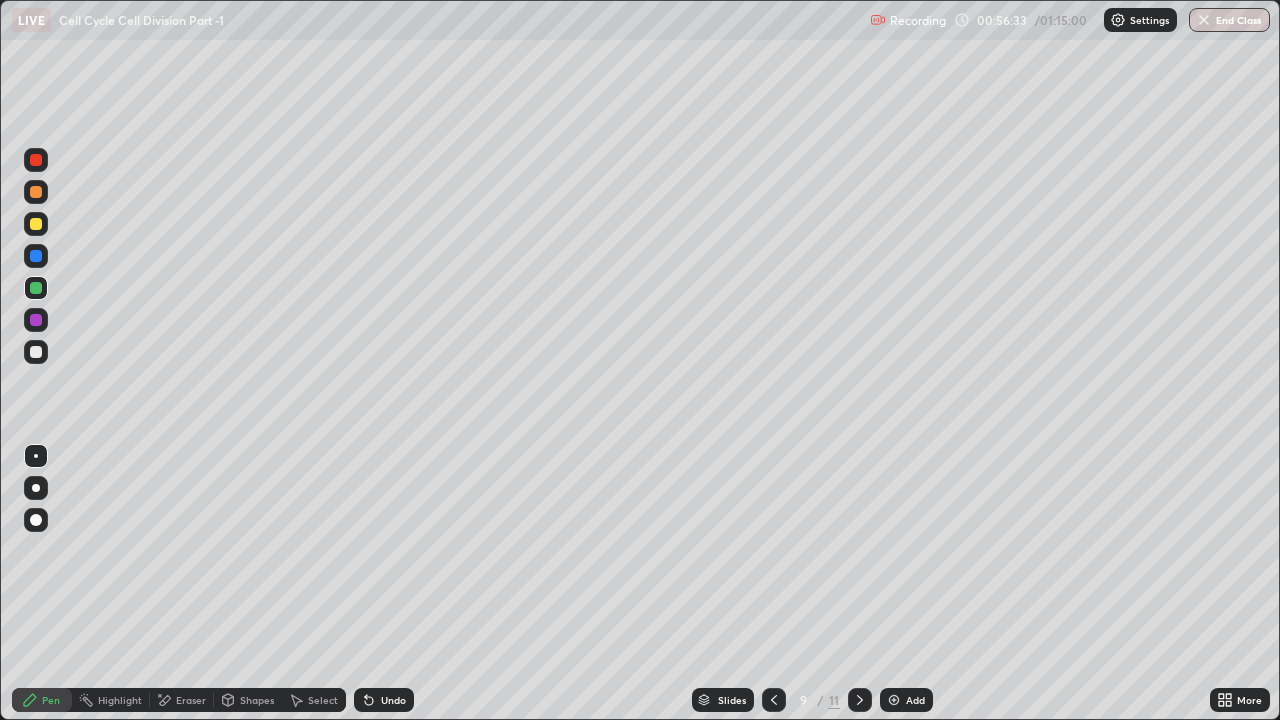 click at bounding box center [36, 224] 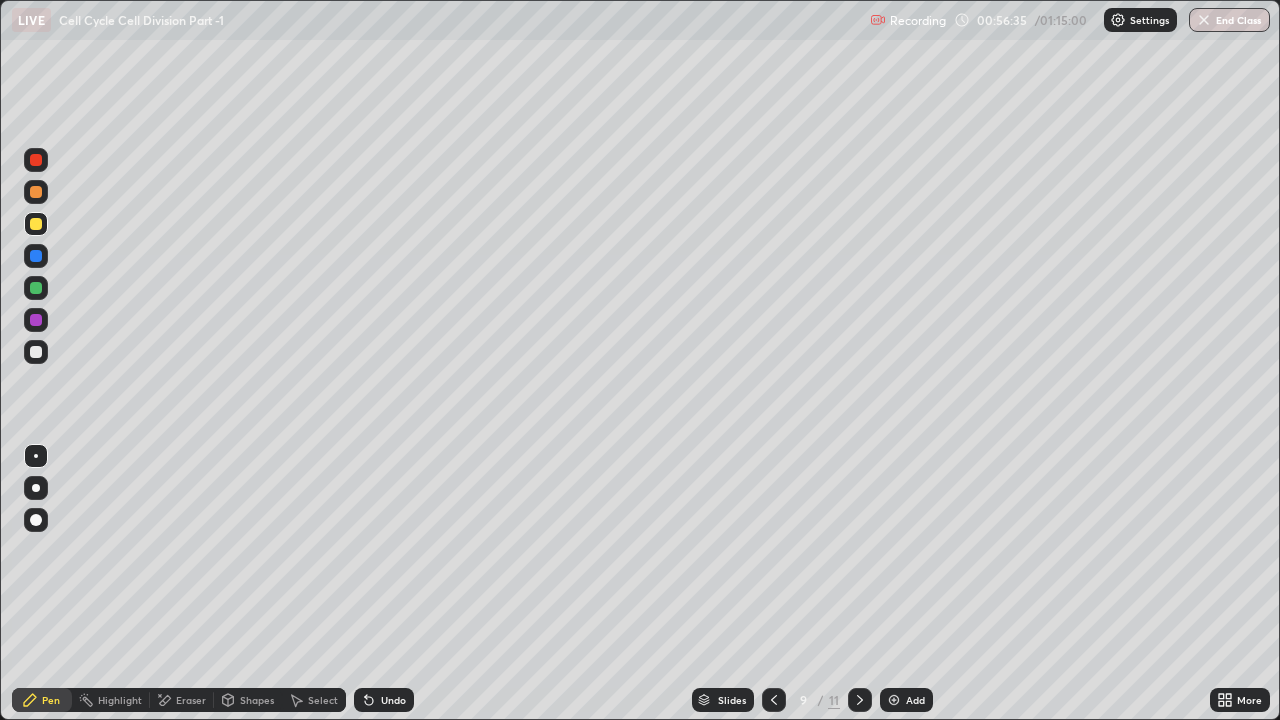 click at bounding box center [36, 160] 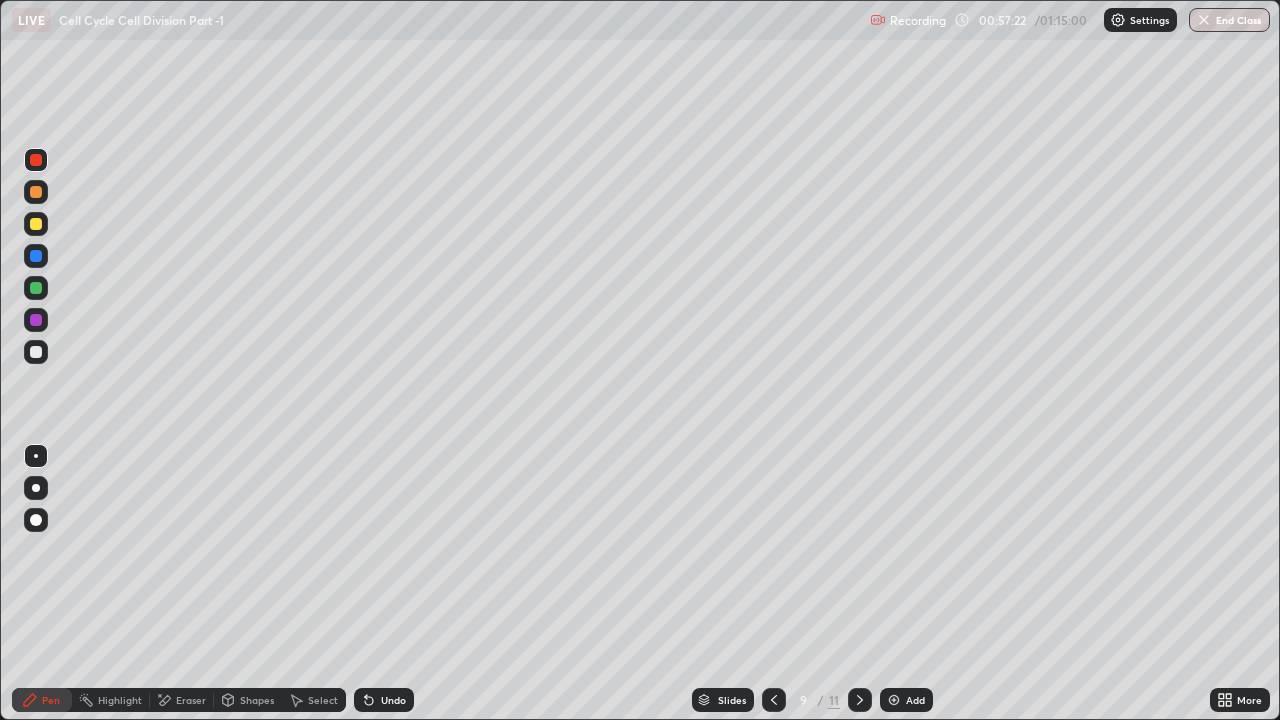 click 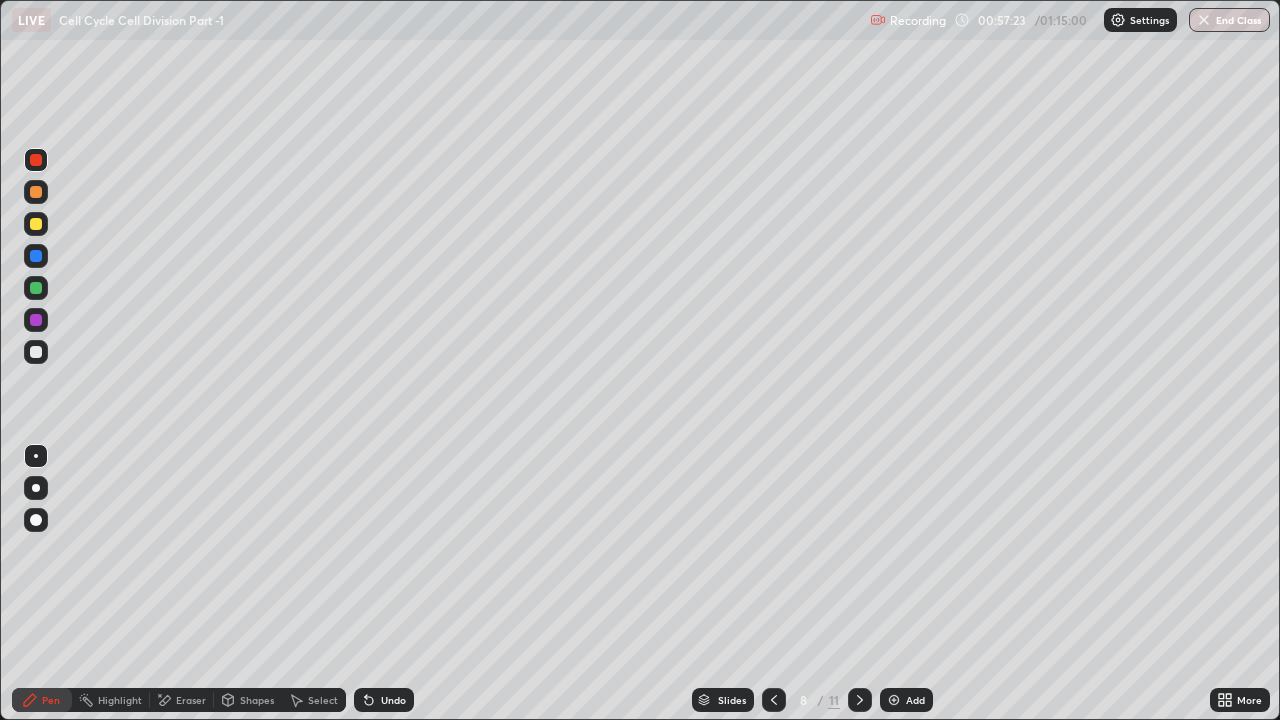 click 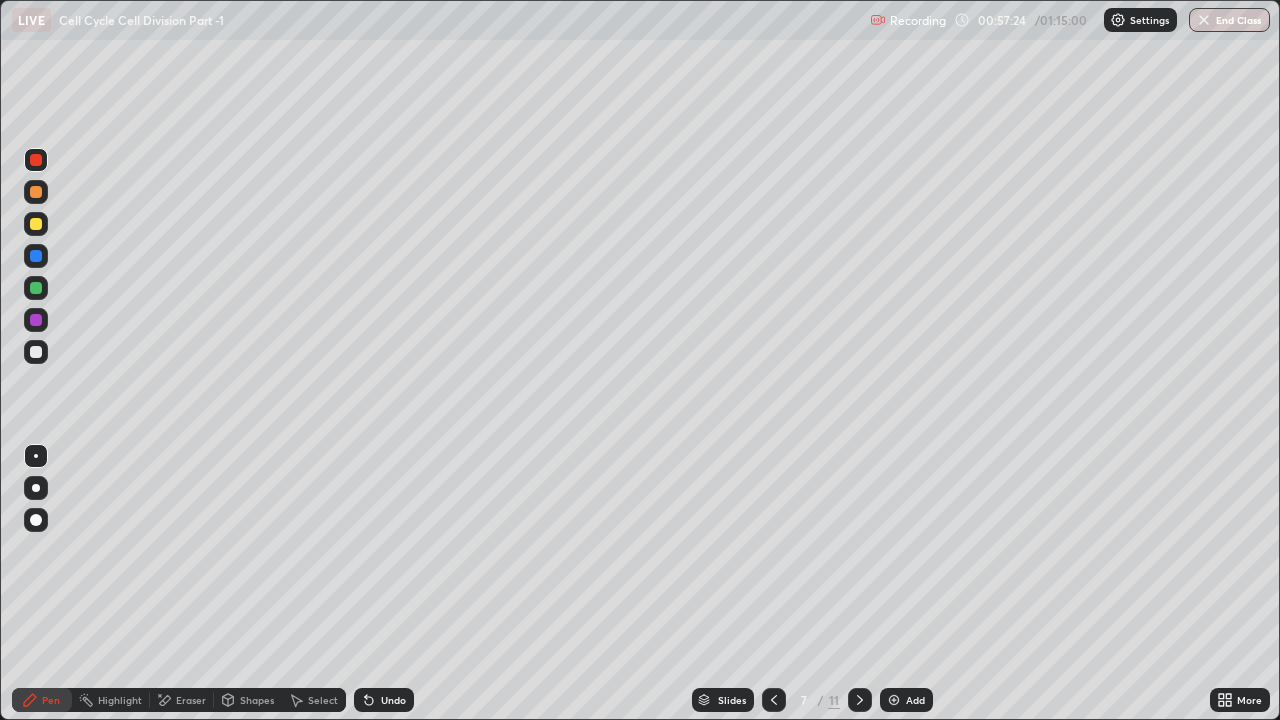 click 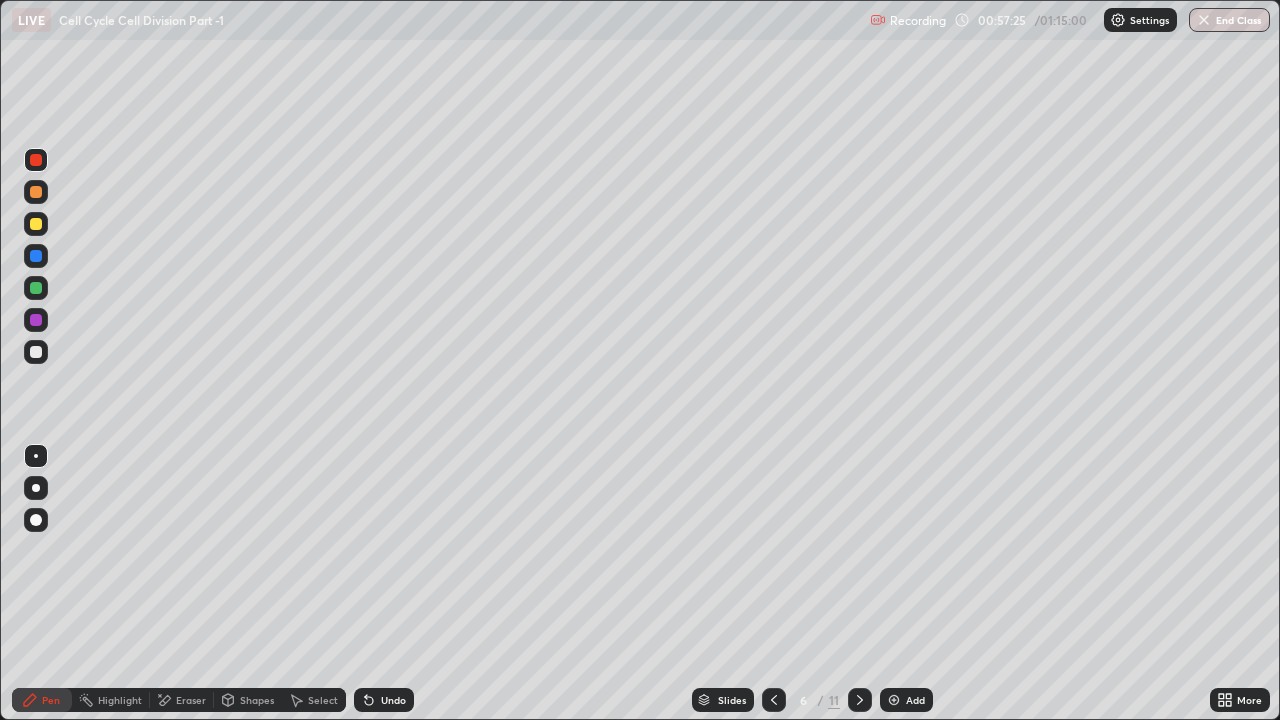 click 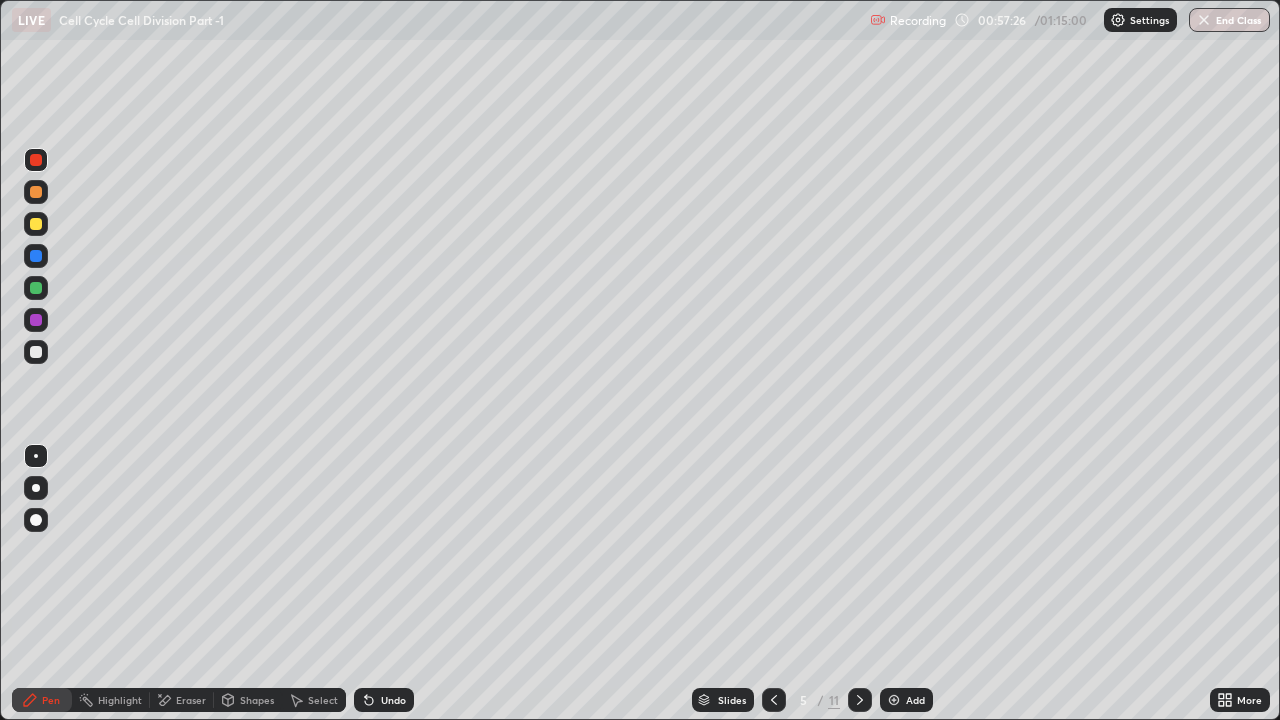 click 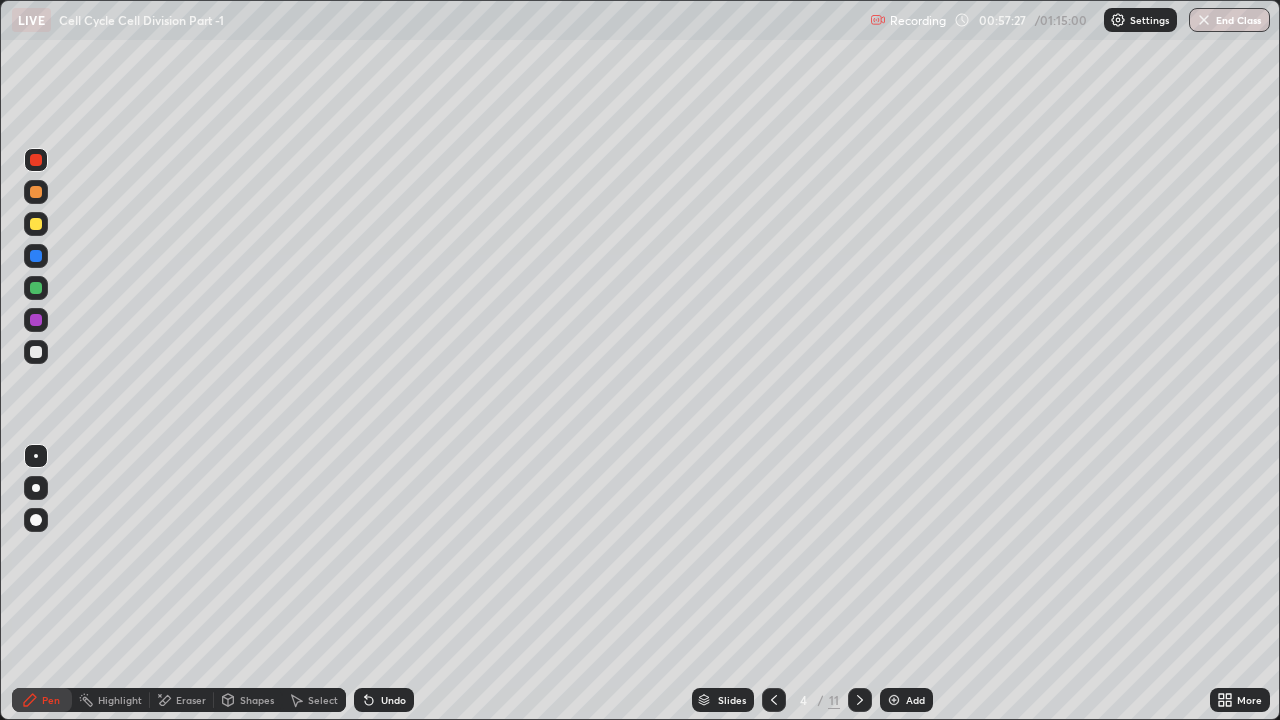 click 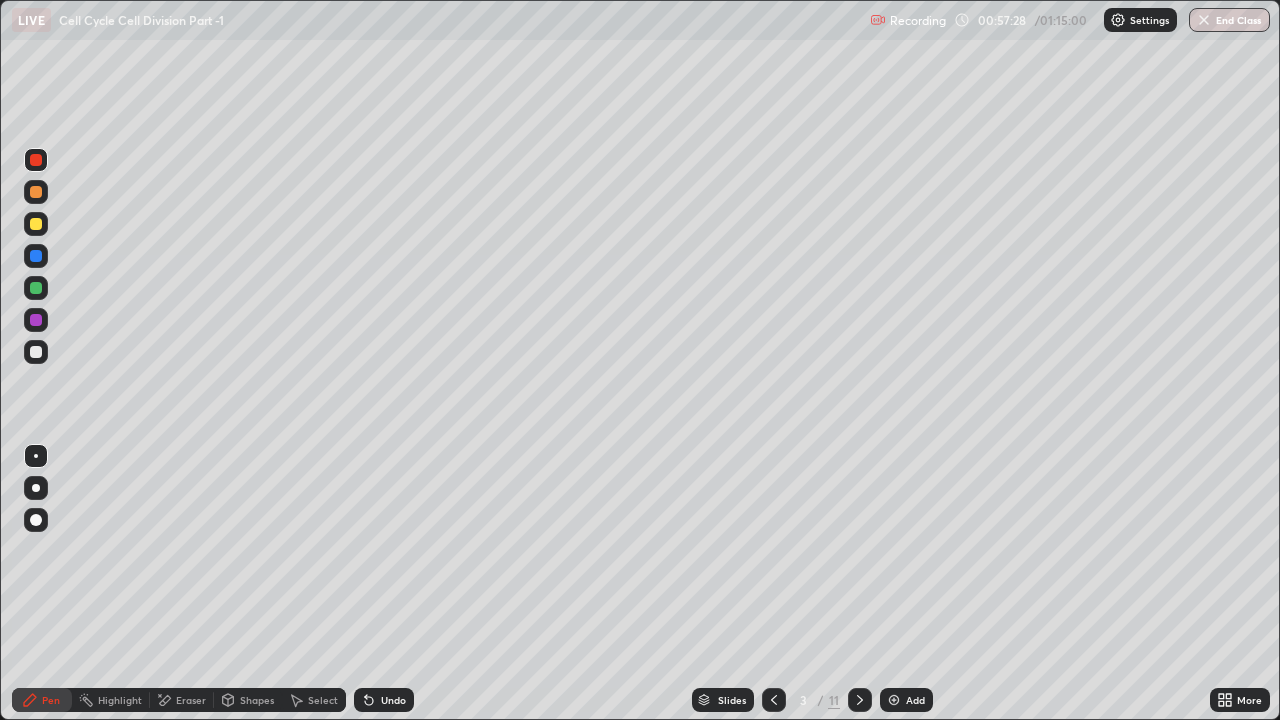 click 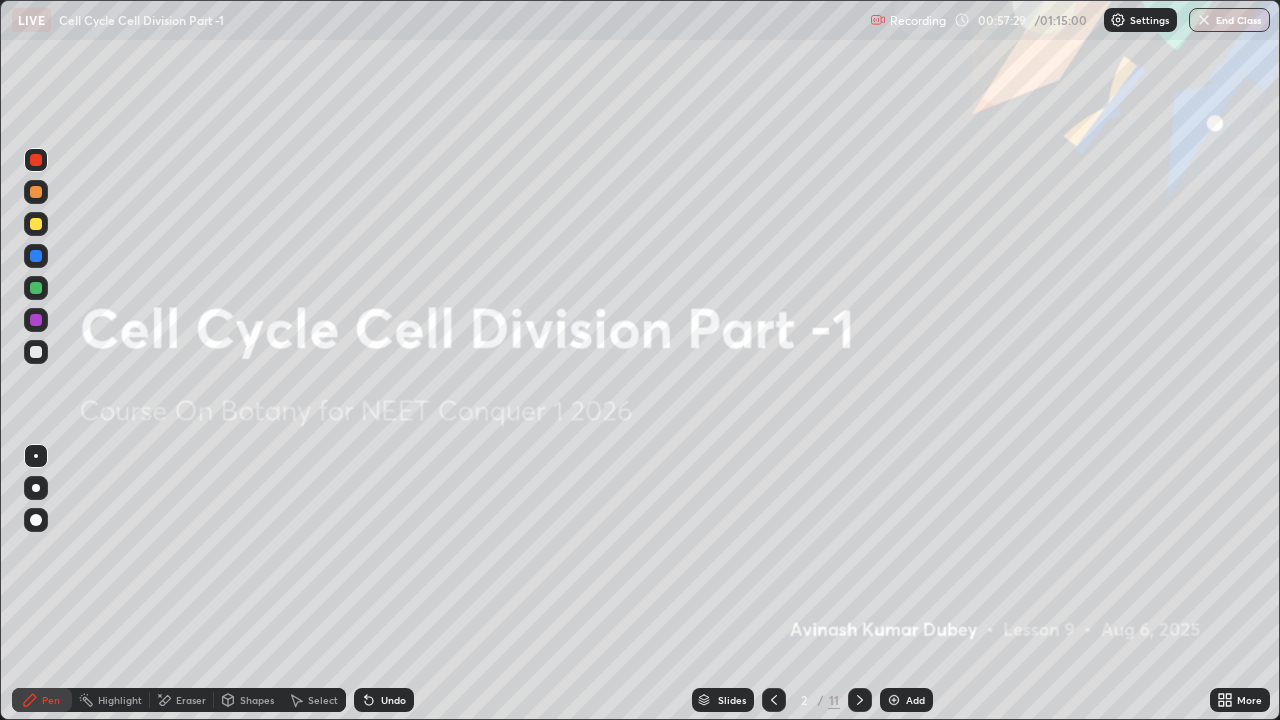 click 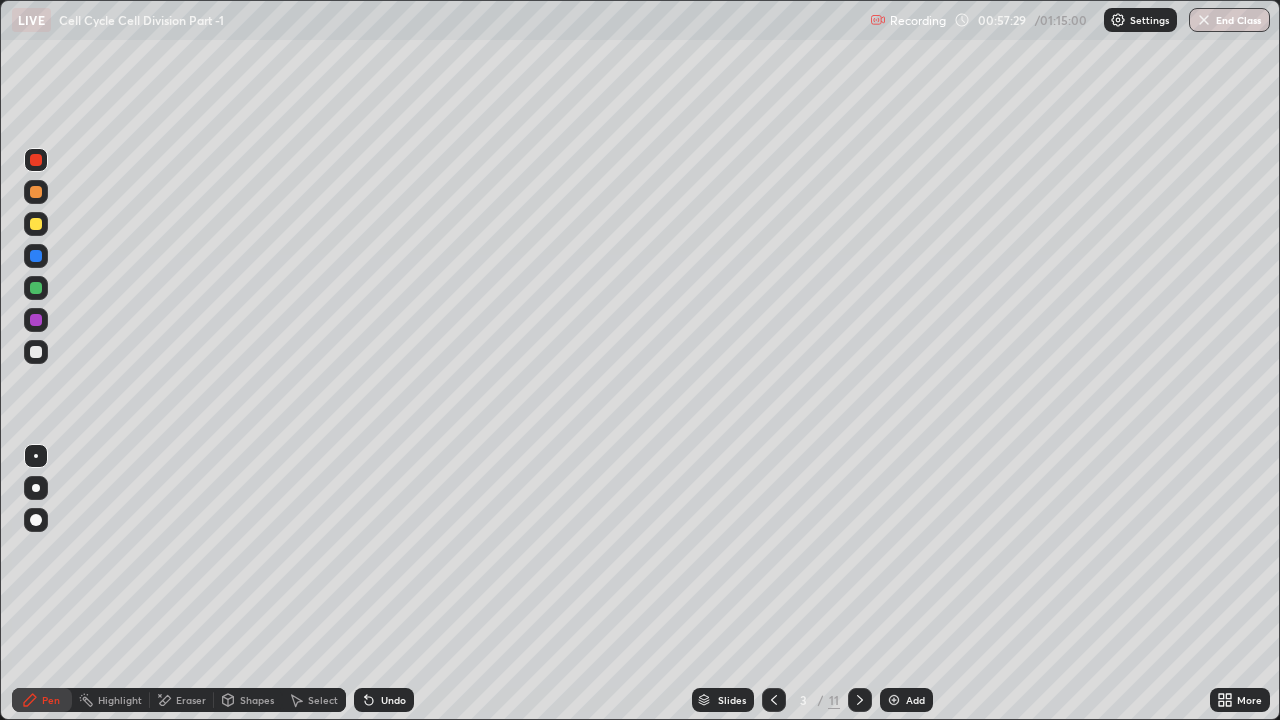 click 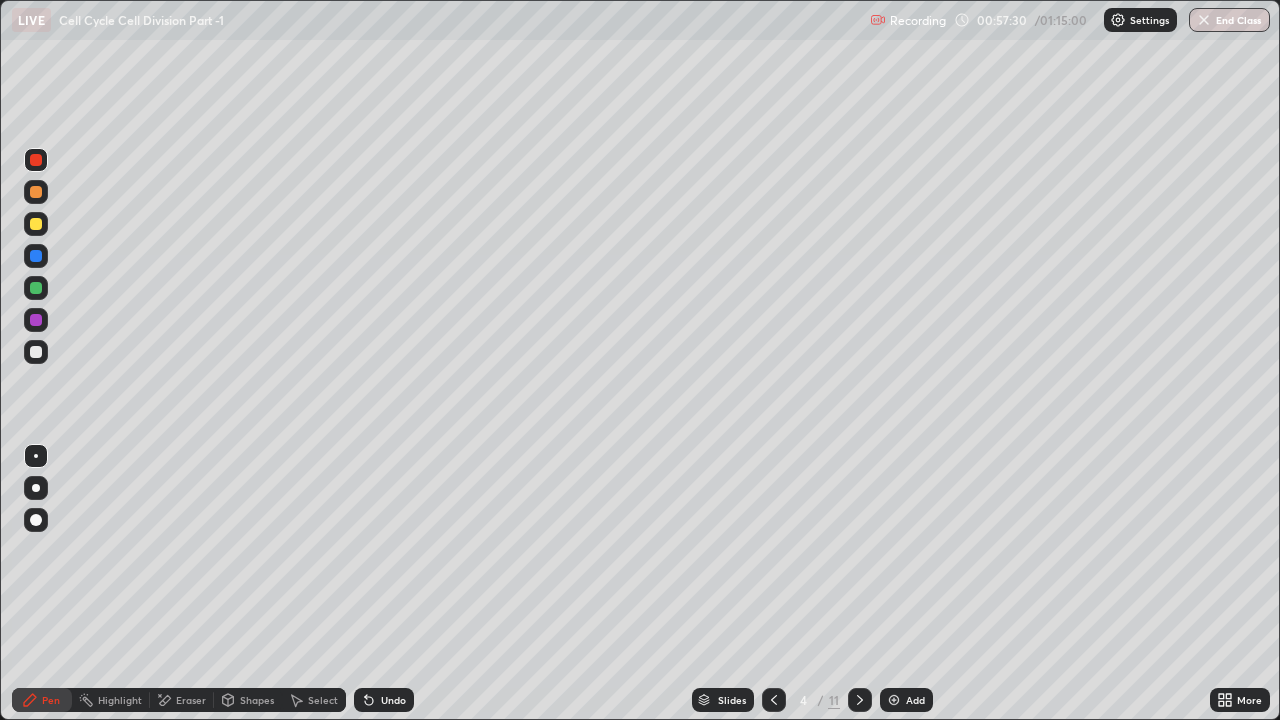 click 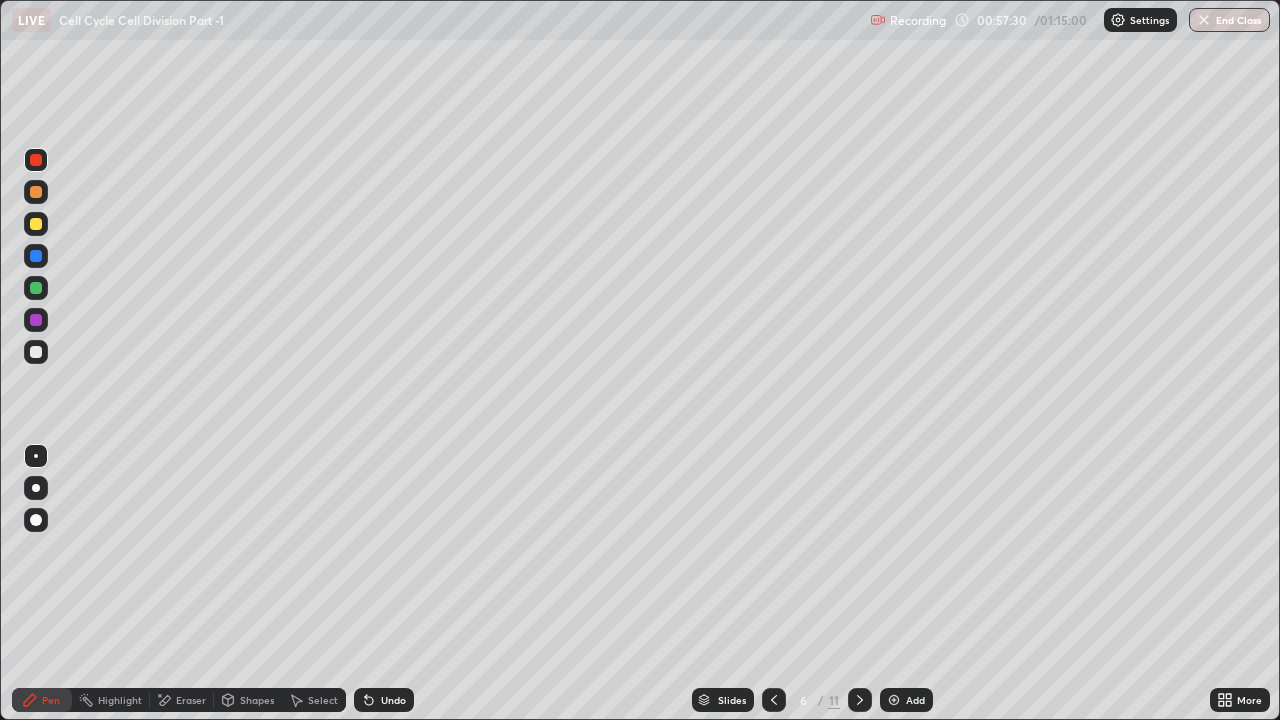 click 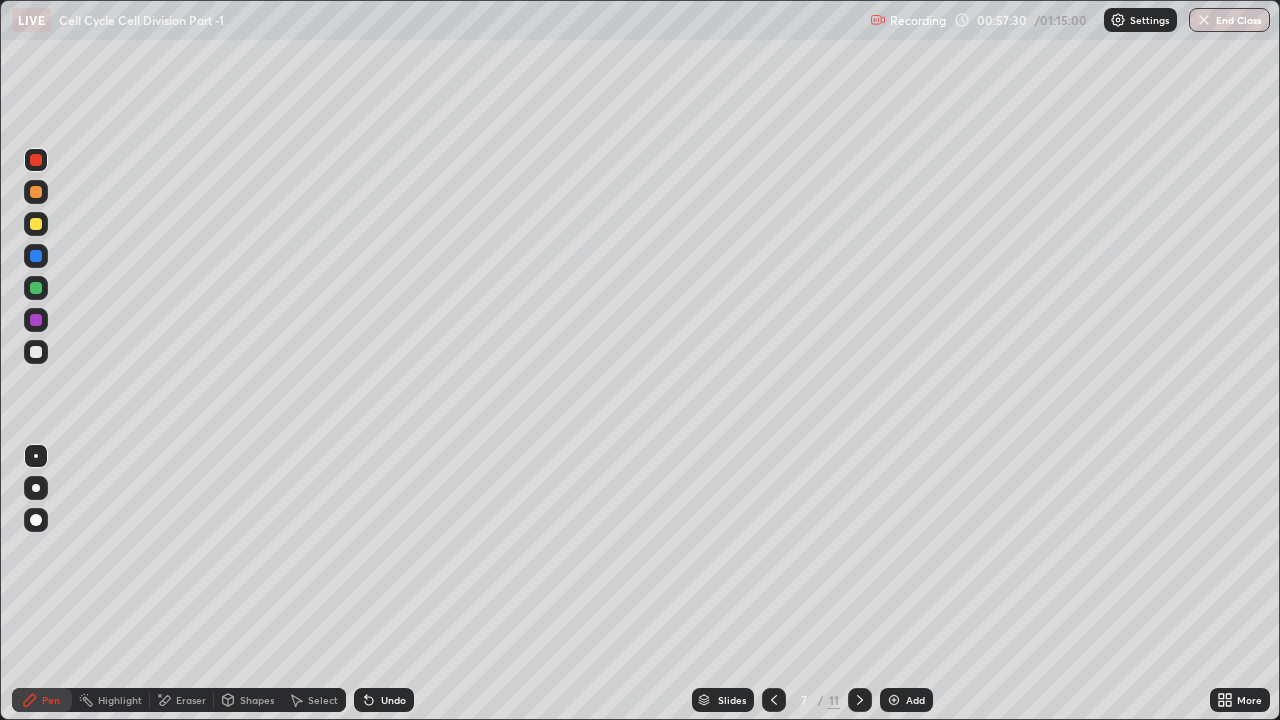 click 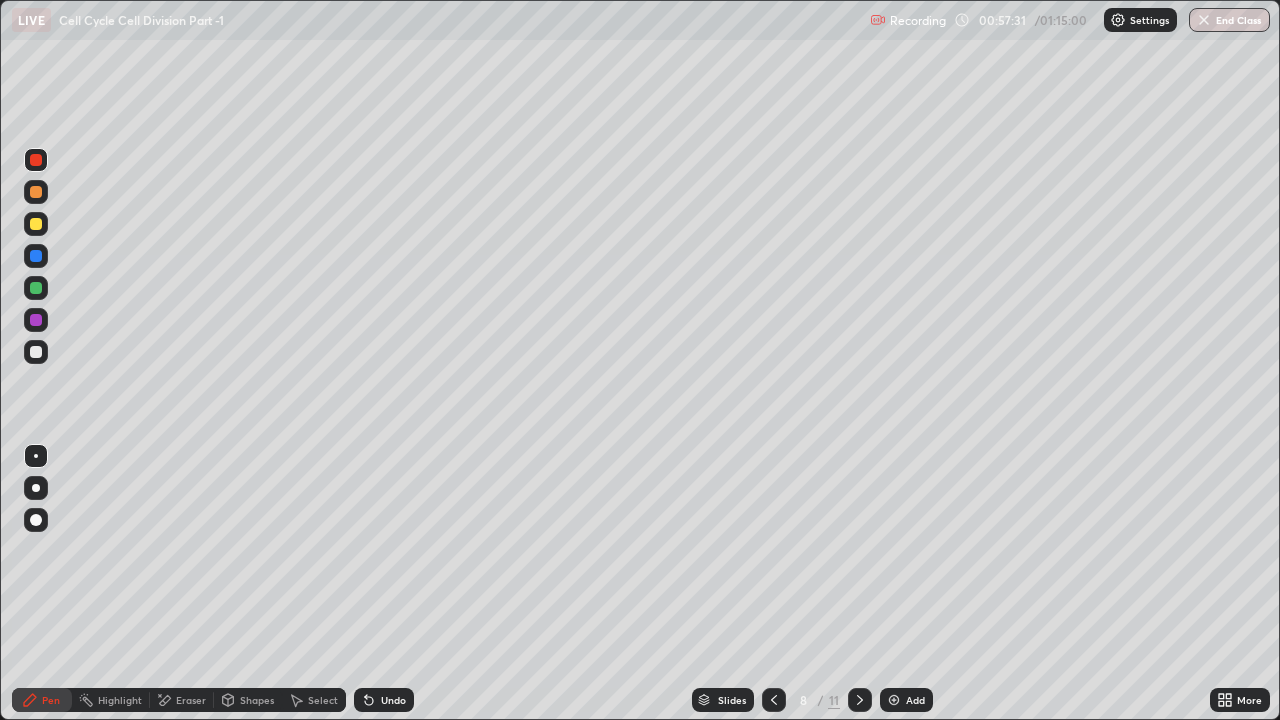 click at bounding box center [860, 700] 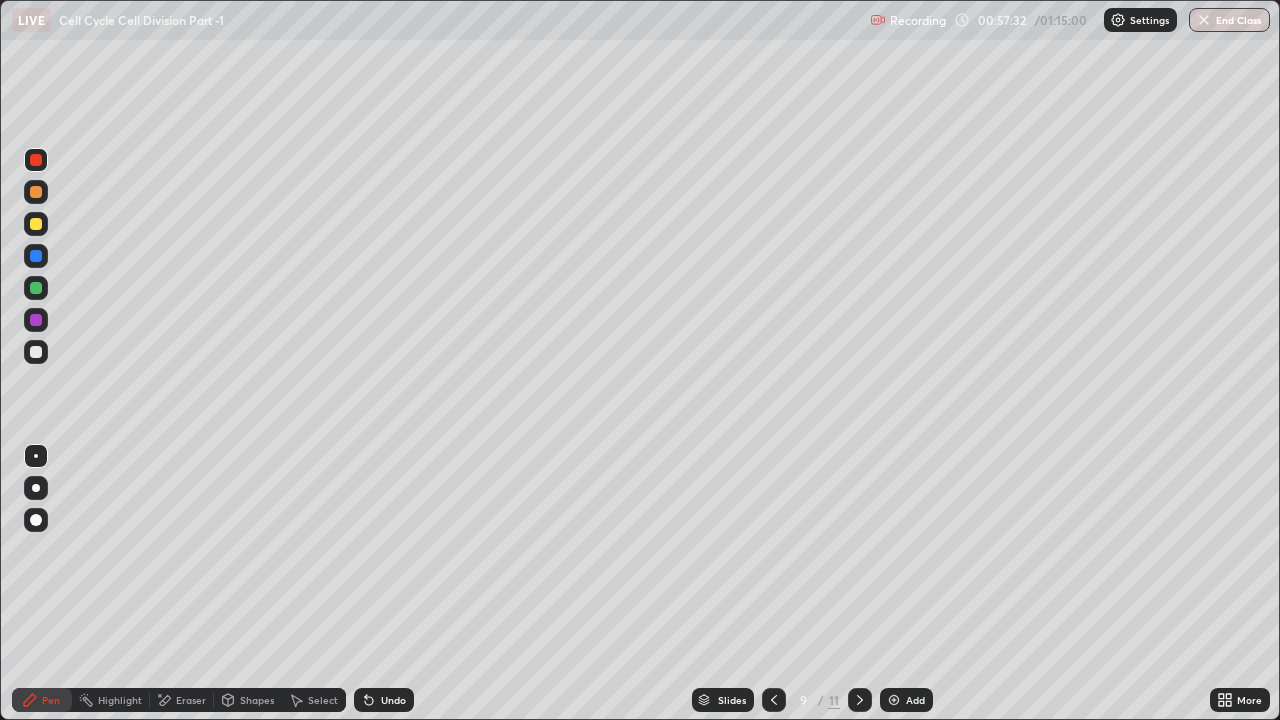 click 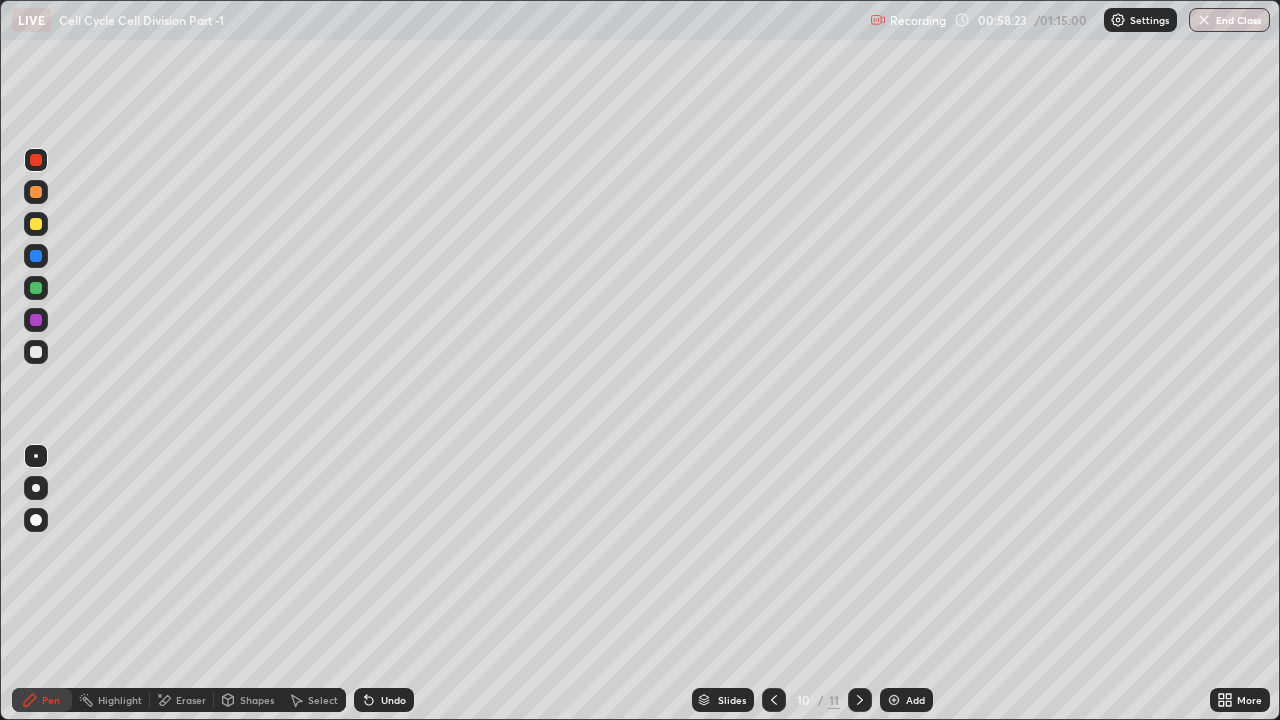 click 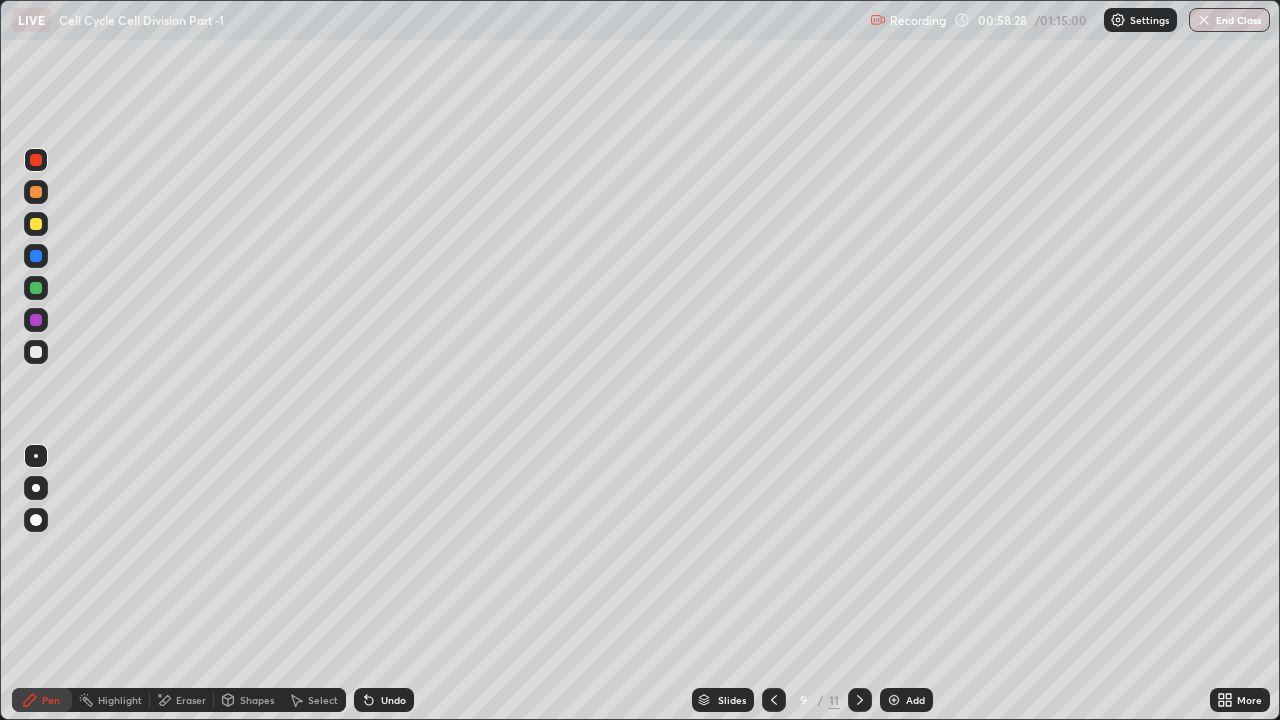 click 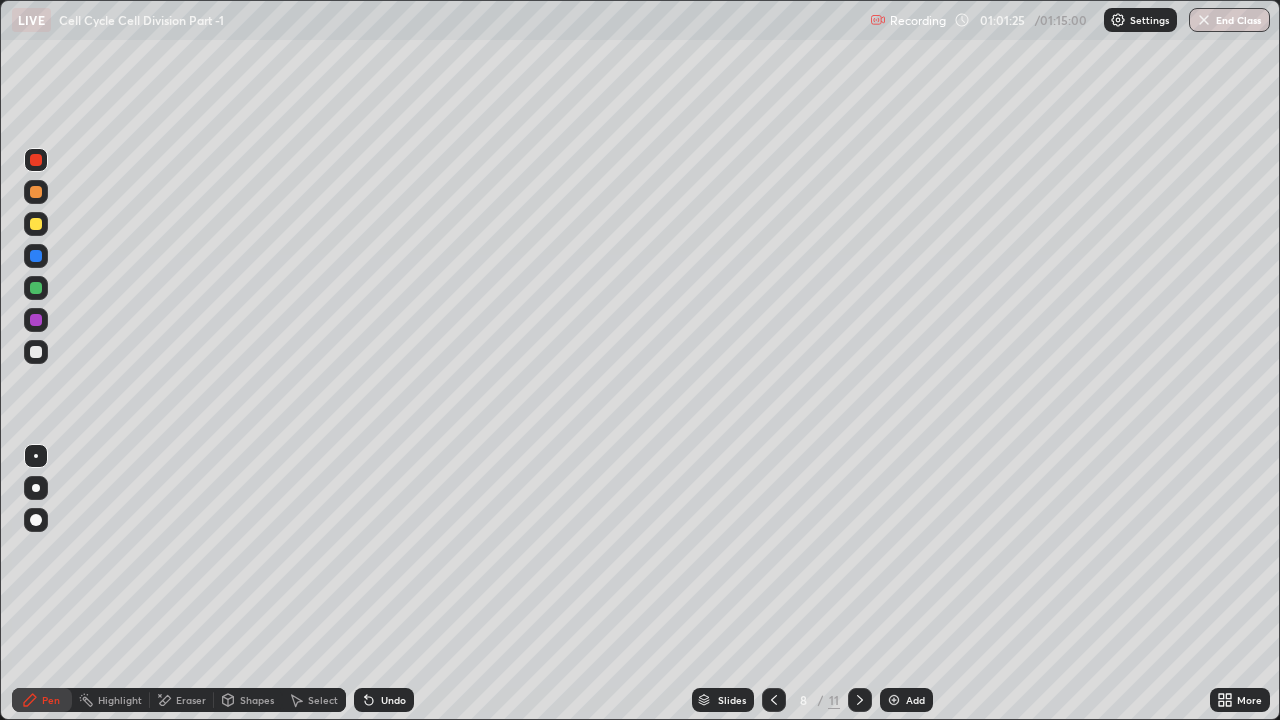 click 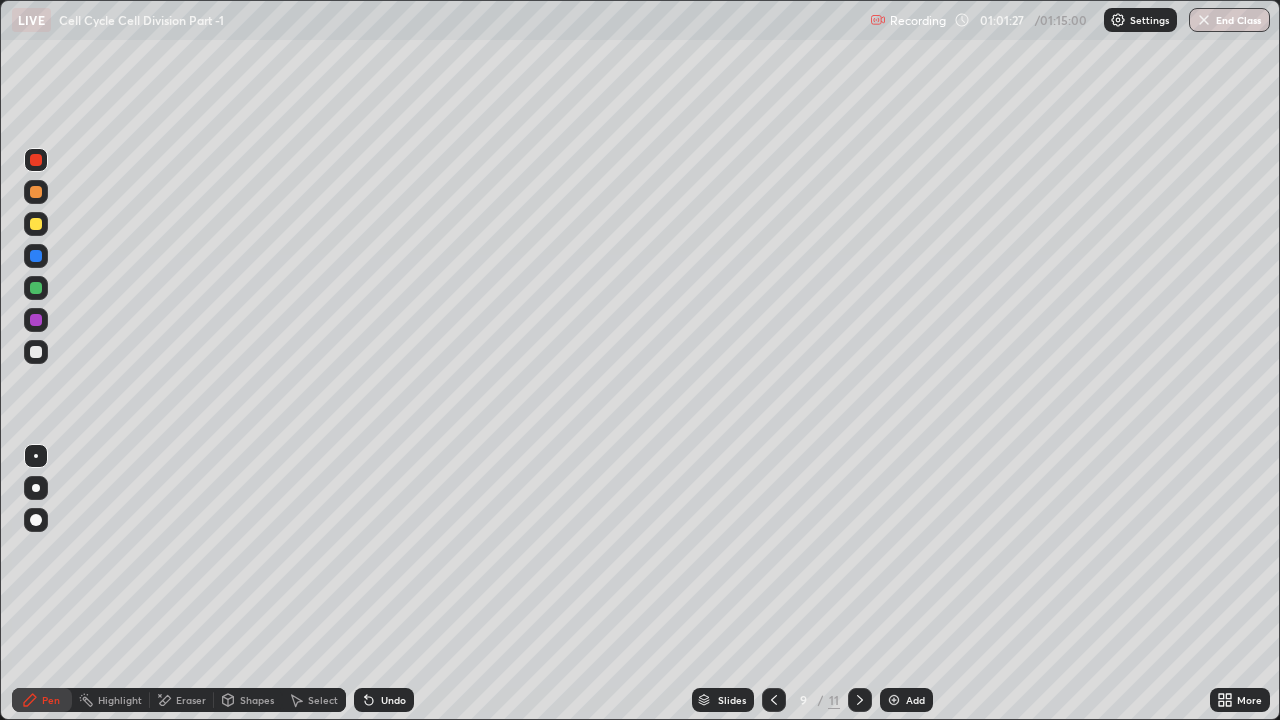 click on "Add" at bounding box center (906, 700) 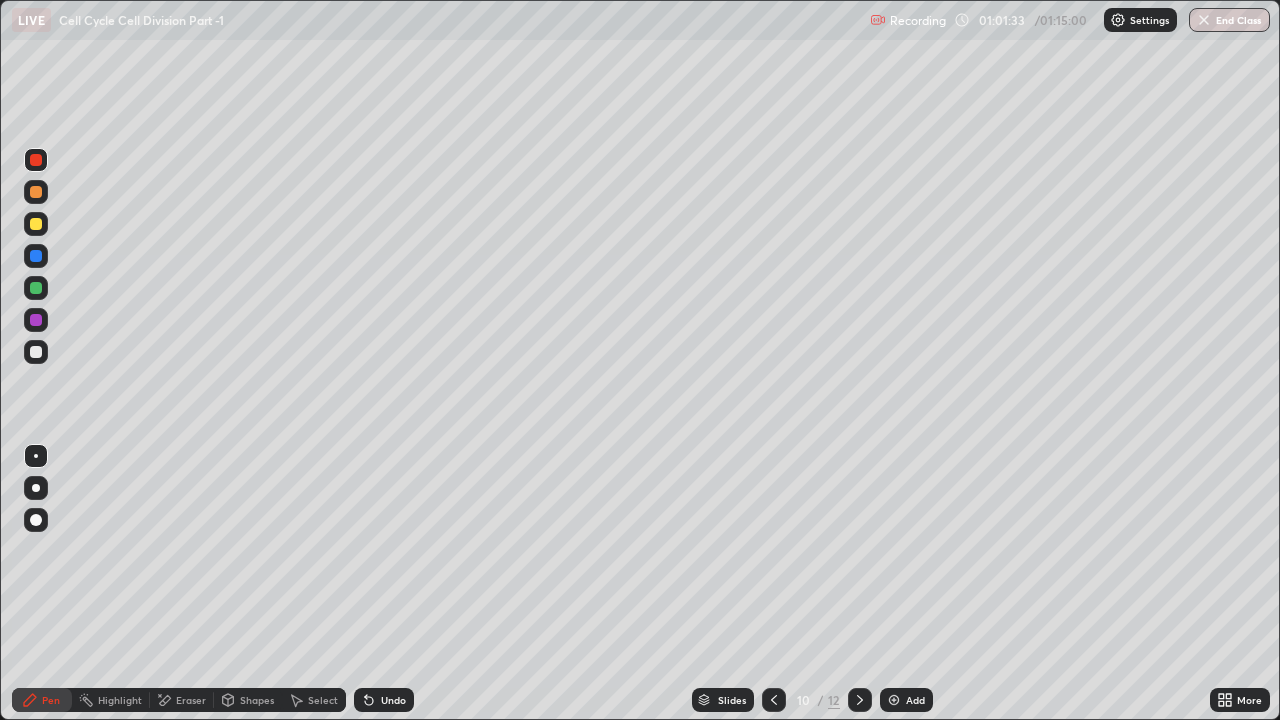click at bounding box center (36, 160) 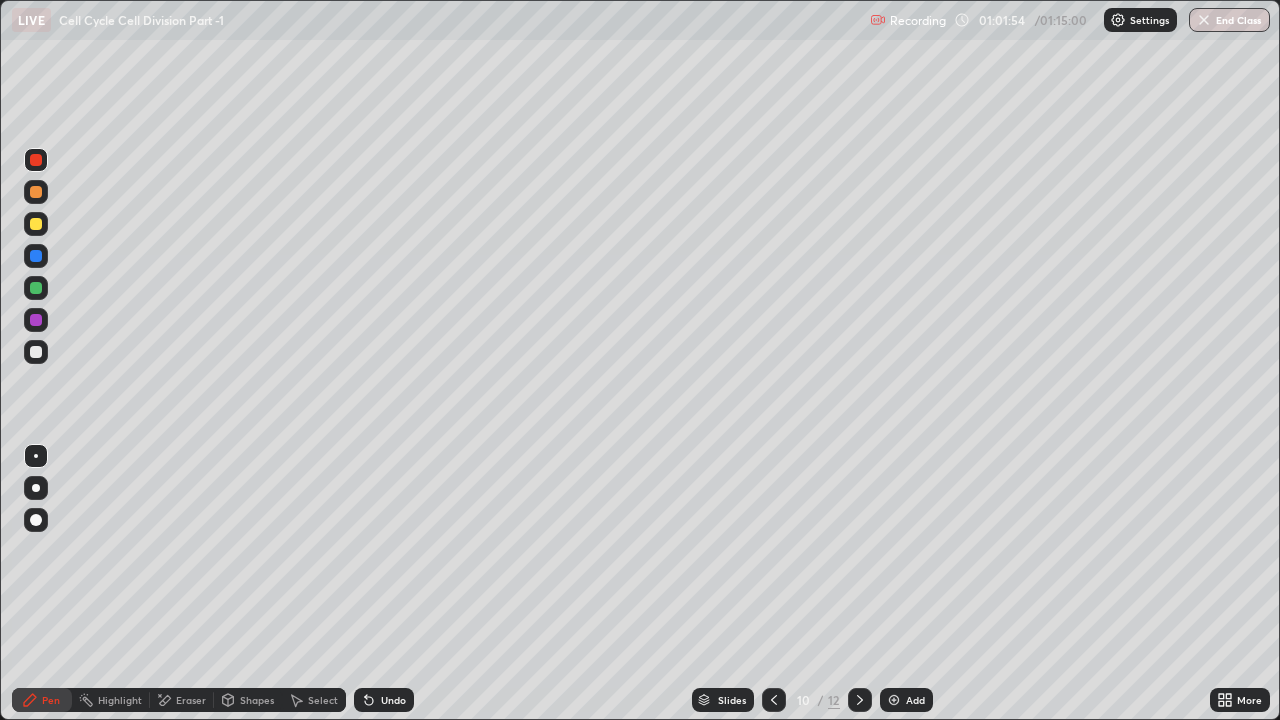 click at bounding box center (36, 256) 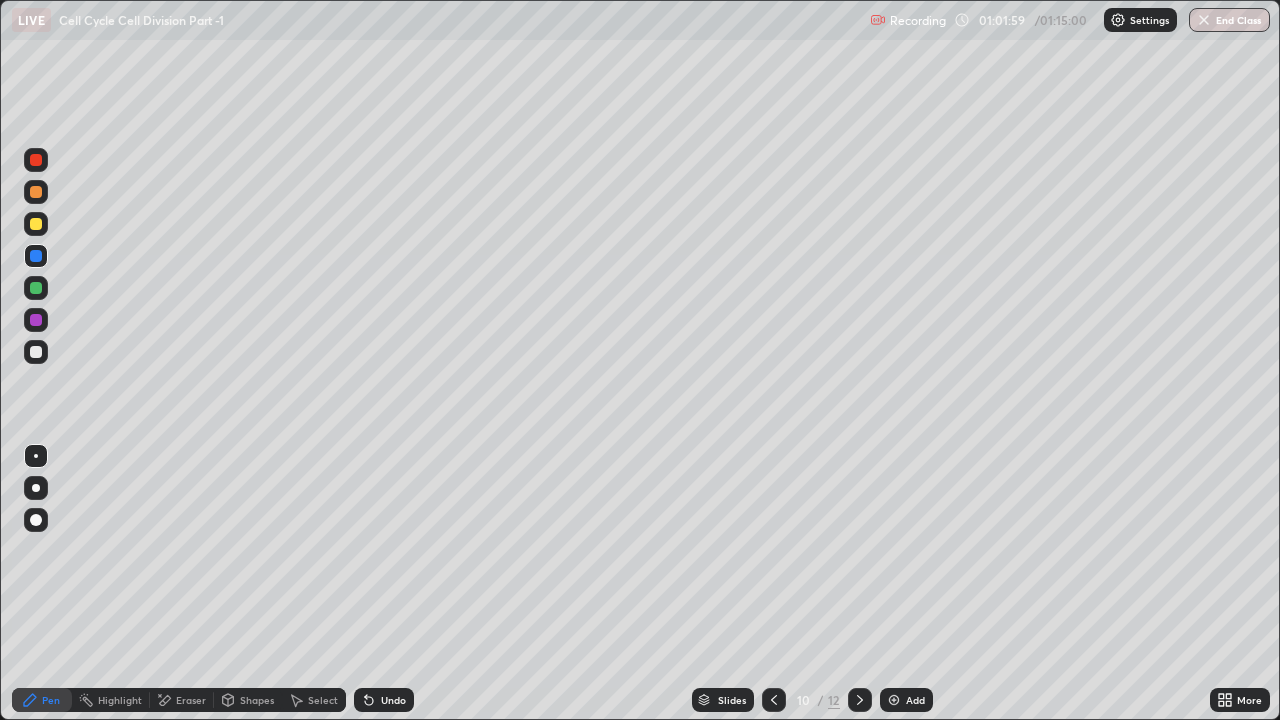 click at bounding box center [36, 288] 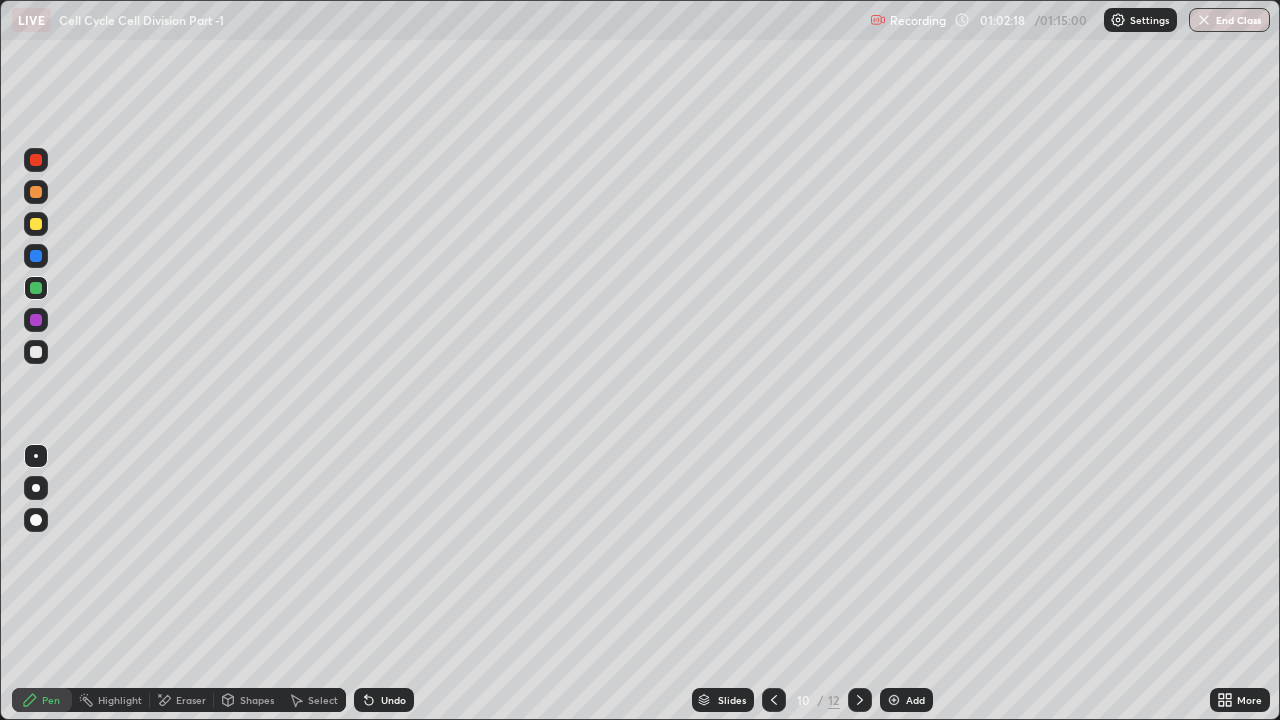click at bounding box center [36, 352] 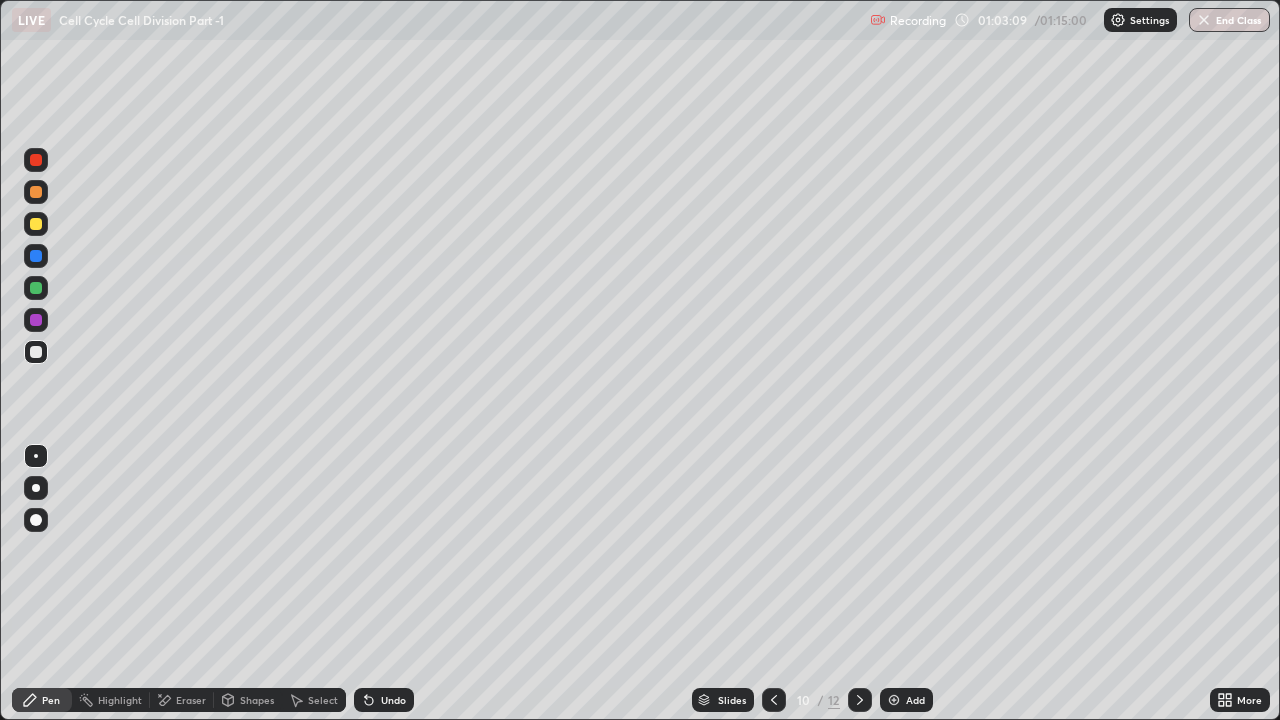 click 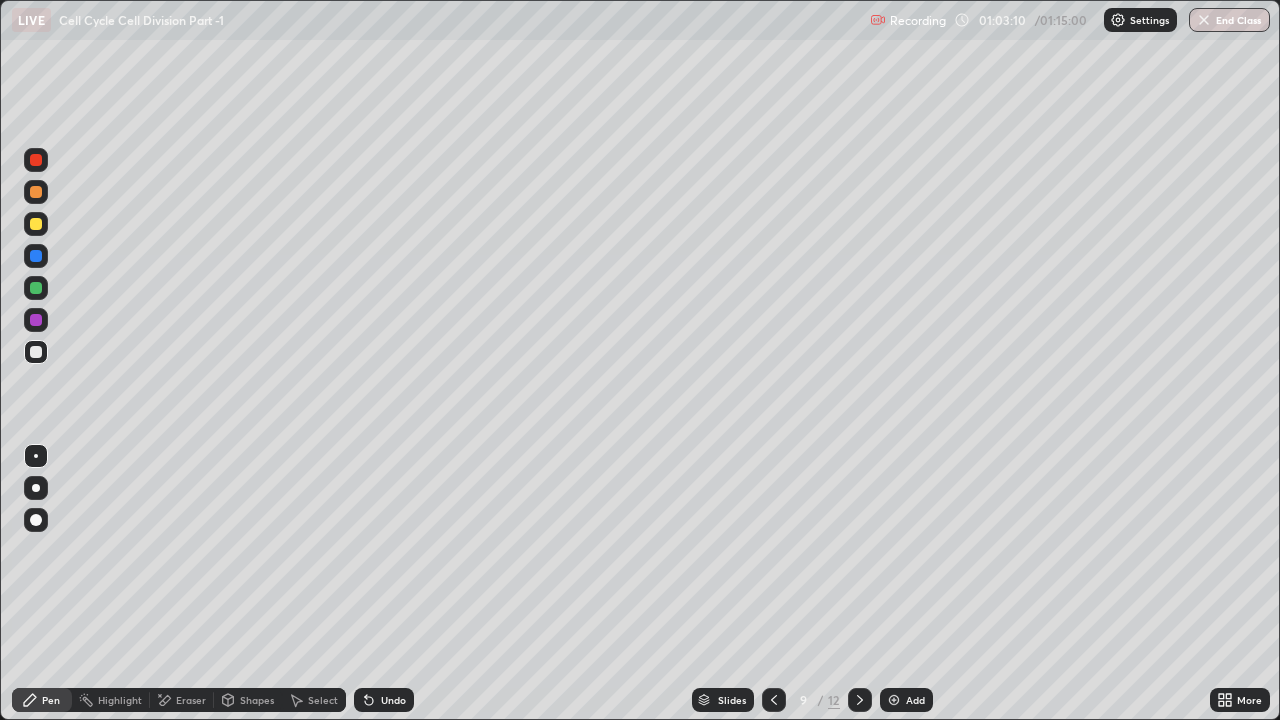 click 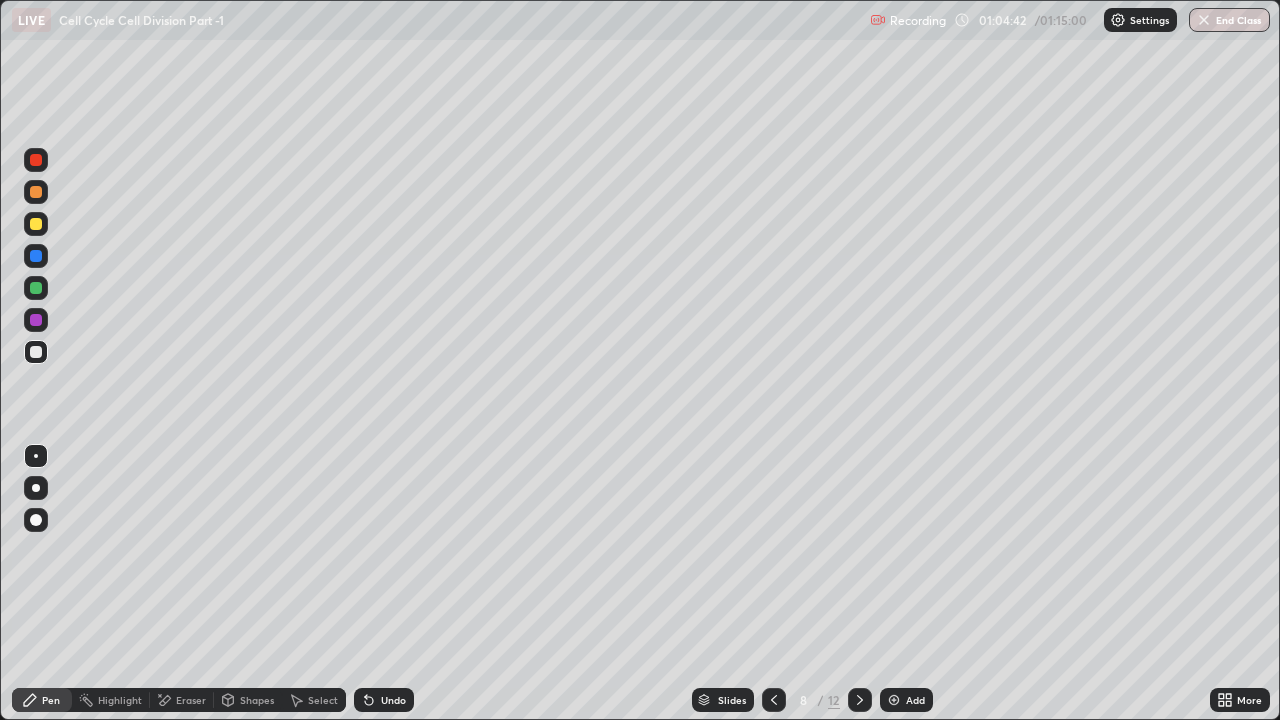 click on "Add" at bounding box center [906, 700] 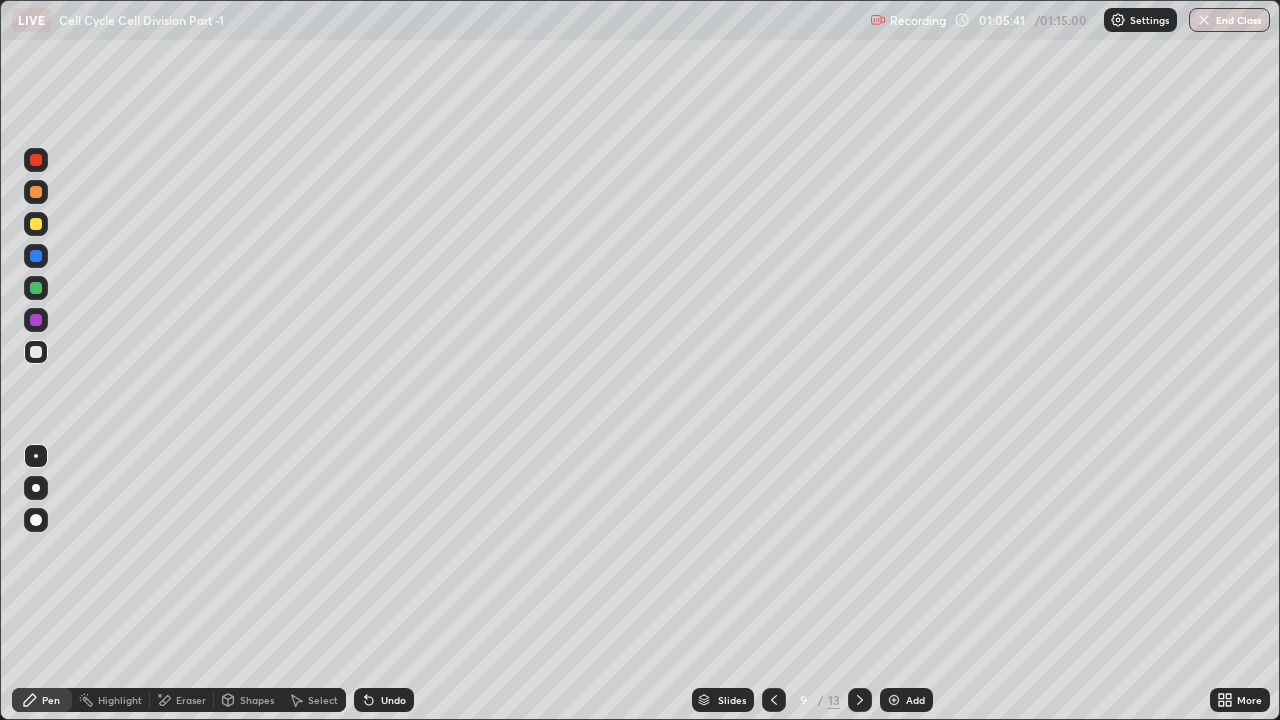 click at bounding box center [36, 320] 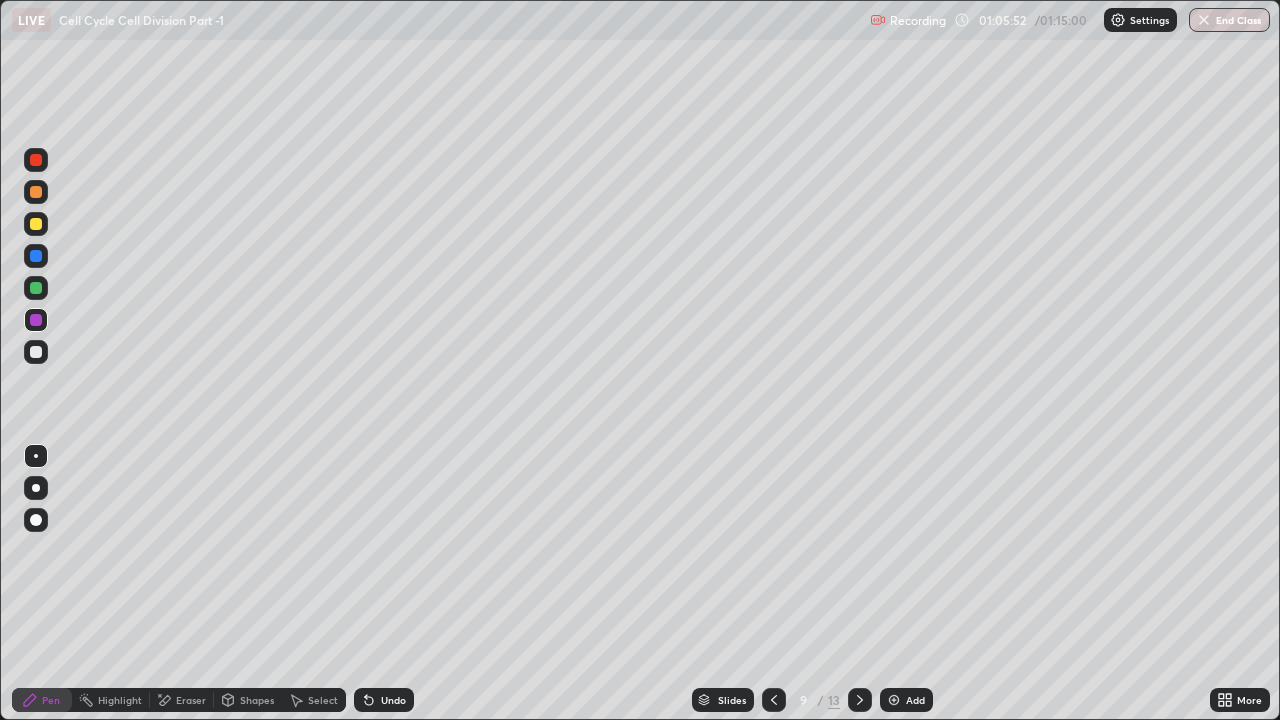 click at bounding box center [36, 288] 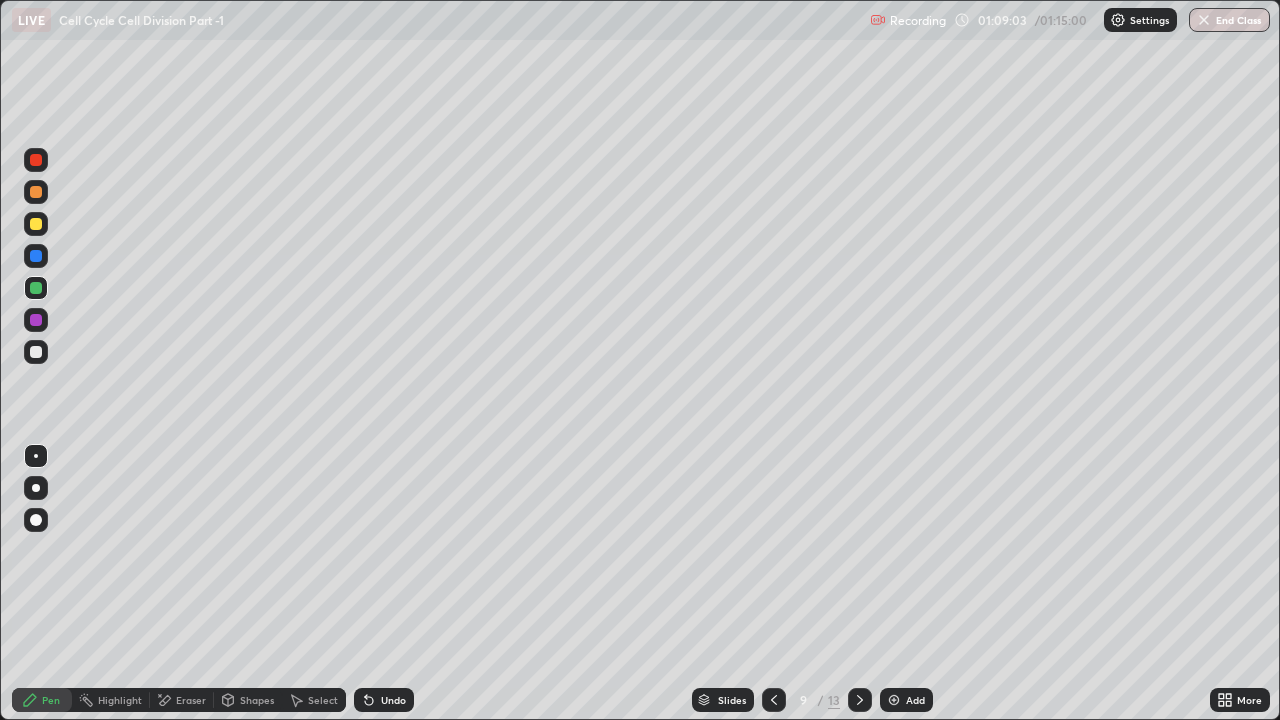 click 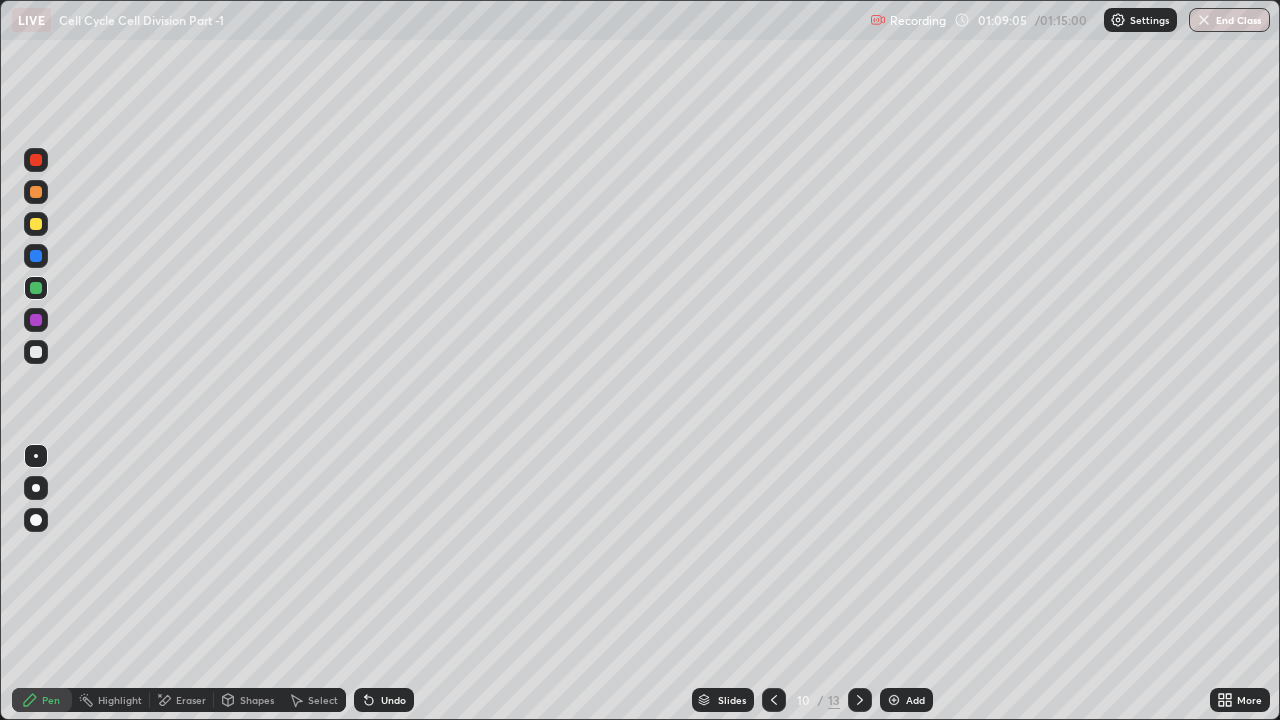 click 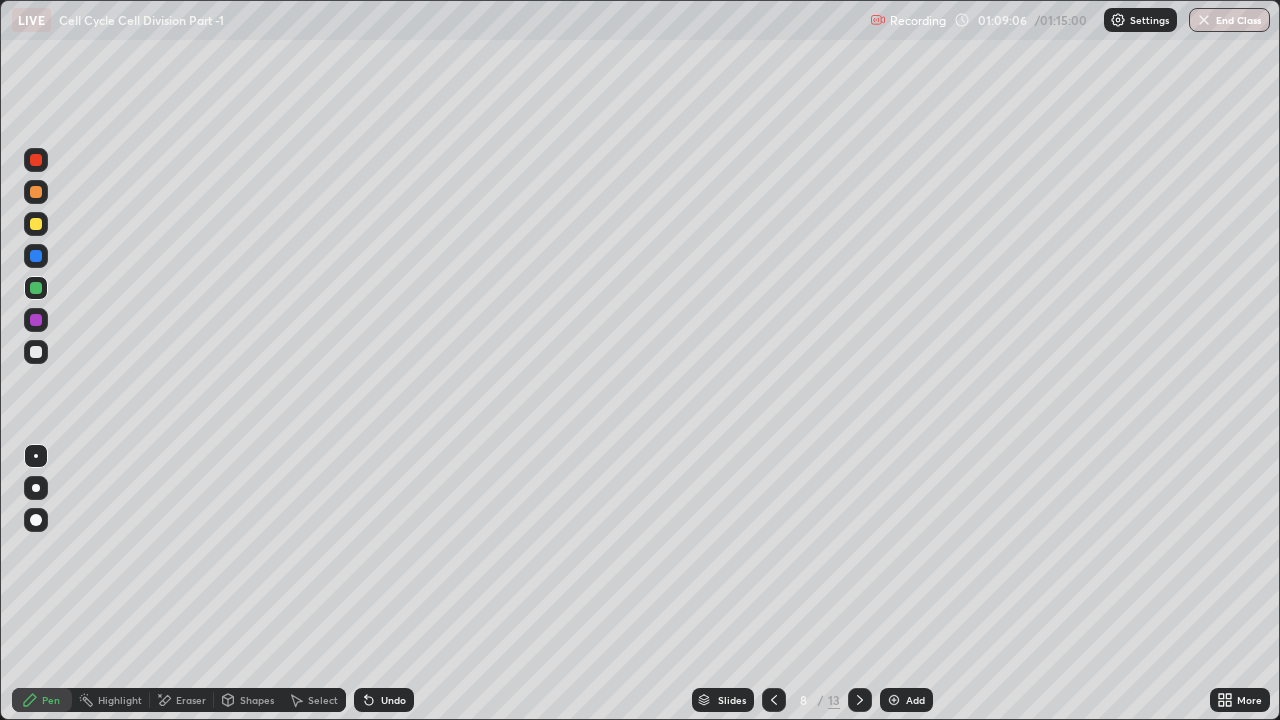 click 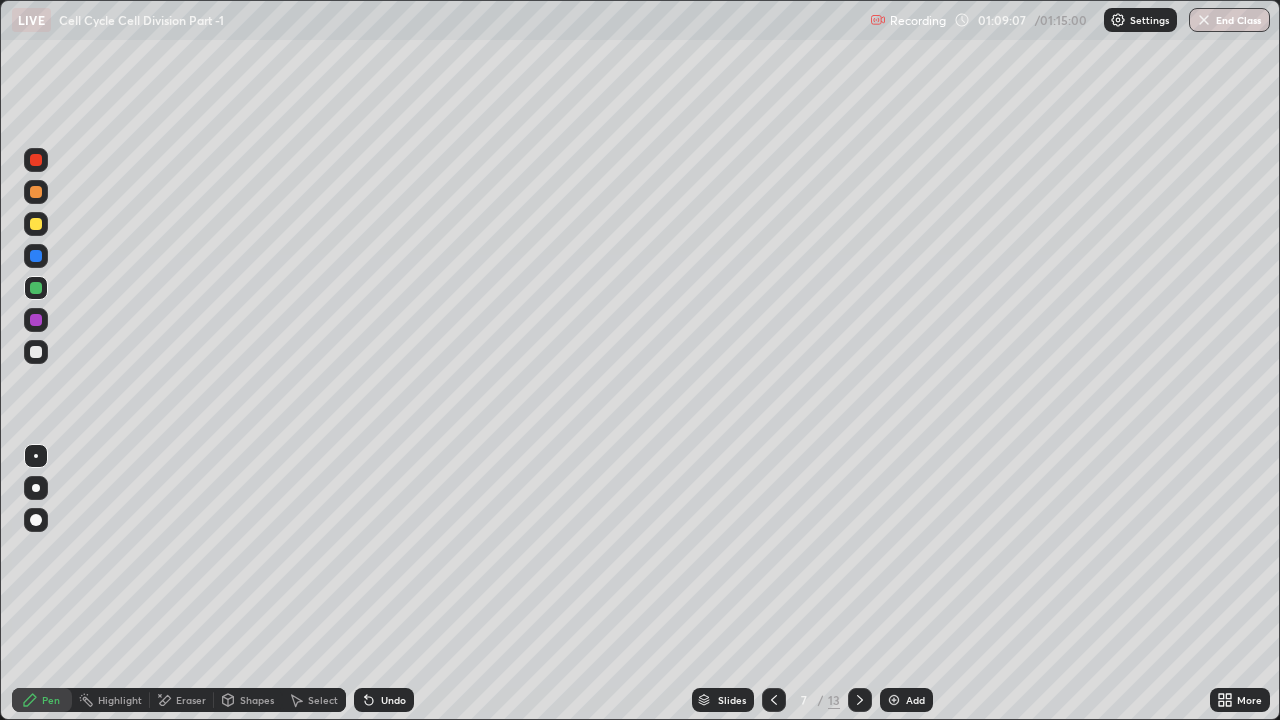 click 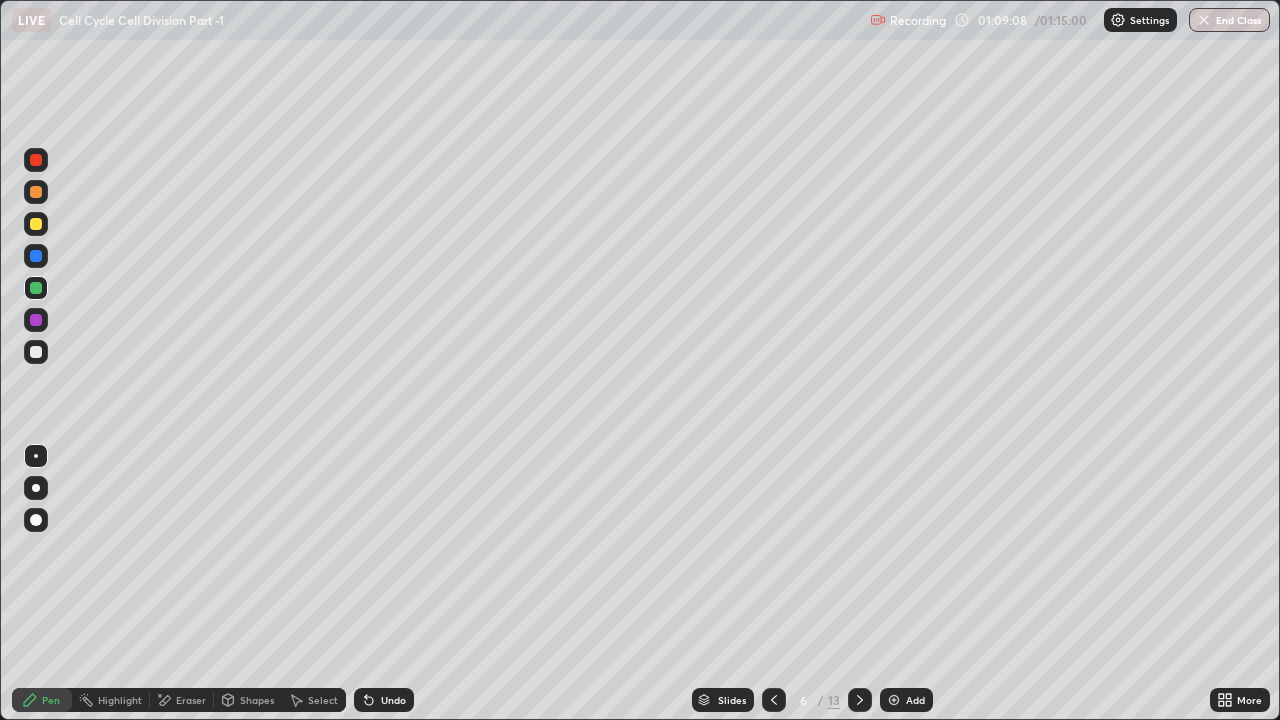 click 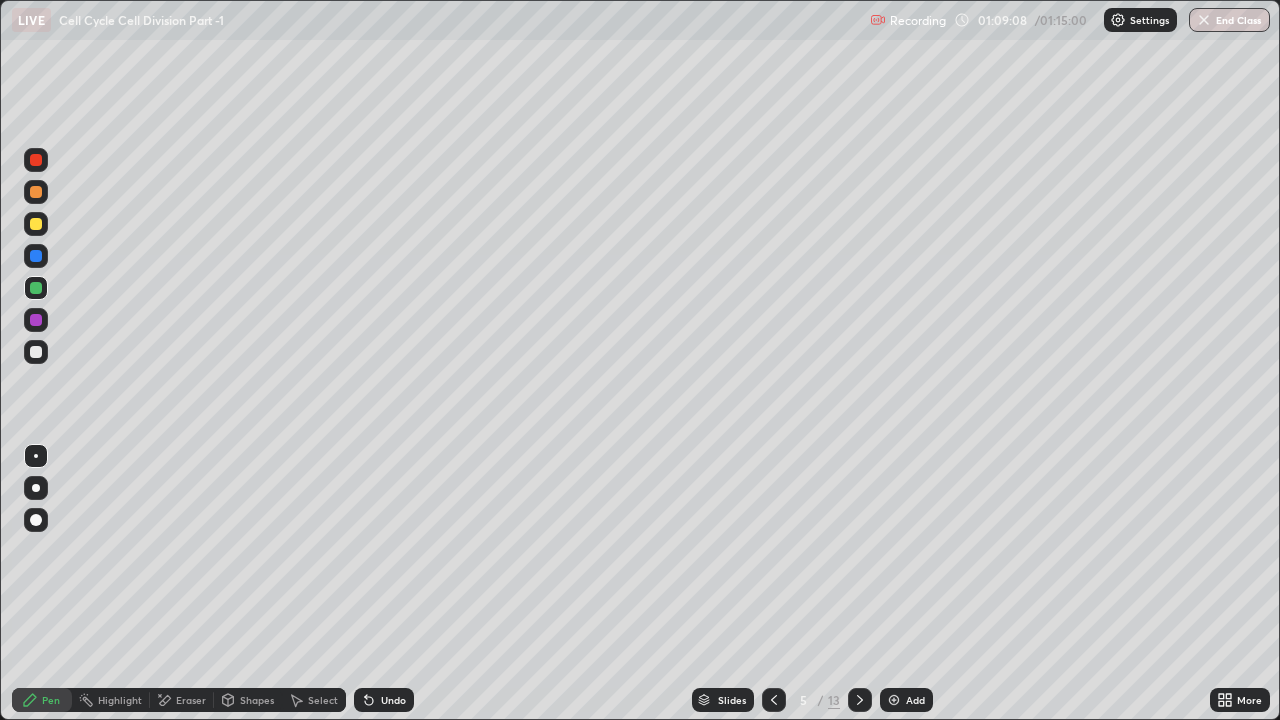 click 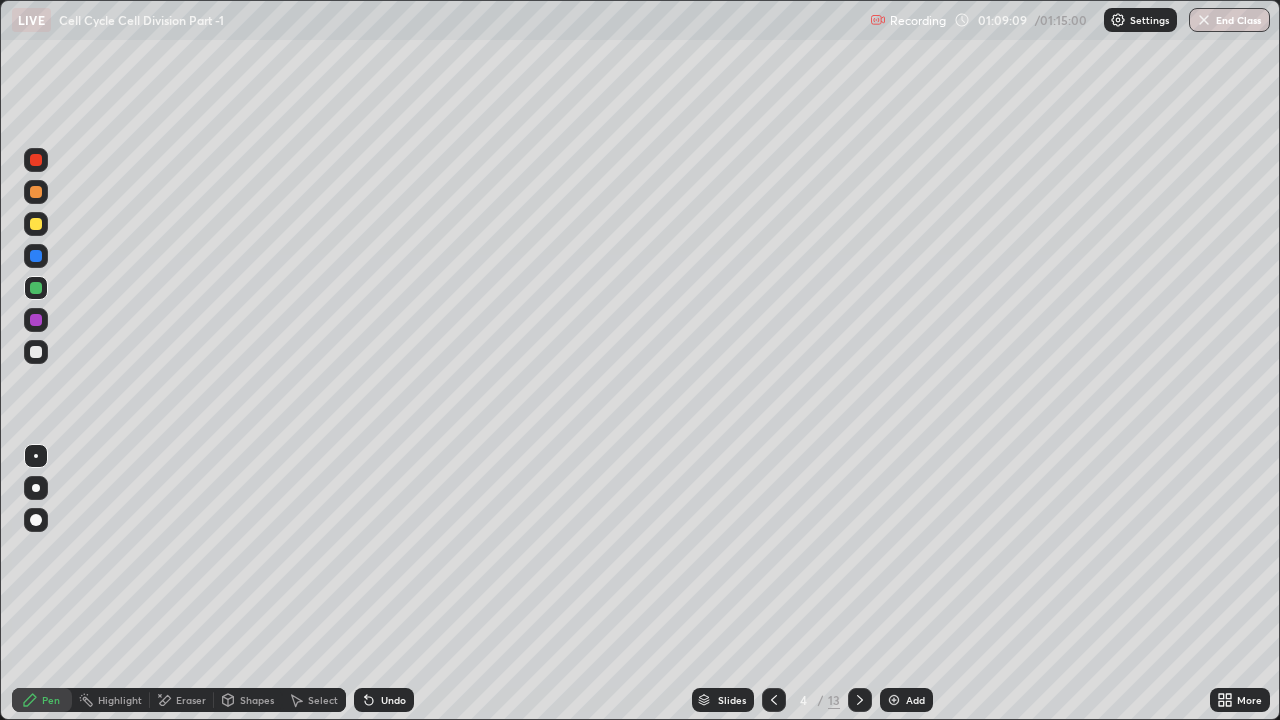 click 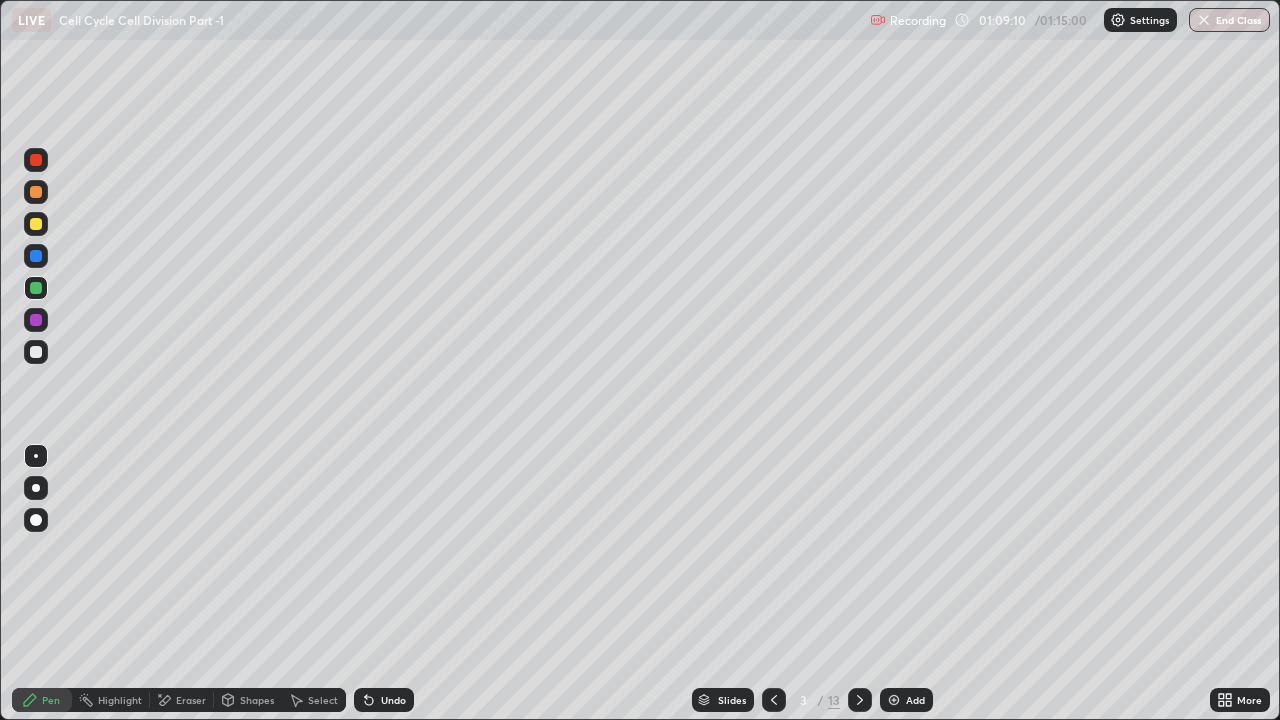 click 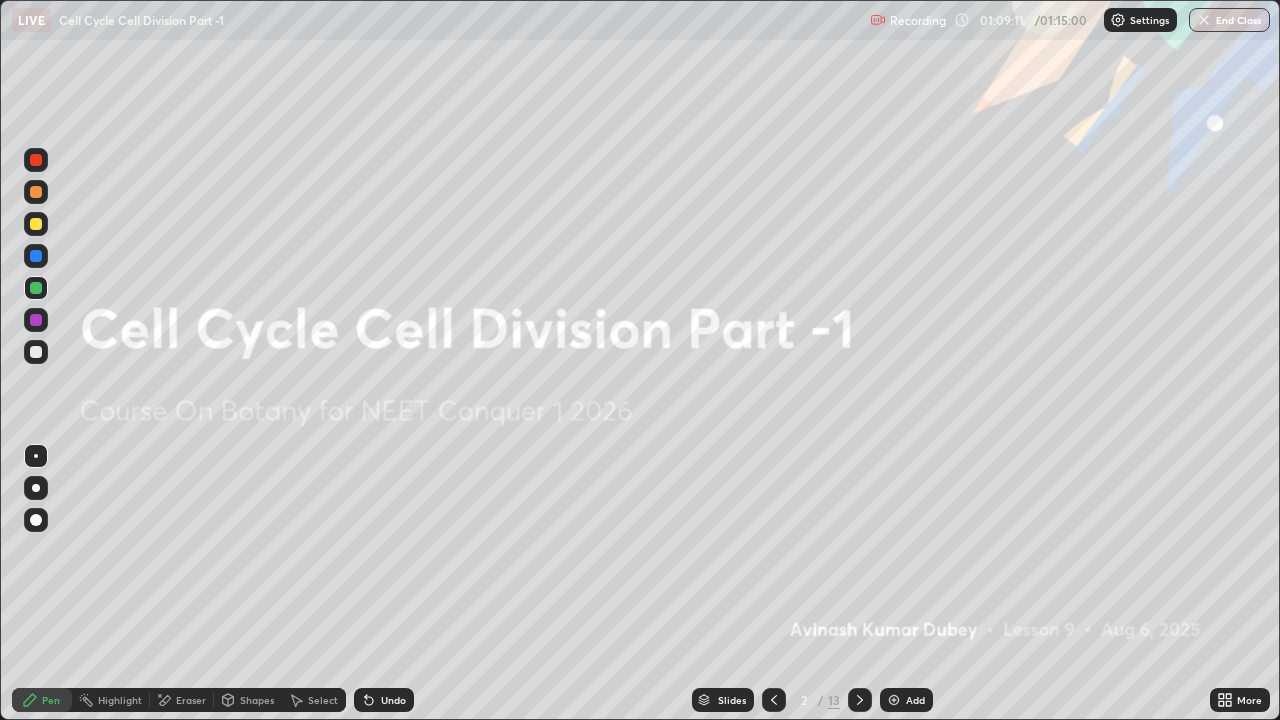 click 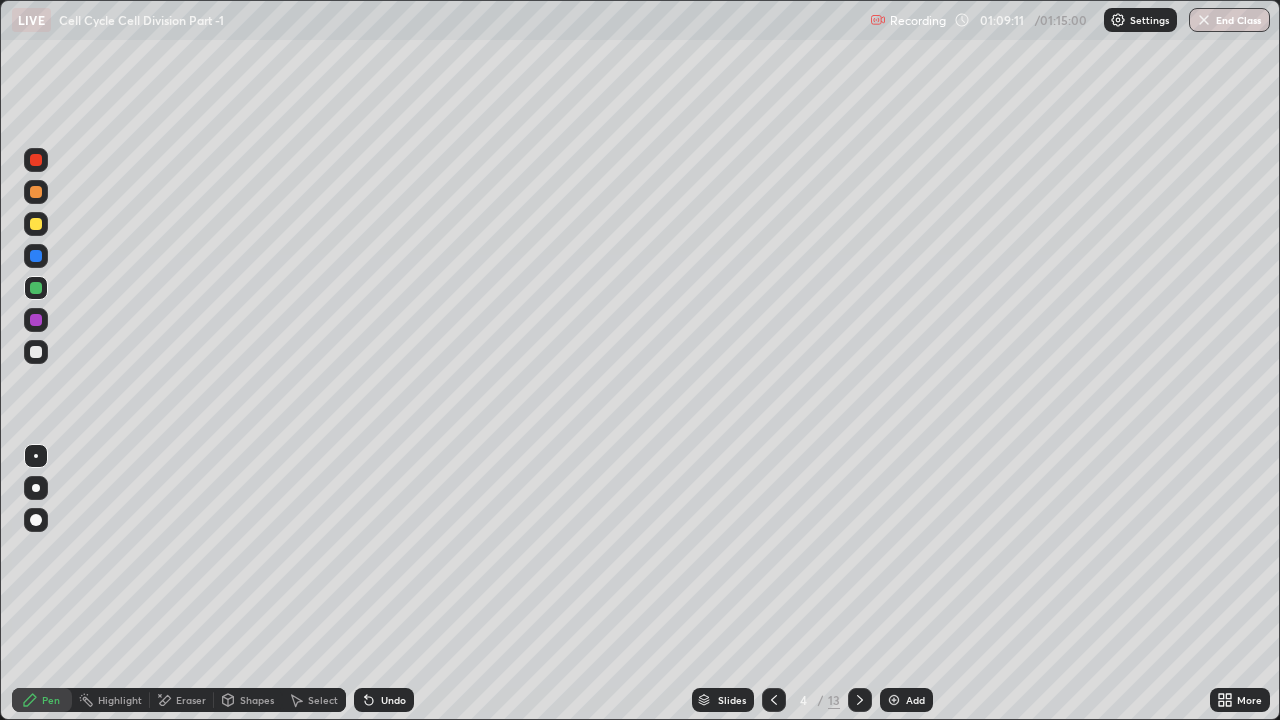 click 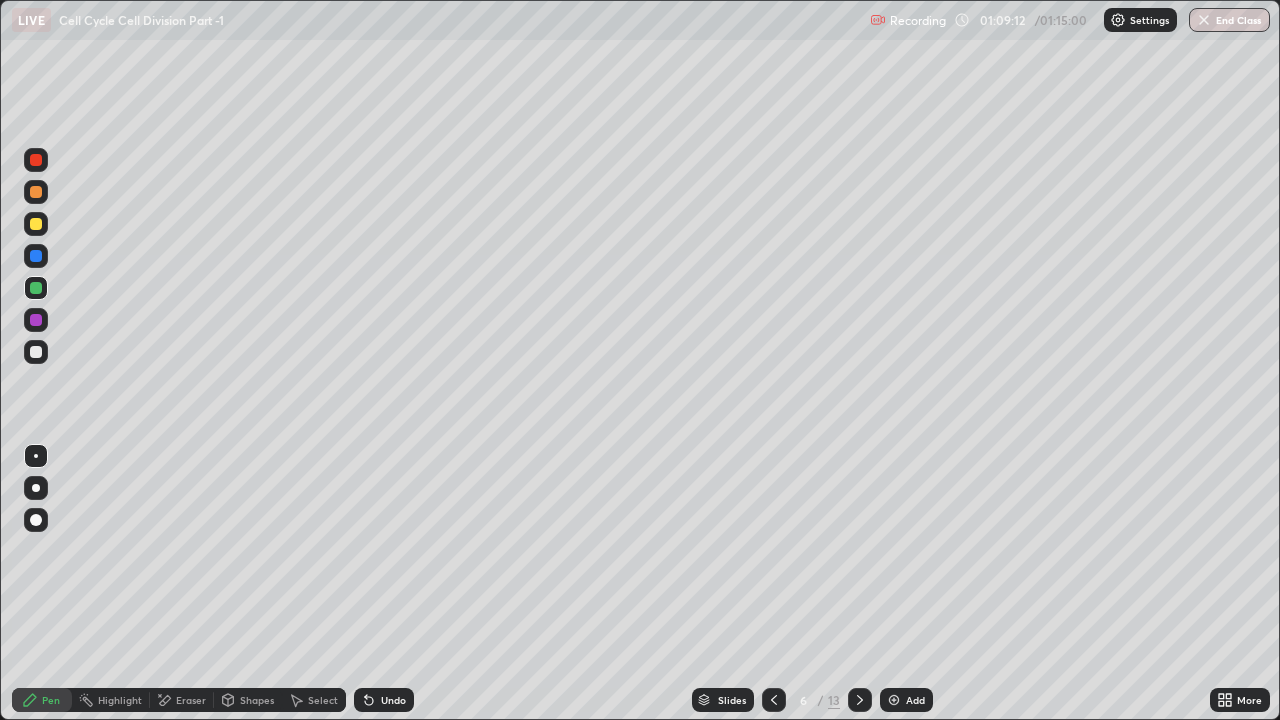 click 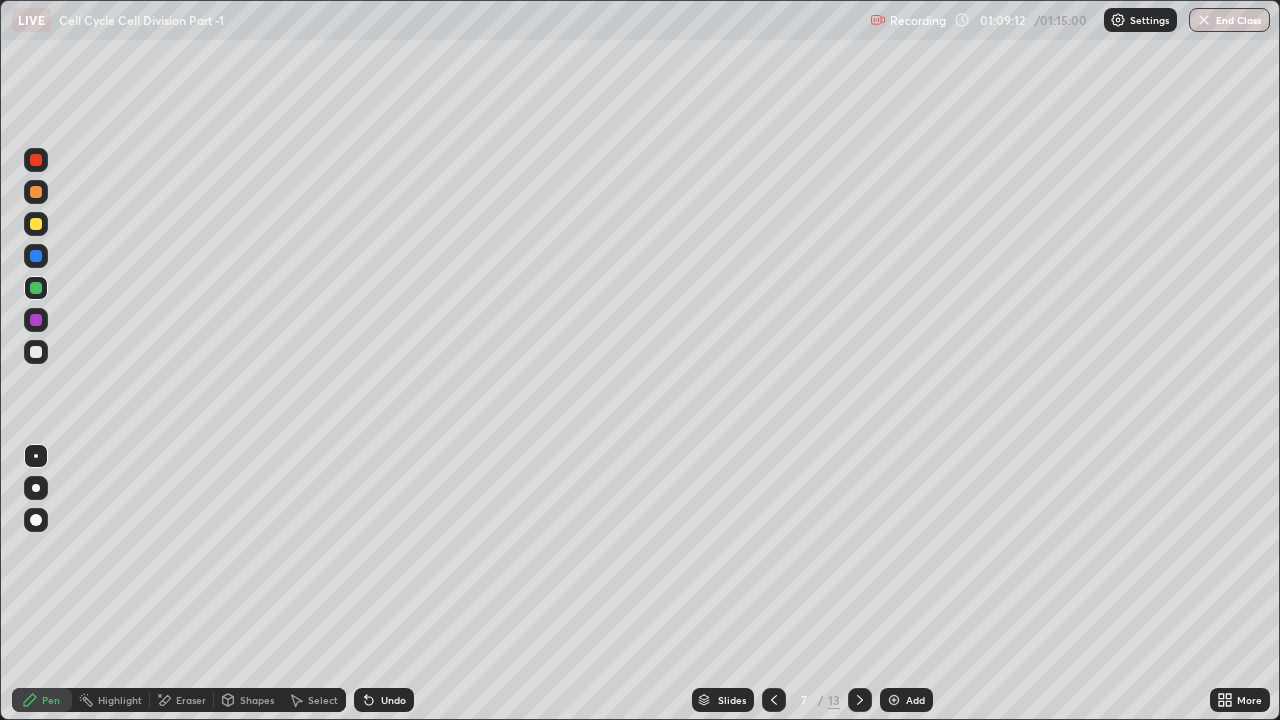click 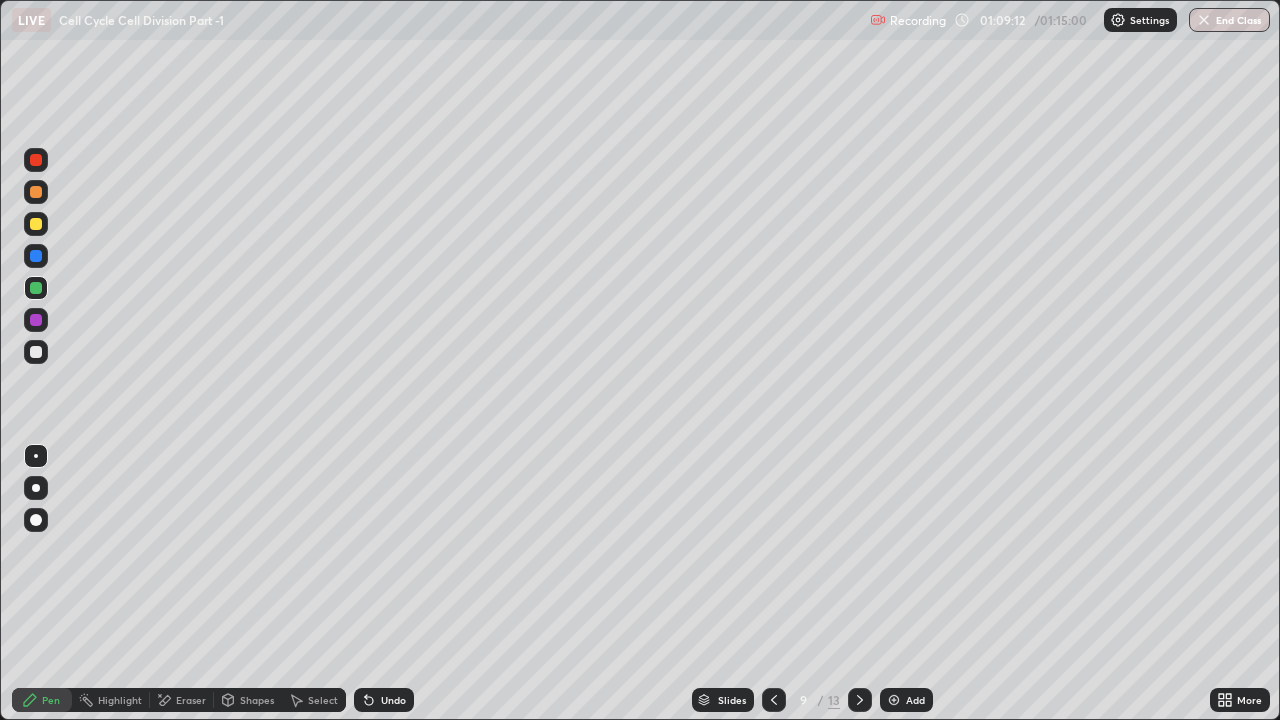 click 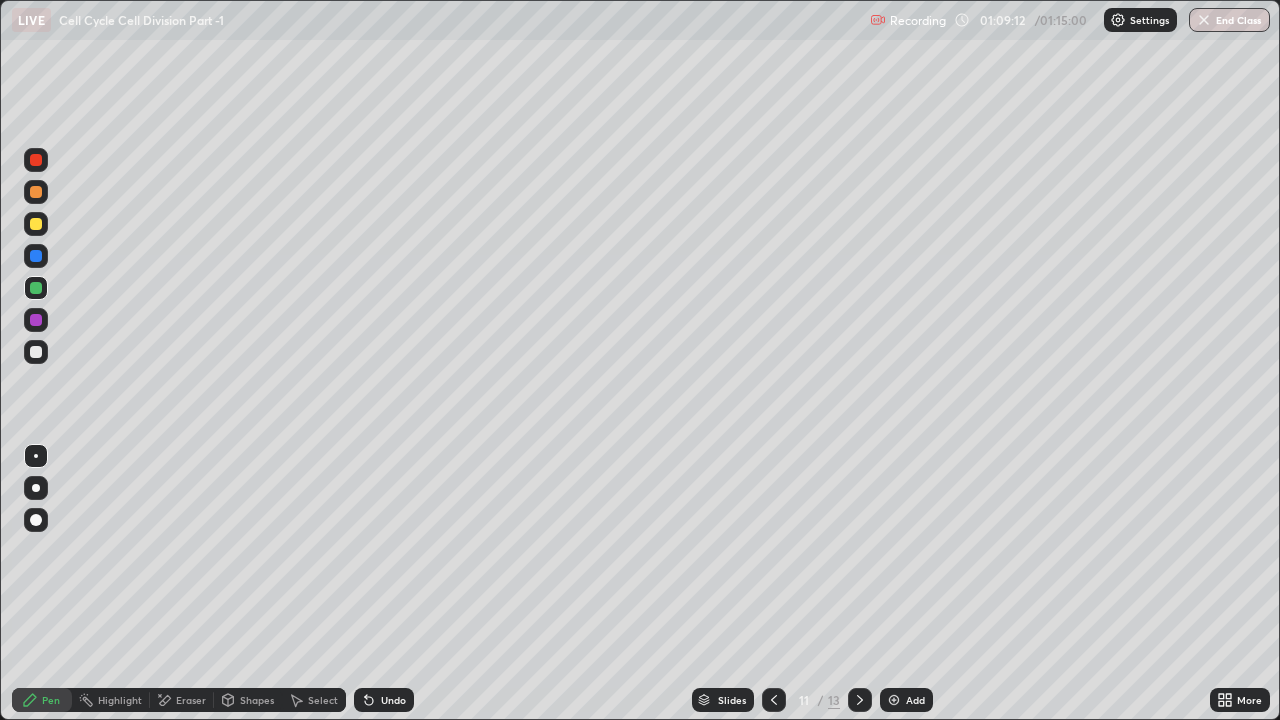 click 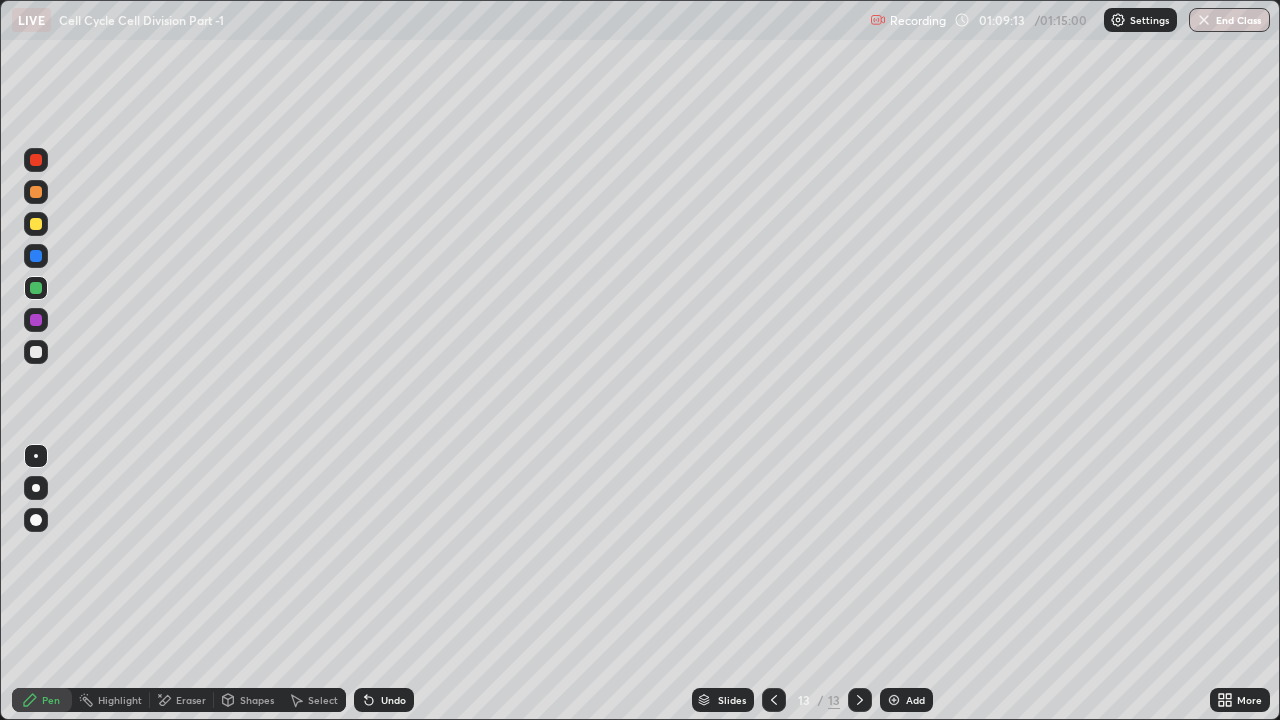 click 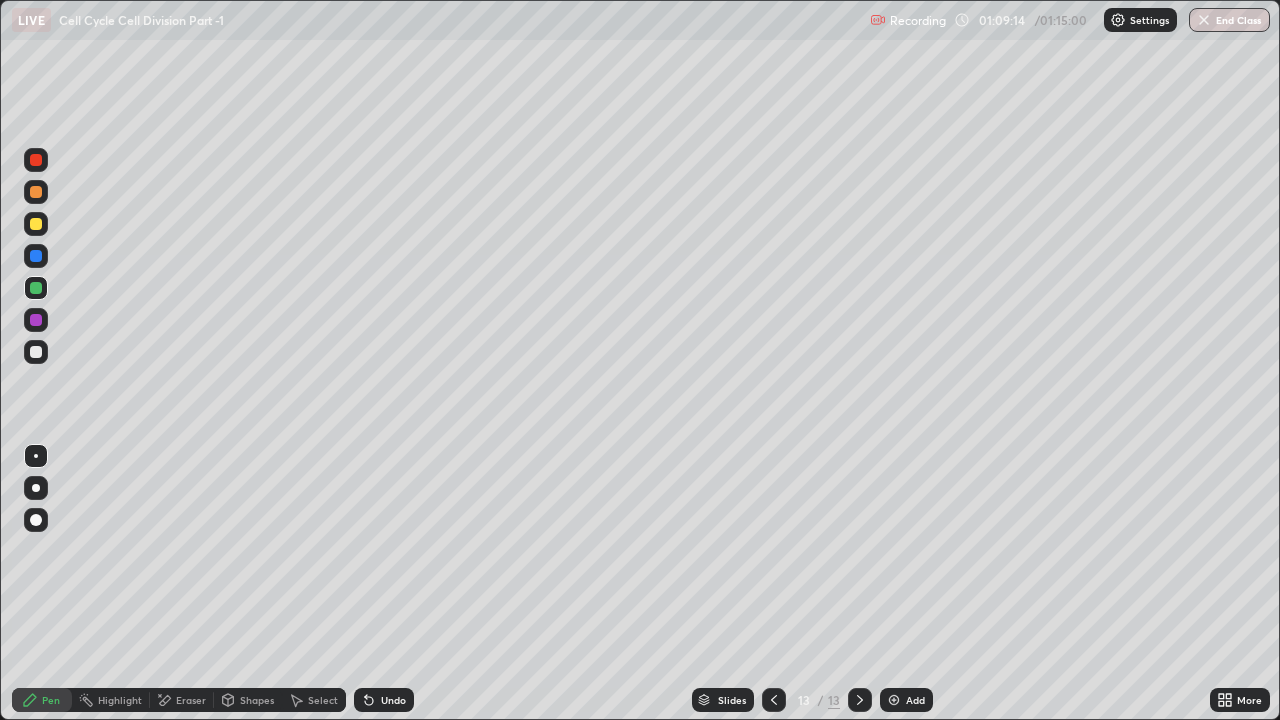 click on "Add" at bounding box center (906, 700) 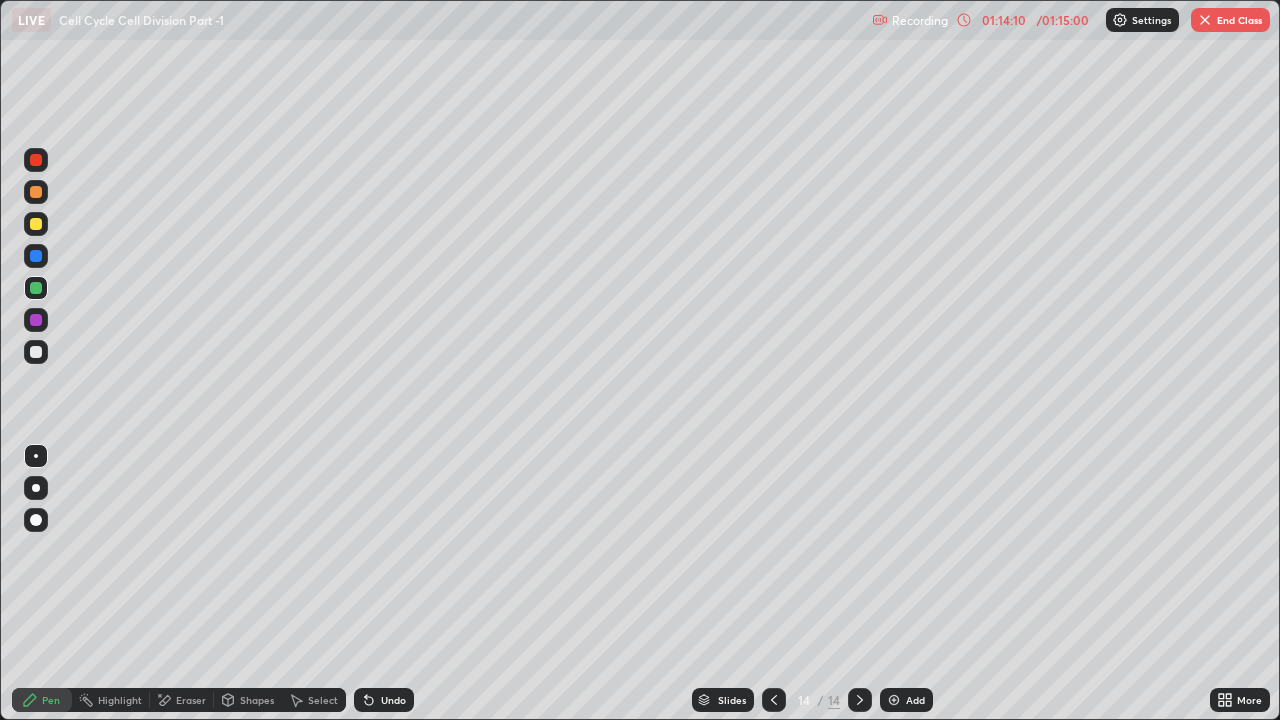 click 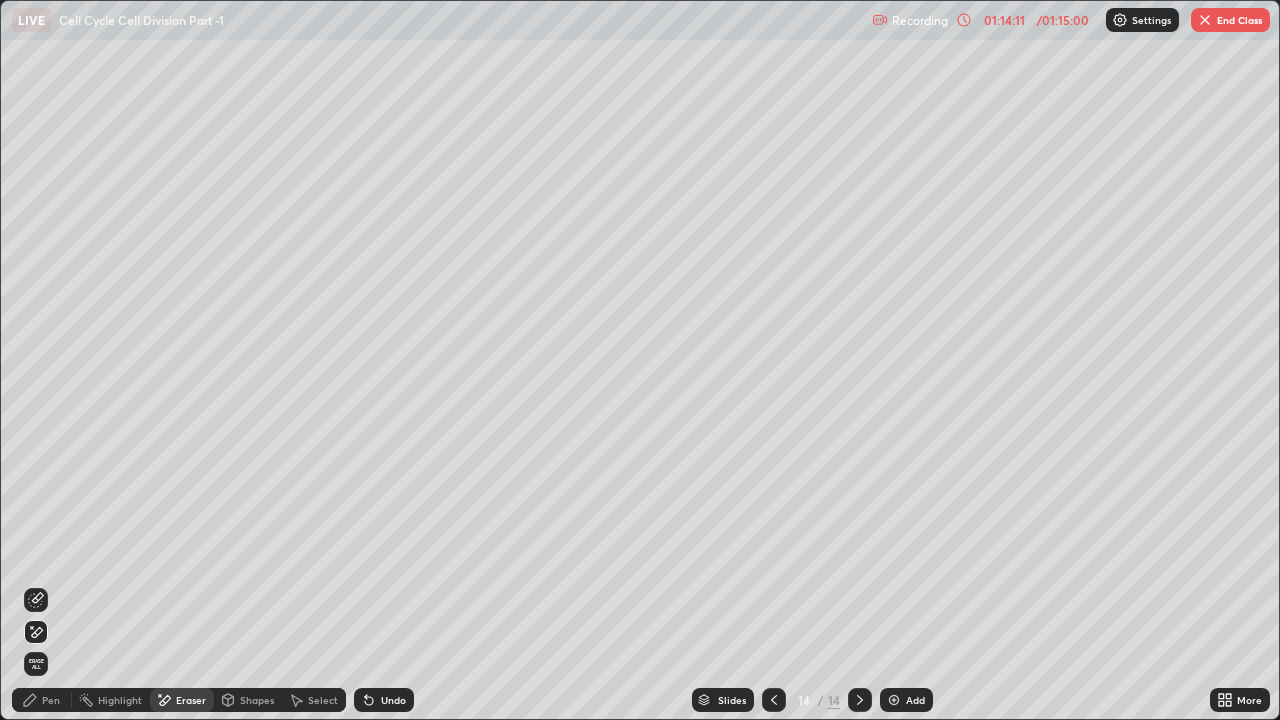 click on "Erase all" at bounding box center (36, 664) 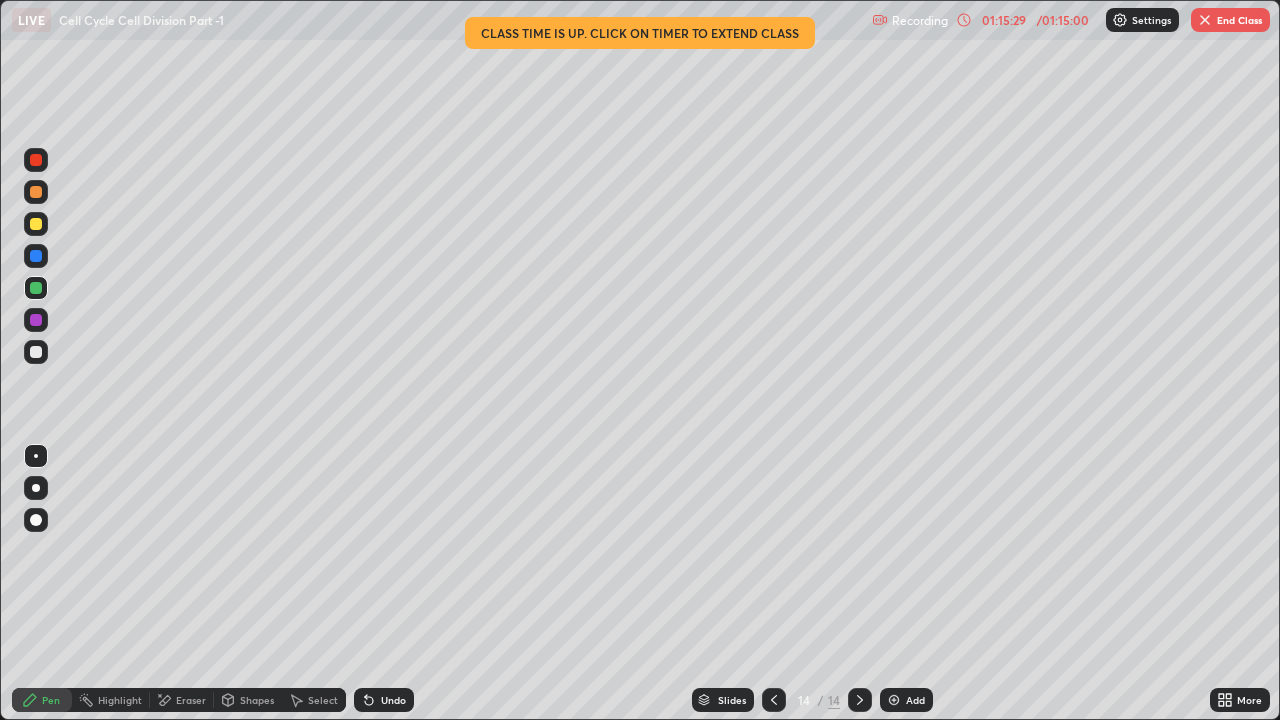 click at bounding box center (36, 320) 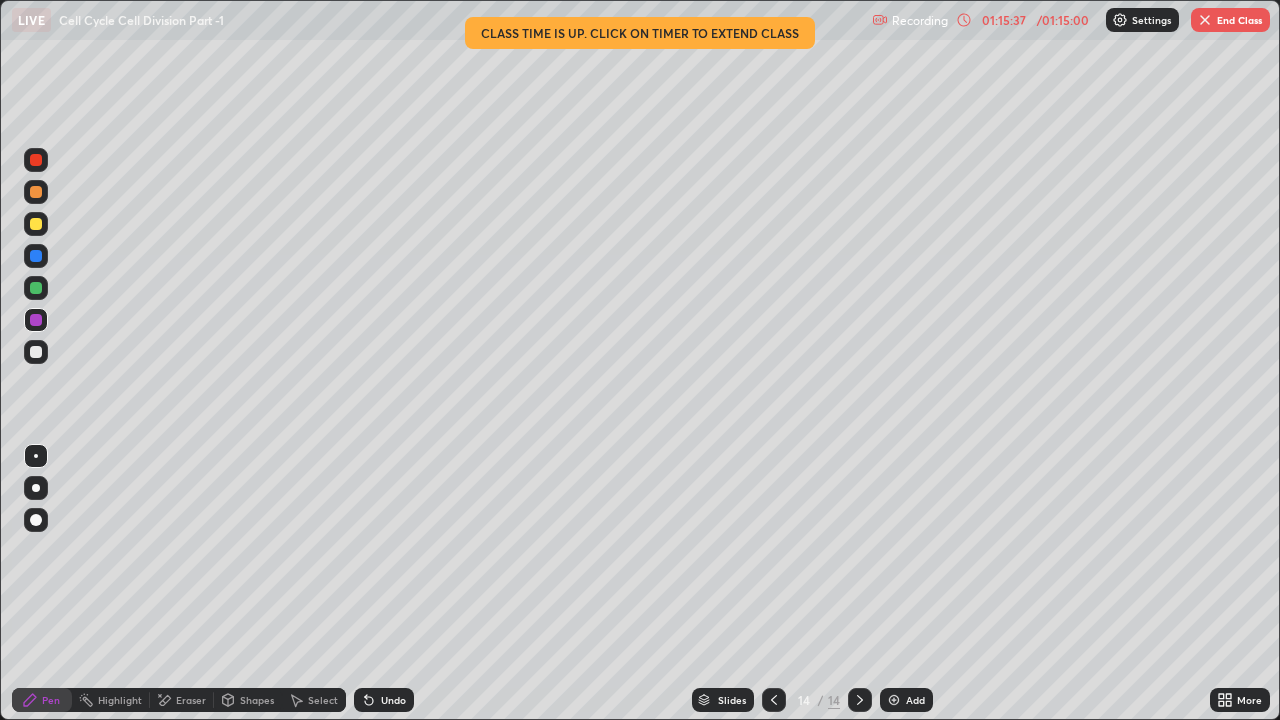 click at bounding box center [36, 160] 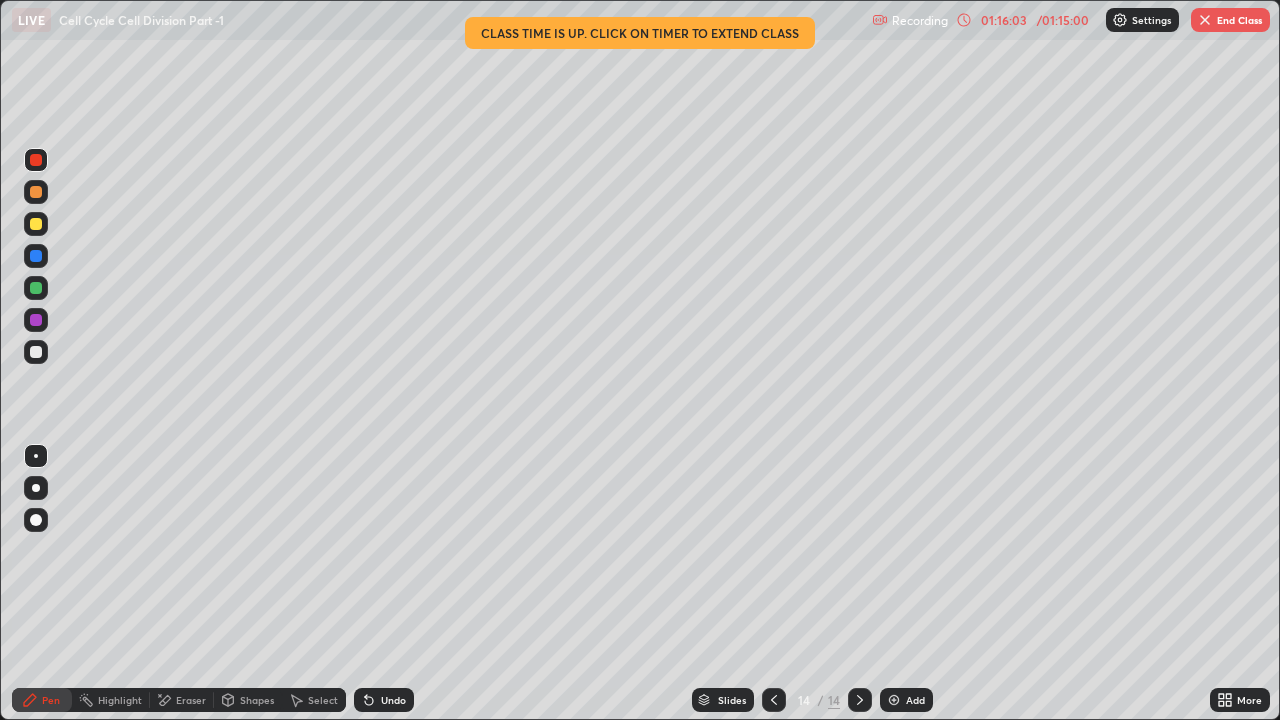 click on "Eraser" at bounding box center (191, 700) 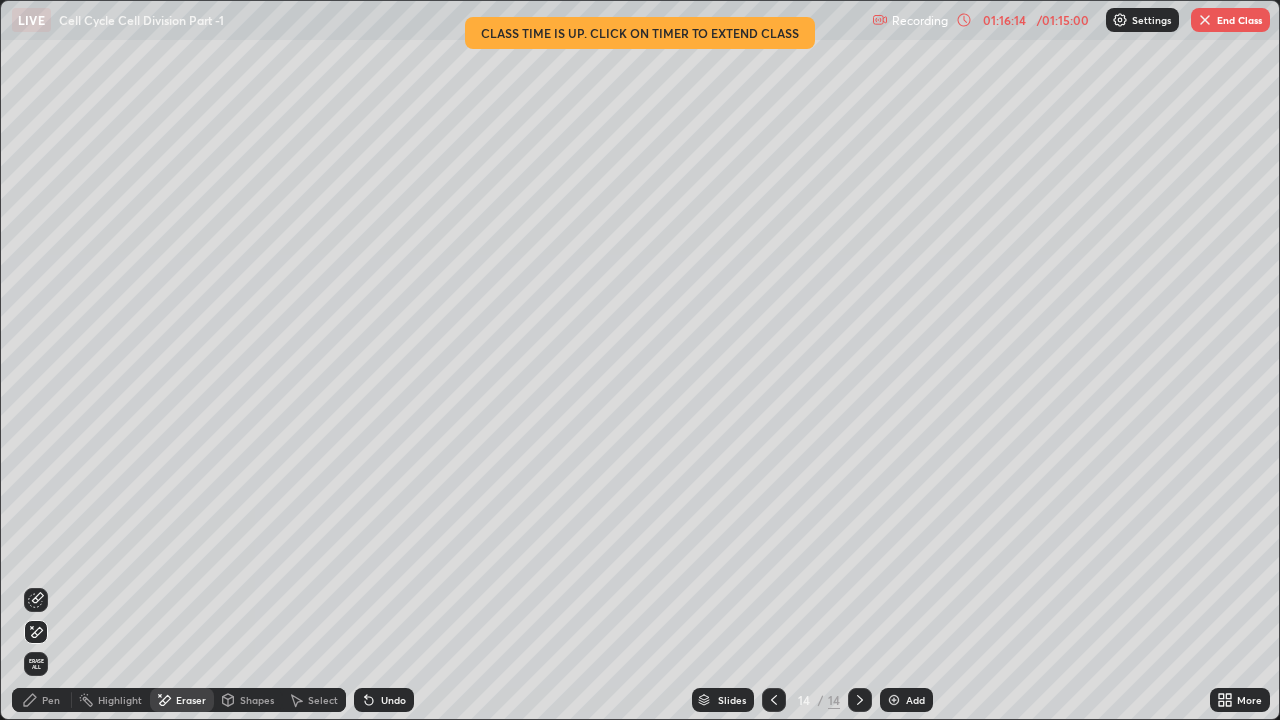 click on "Erase all" at bounding box center (36, 664) 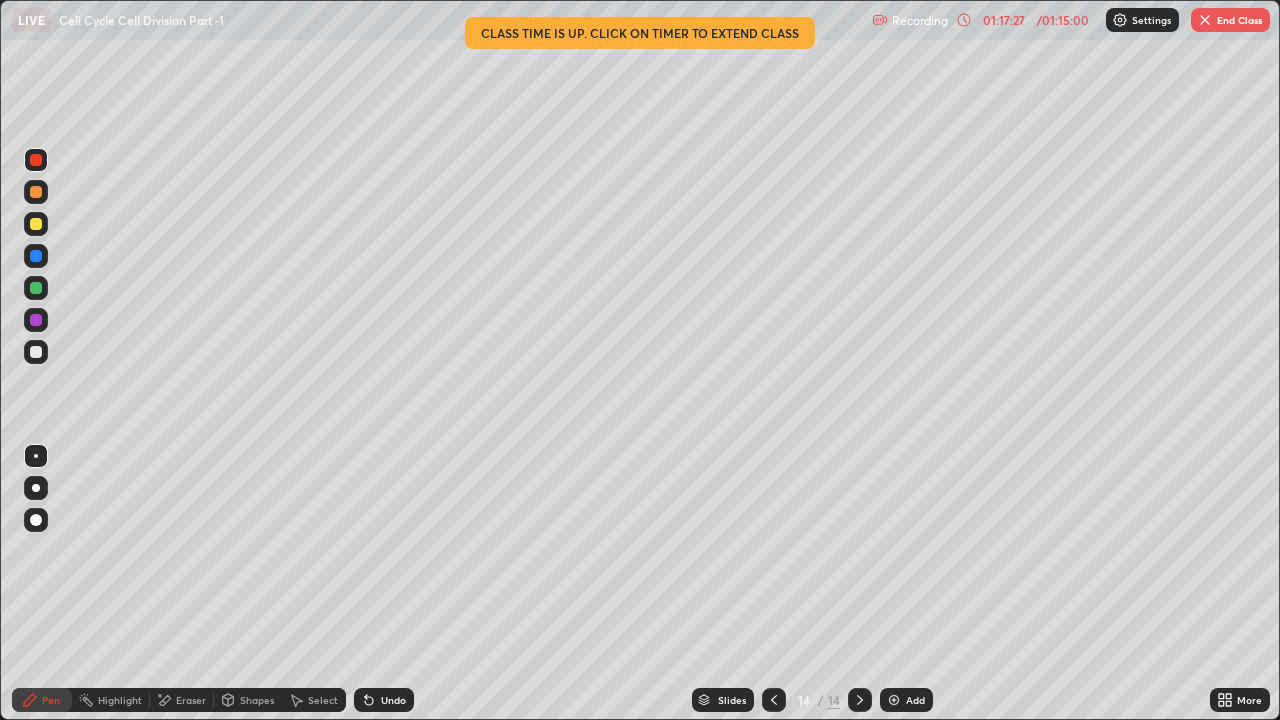 click at bounding box center (36, 288) 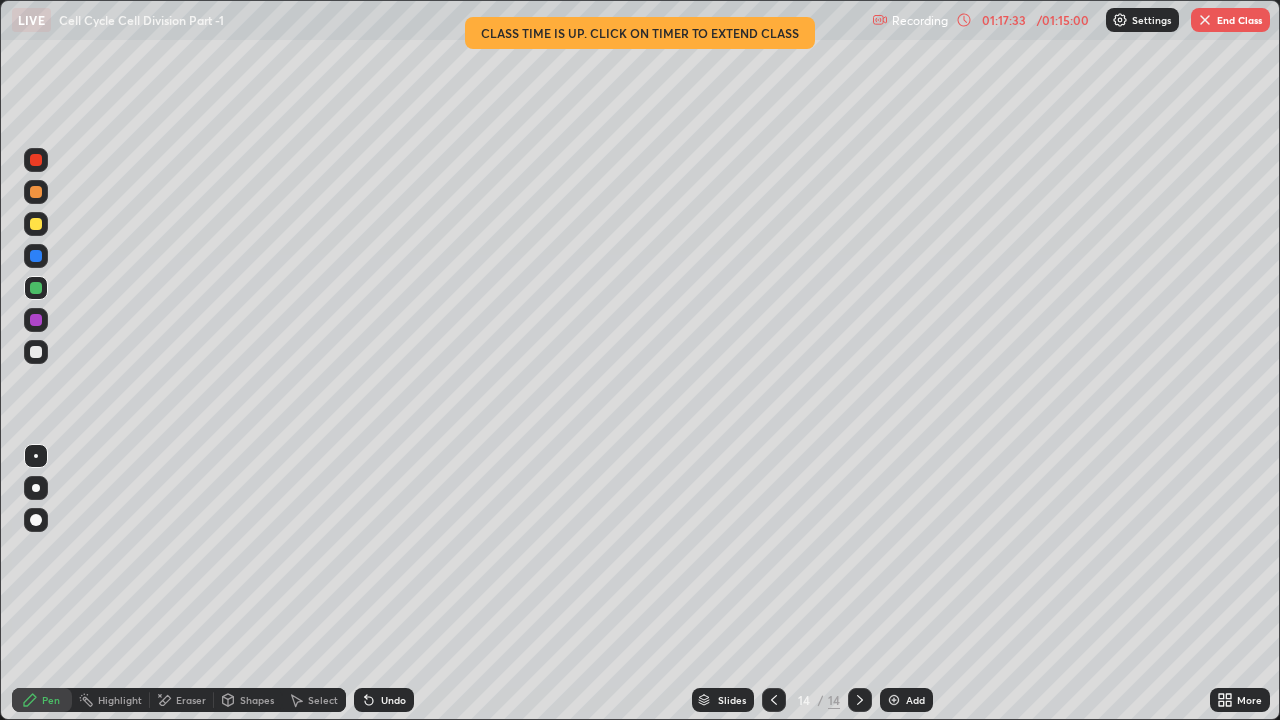 click at bounding box center [36, 224] 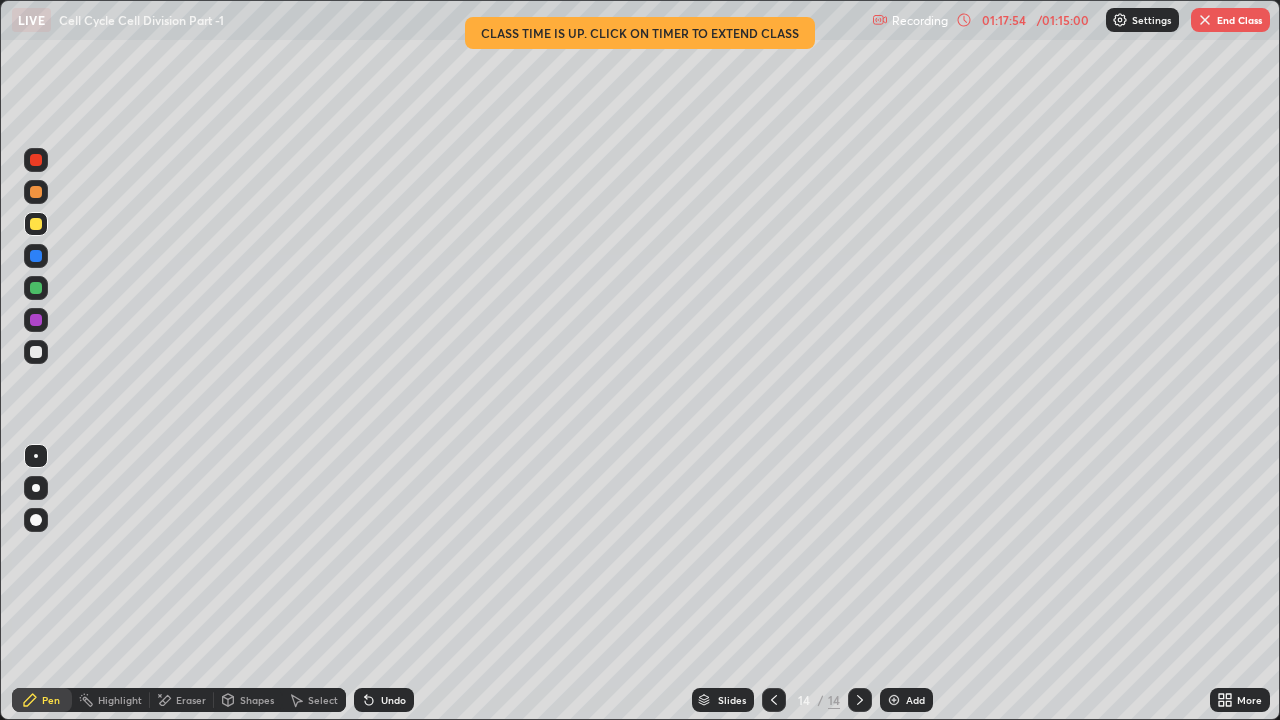 click on "Eraser" at bounding box center (182, 700) 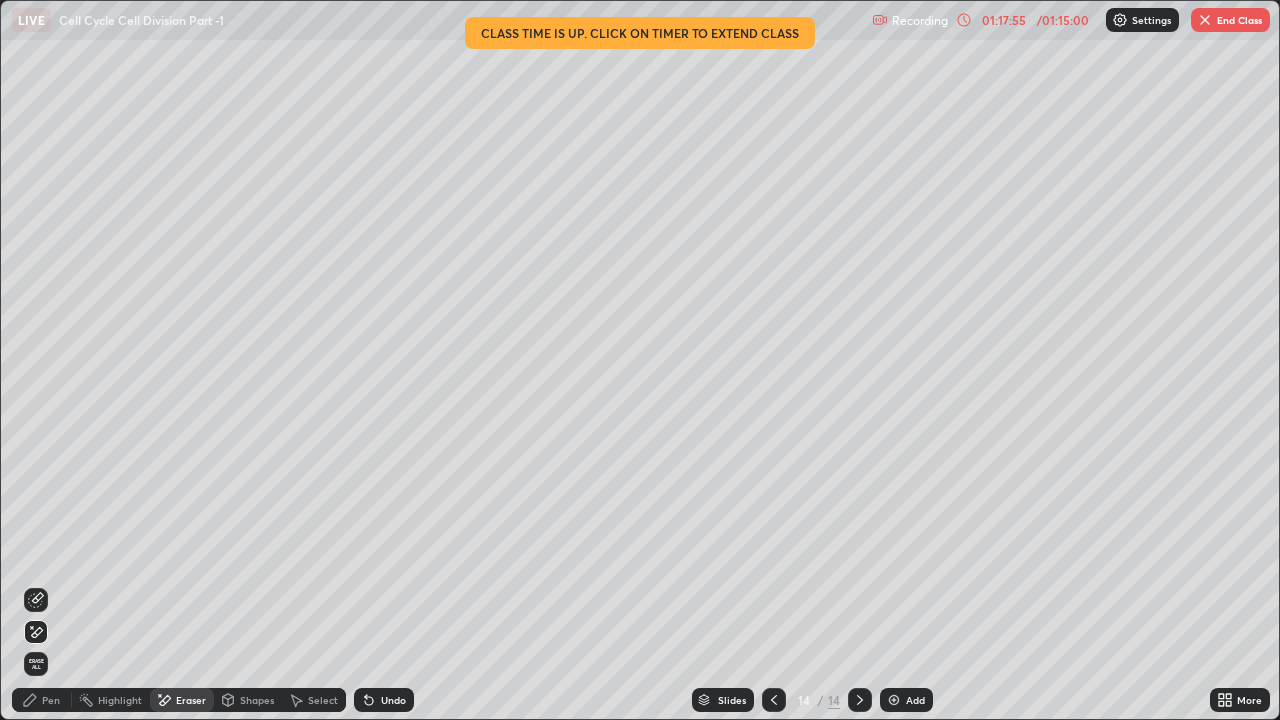 click on "Erase all" at bounding box center [36, 664] 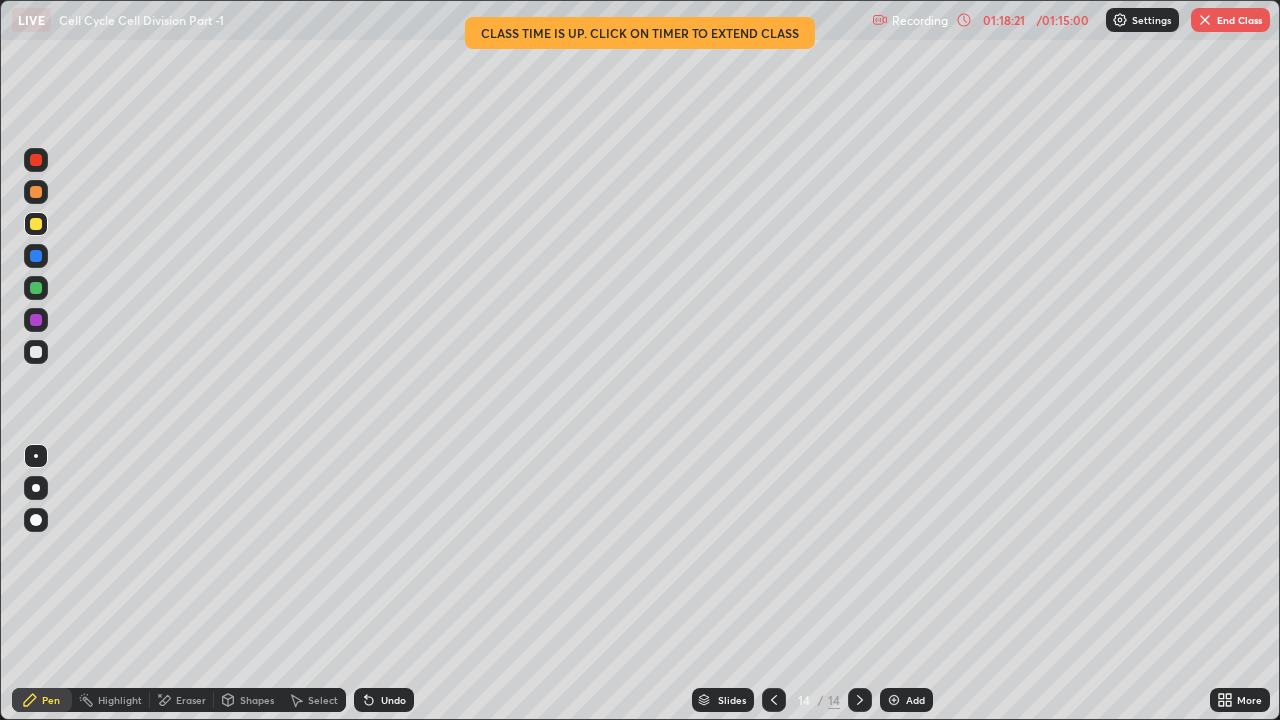 click 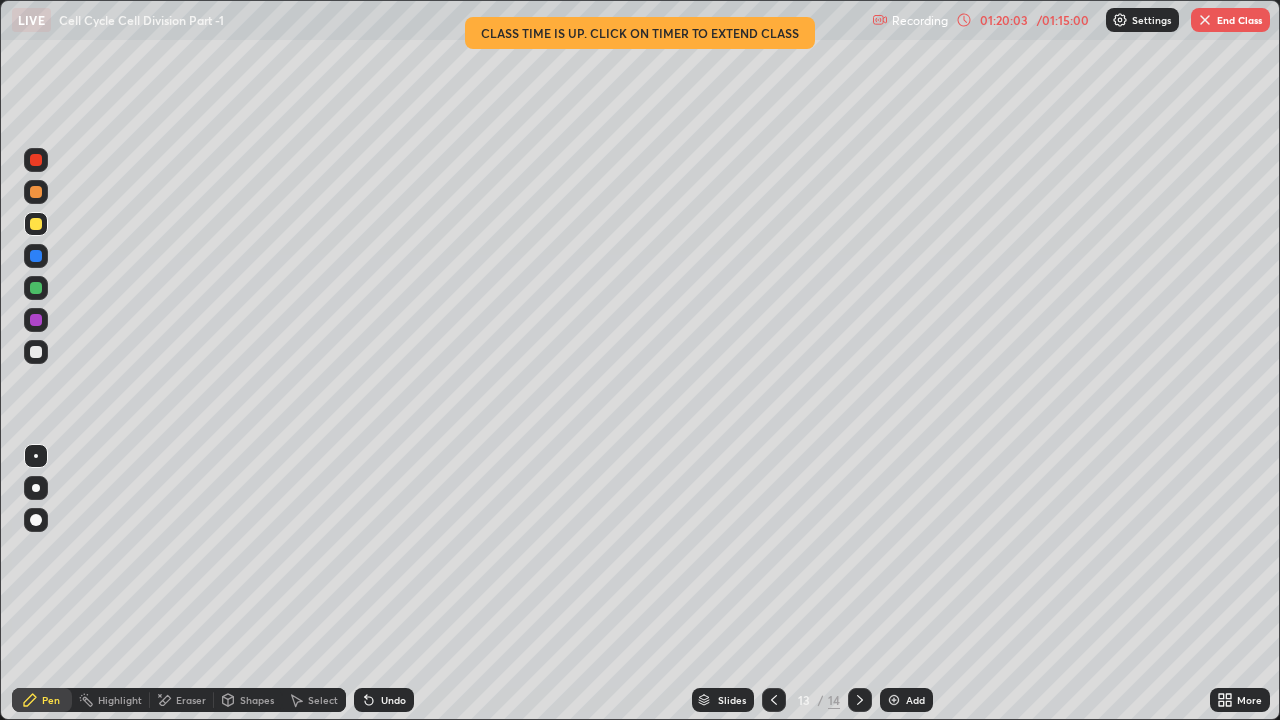 click on "End Class" at bounding box center (1230, 20) 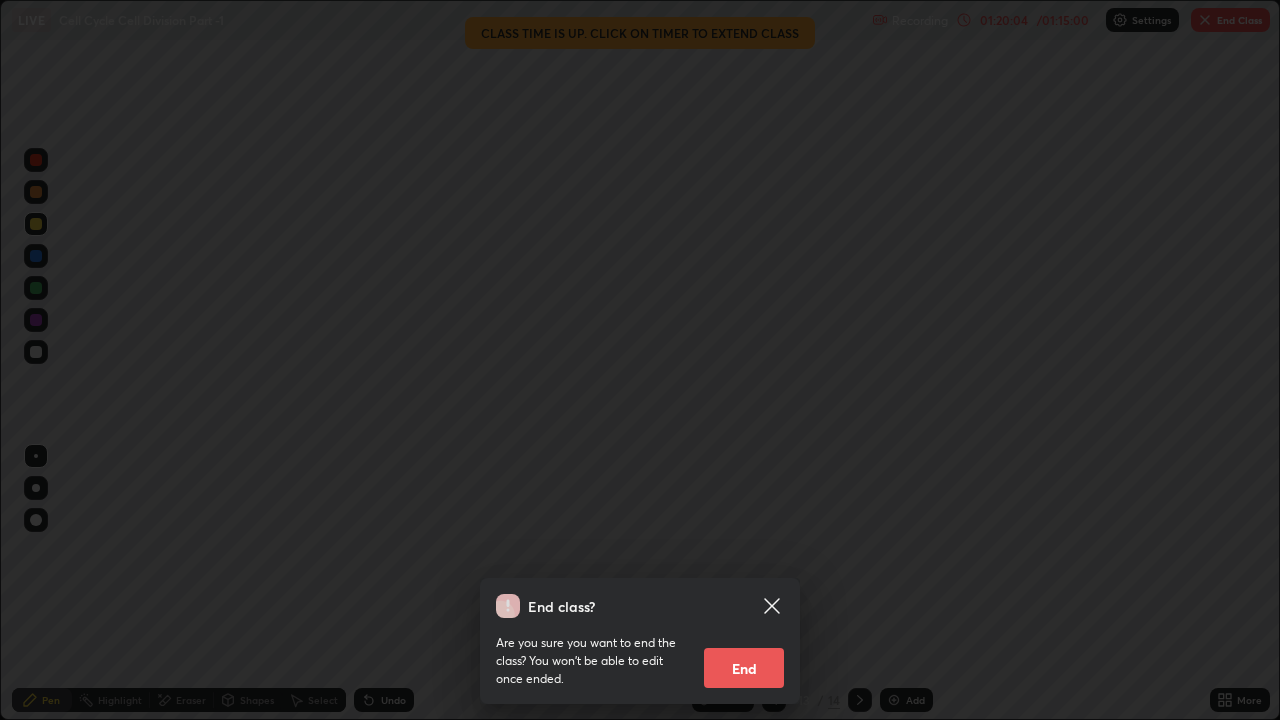 click on "End" at bounding box center [744, 668] 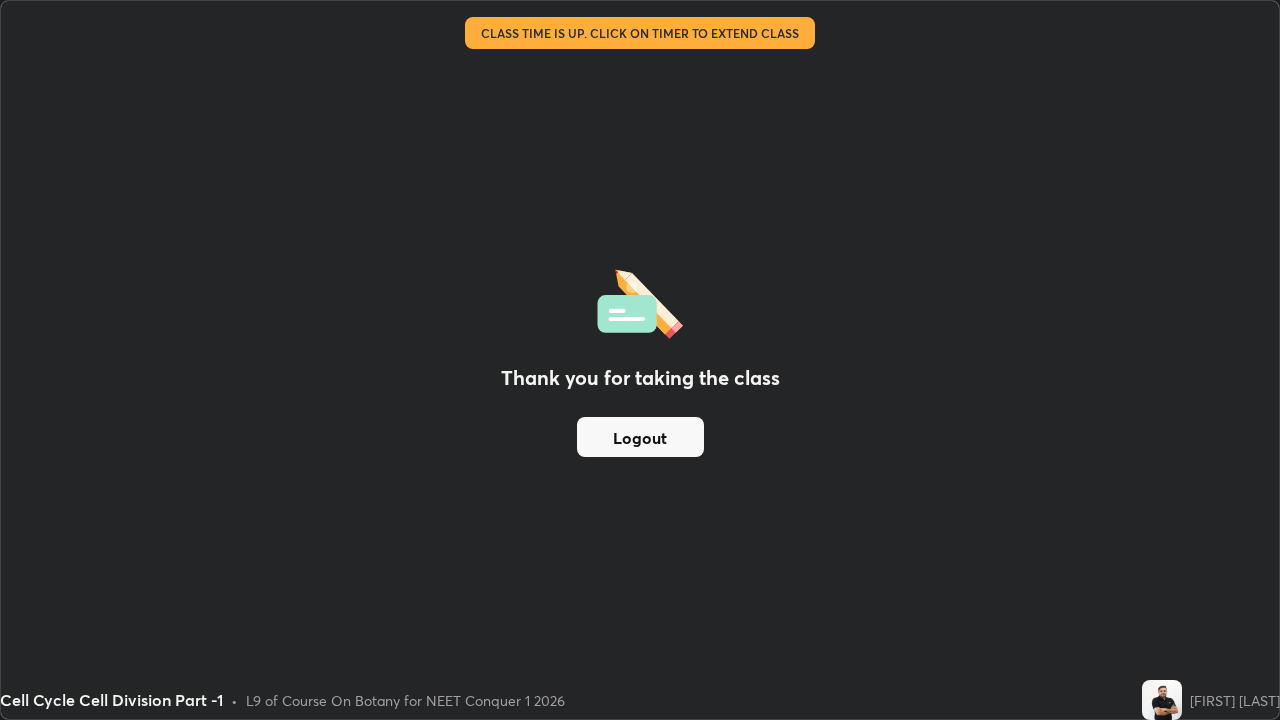 click on "Logout" at bounding box center (640, 437) 